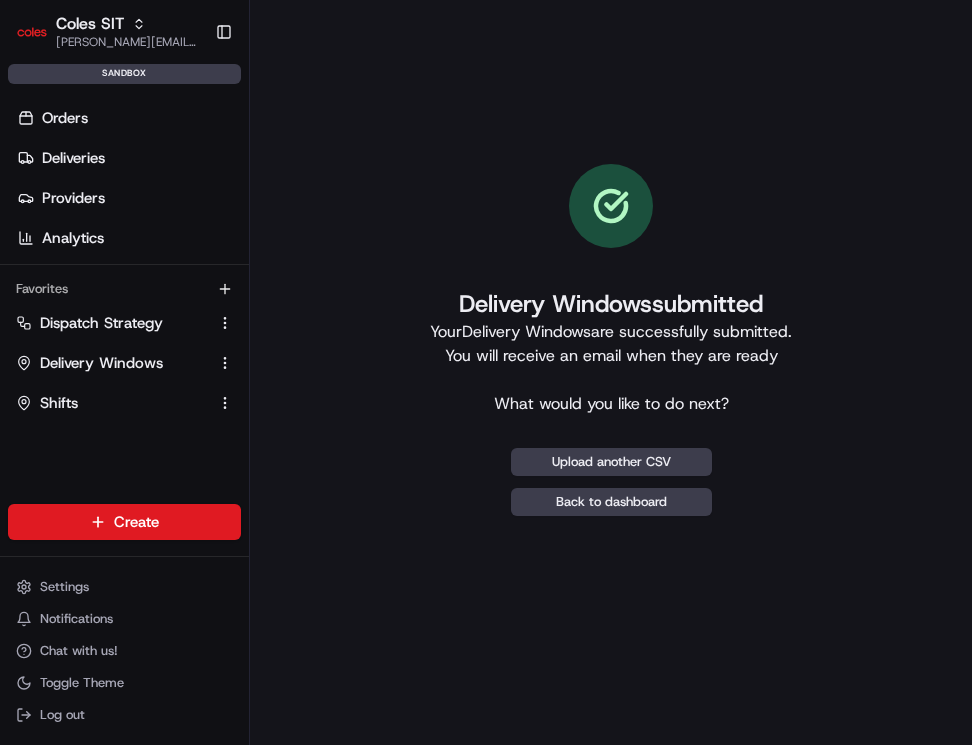 scroll, scrollTop: 0, scrollLeft: 0, axis: both 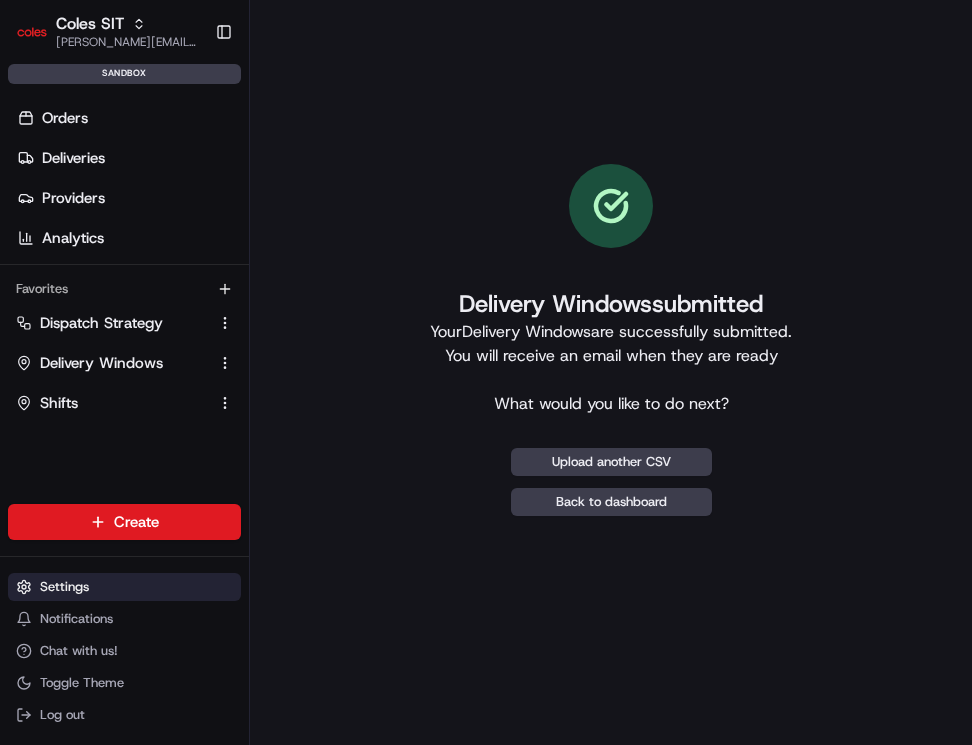 click on "Settings" at bounding box center (64, 587) 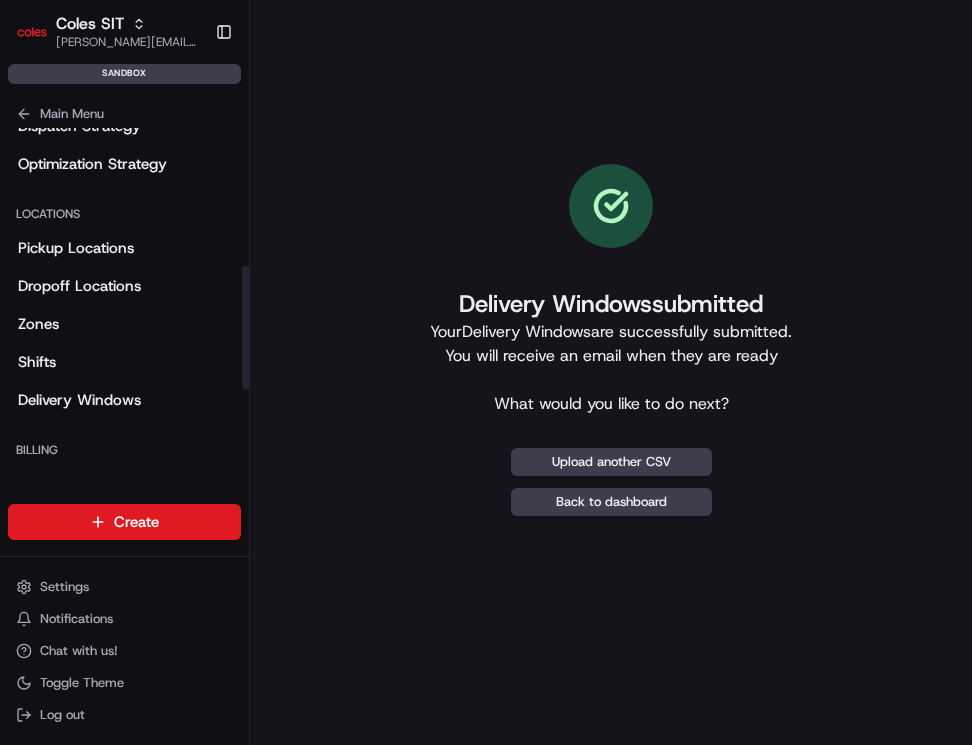 scroll, scrollTop: 383, scrollLeft: 0, axis: vertical 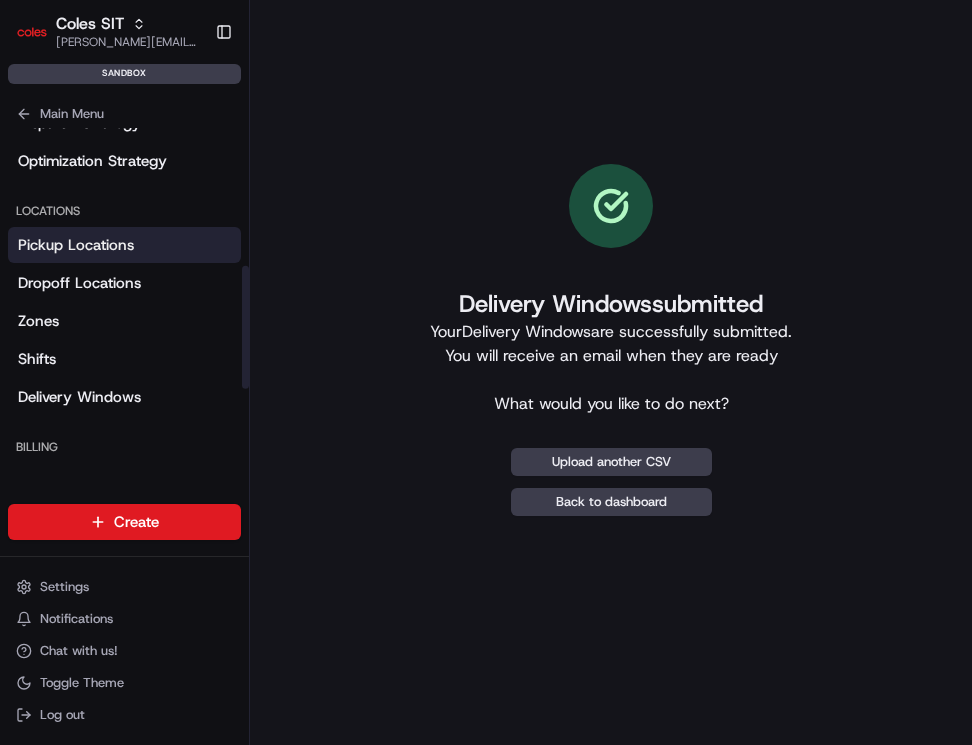 click on "Pickup Locations" at bounding box center (124, 245) 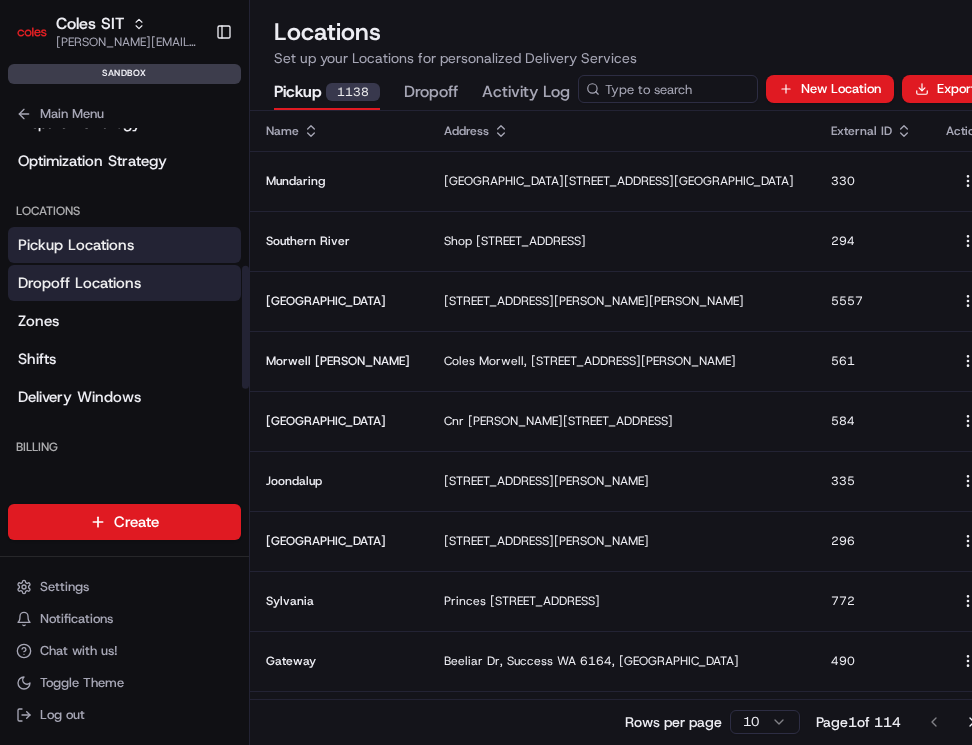 click on "Dropoff Locations" at bounding box center [124, 283] 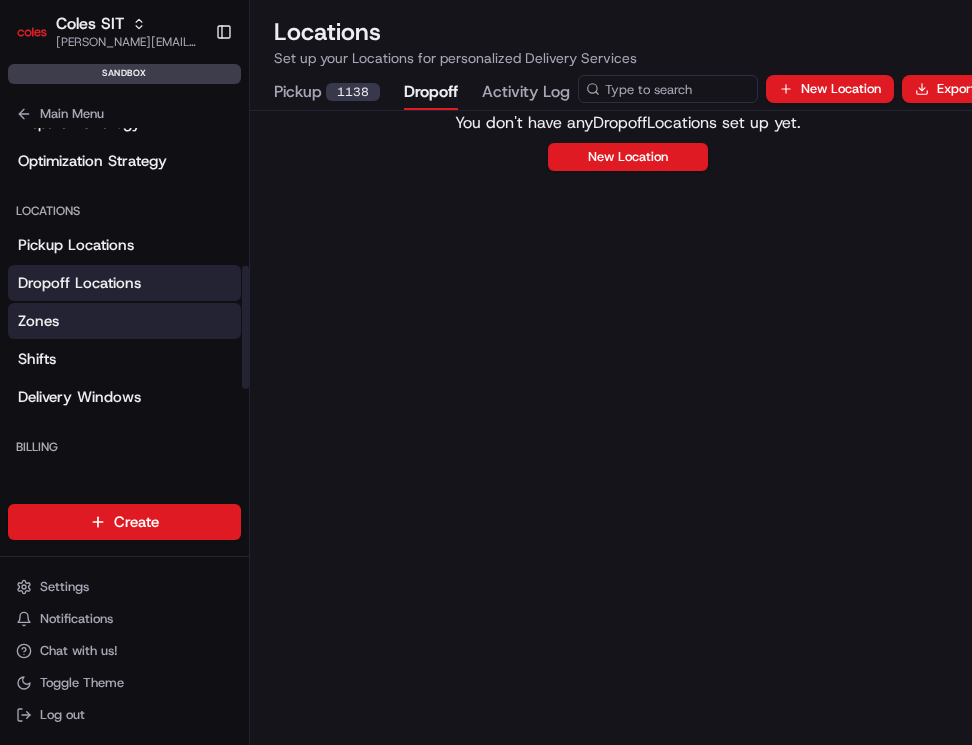 click on "Zones" at bounding box center [124, 321] 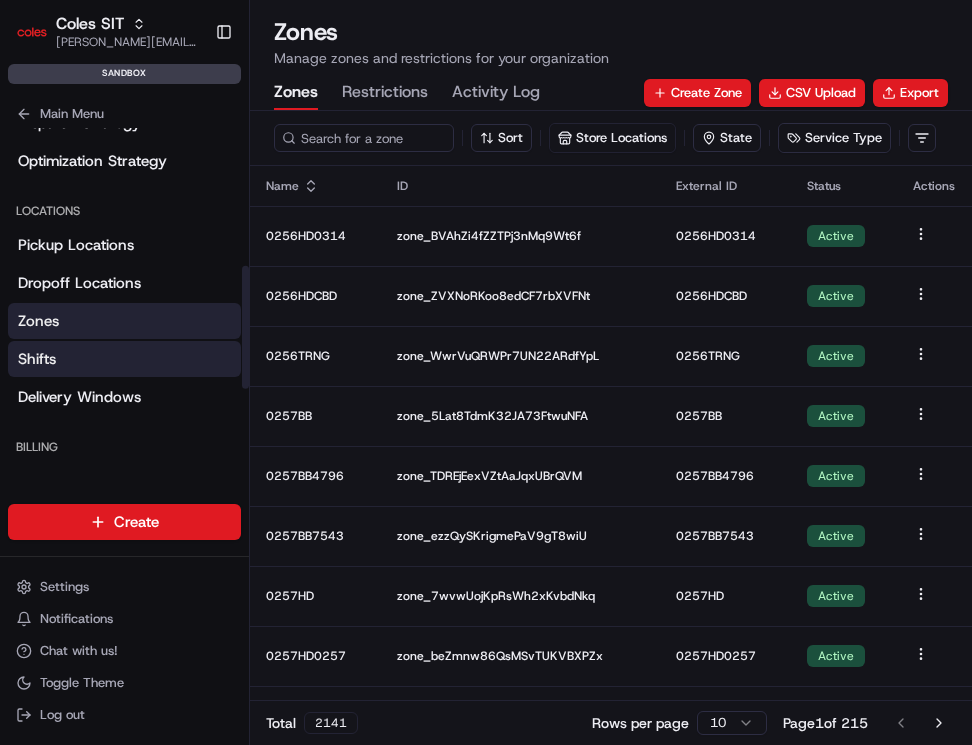 click on "Shifts" at bounding box center [124, 359] 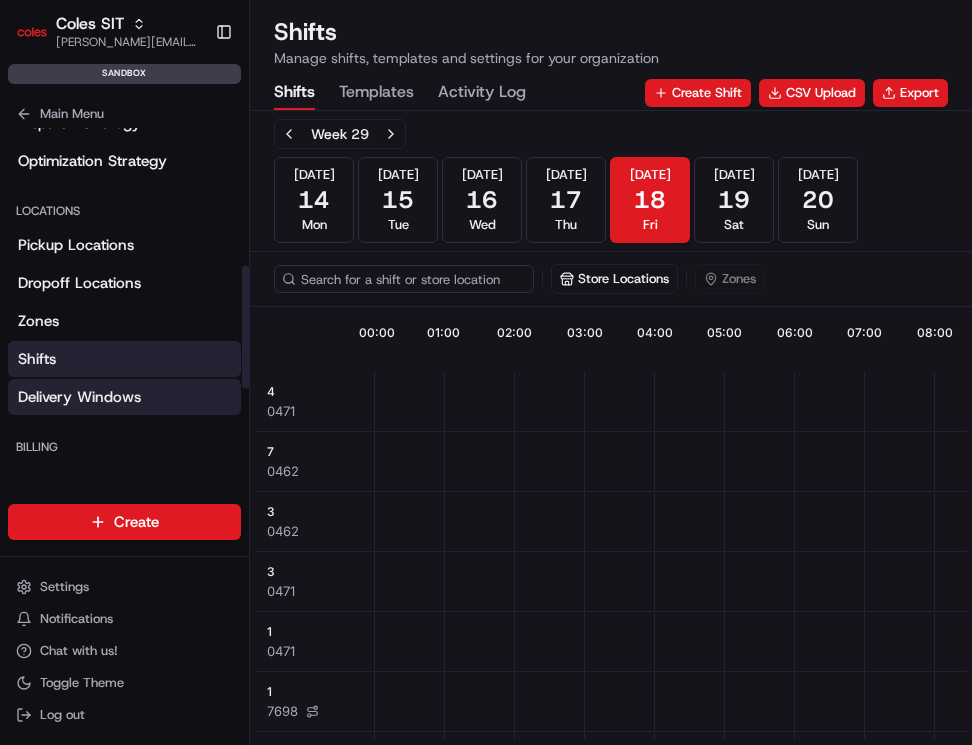 click on "Delivery Windows" at bounding box center [124, 397] 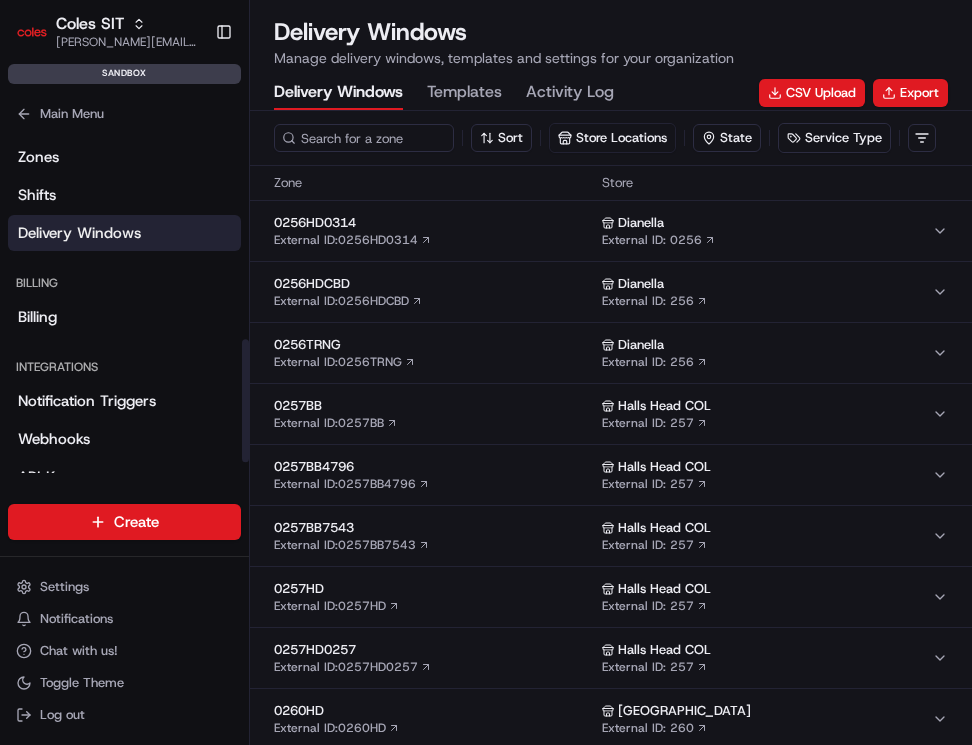 scroll, scrollTop: 596, scrollLeft: 0, axis: vertical 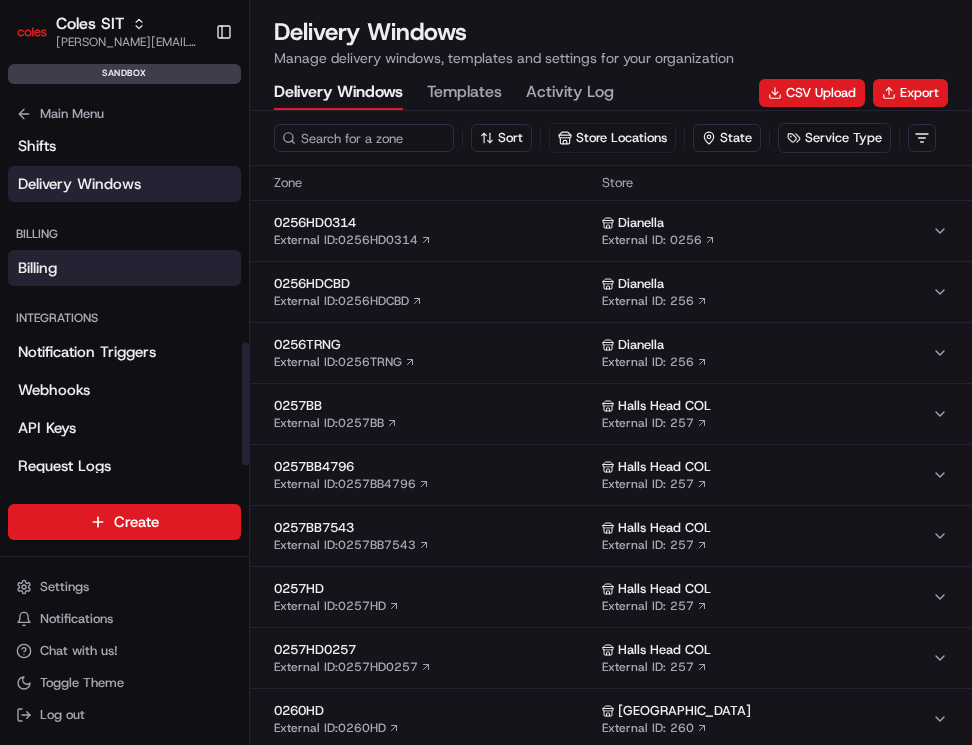click on "Billing" at bounding box center (124, 268) 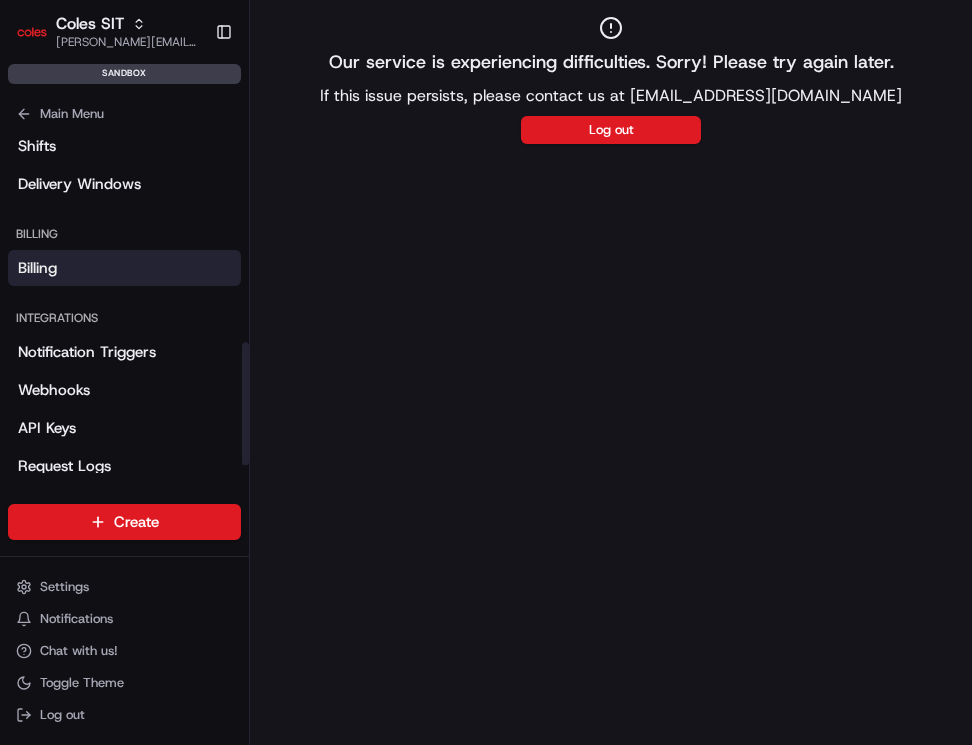 click on "Notification Triggers Webhooks API Keys Request Logs" at bounding box center [124, 409] 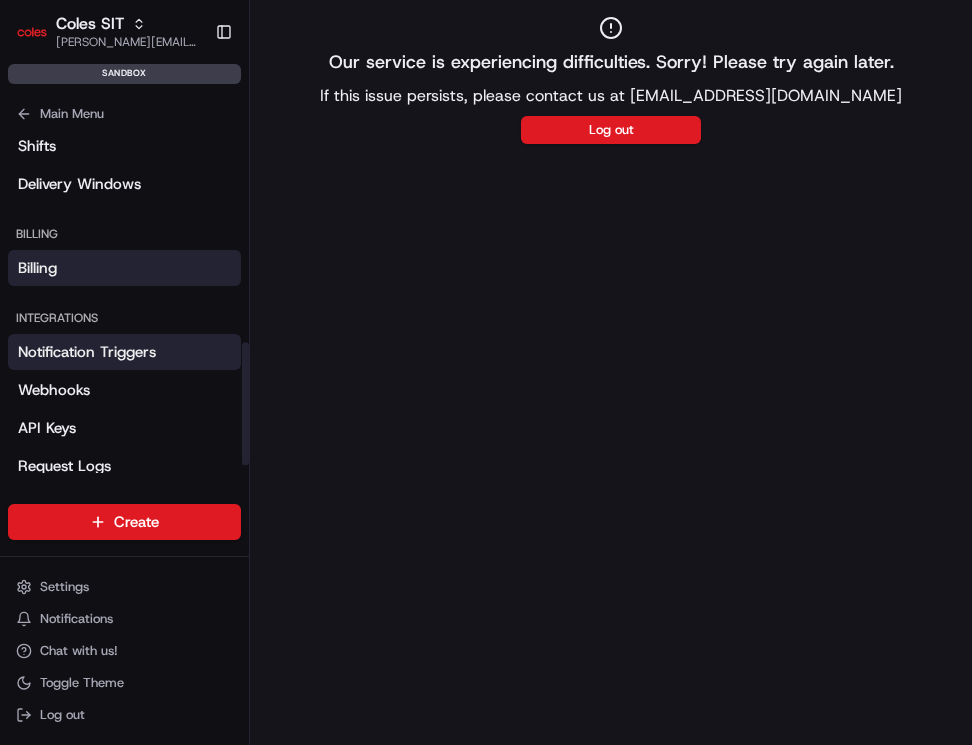 click on "Notification Triggers" at bounding box center [87, 352] 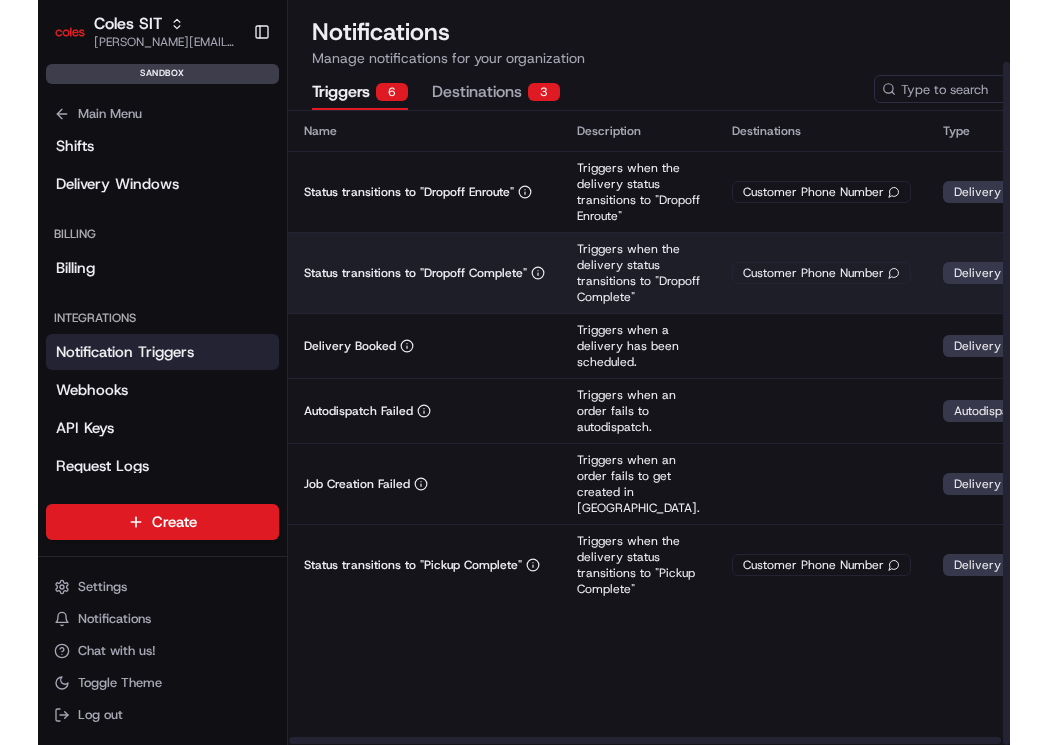 scroll, scrollTop: 0, scrollLeft: 0, axis: both 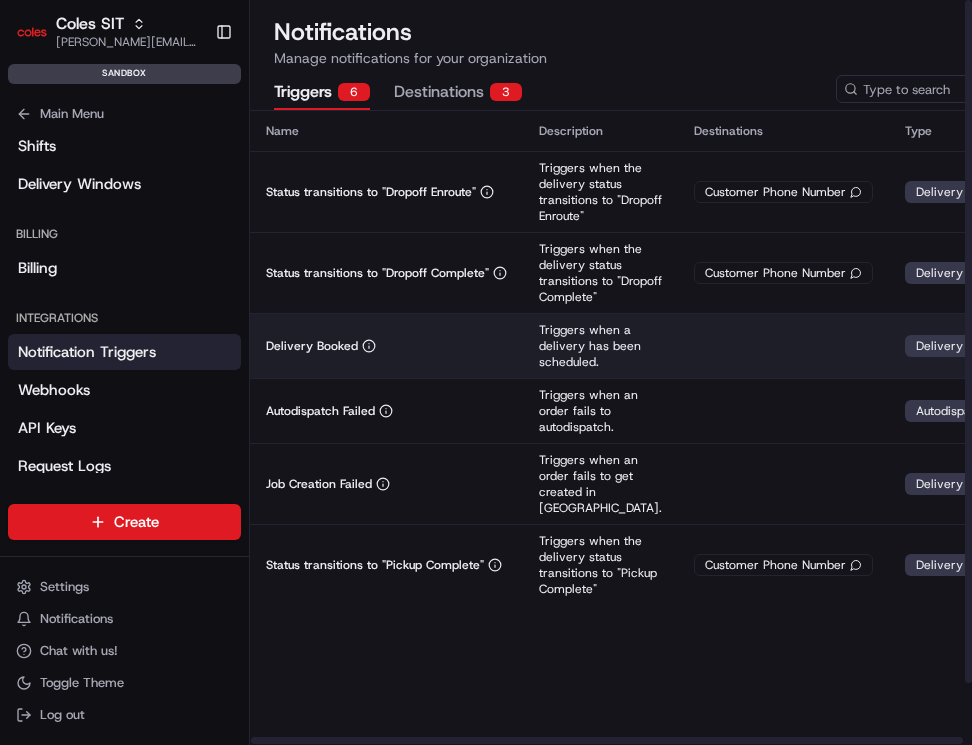 click at bounding box center (968, 341) 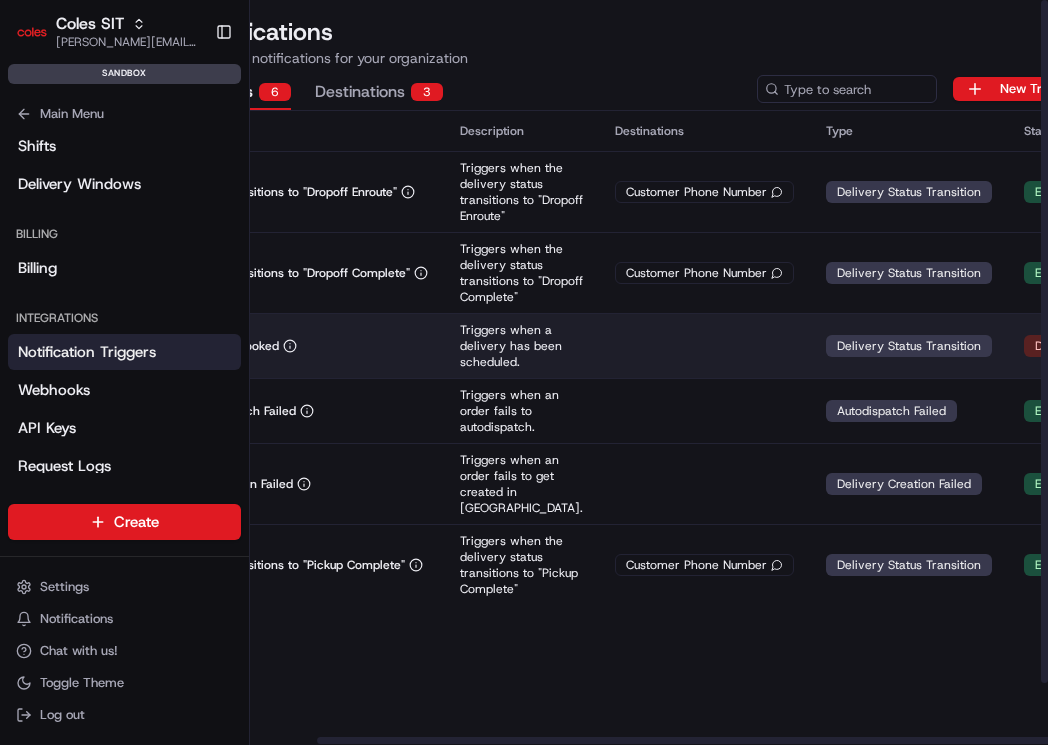 scroll, scrollTop: 0, scrollLeft: 0, axis: both 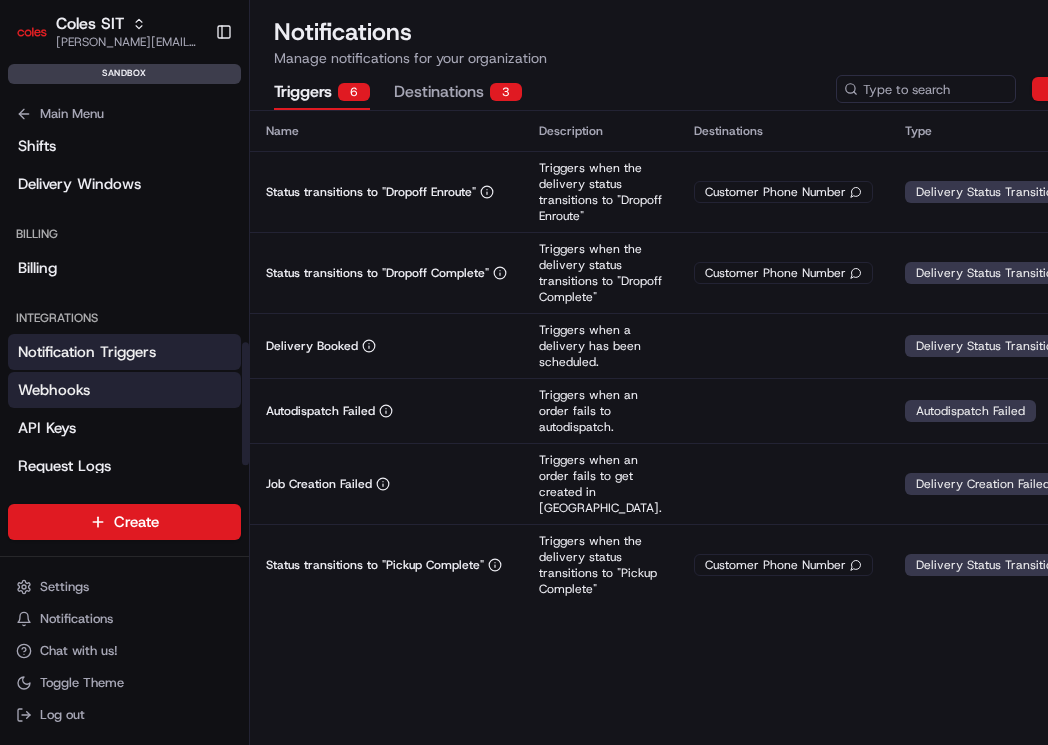click on "Webhooks" at bounding box center [124, 390] 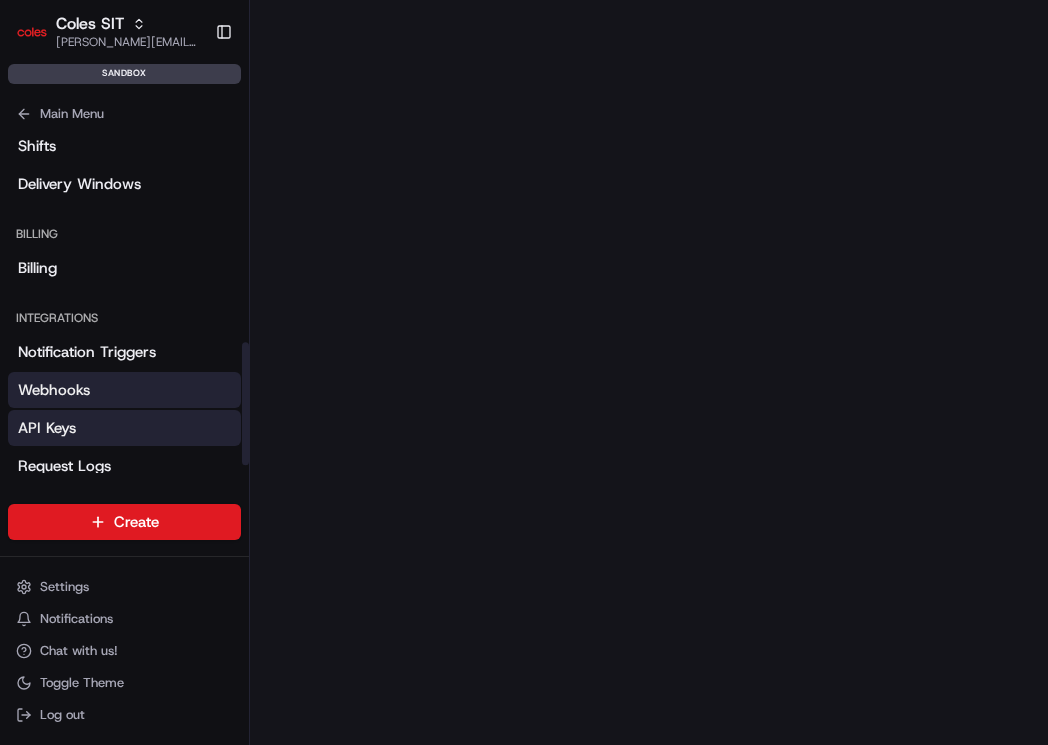 click on "API Keys" at bounding box center [124, 428] 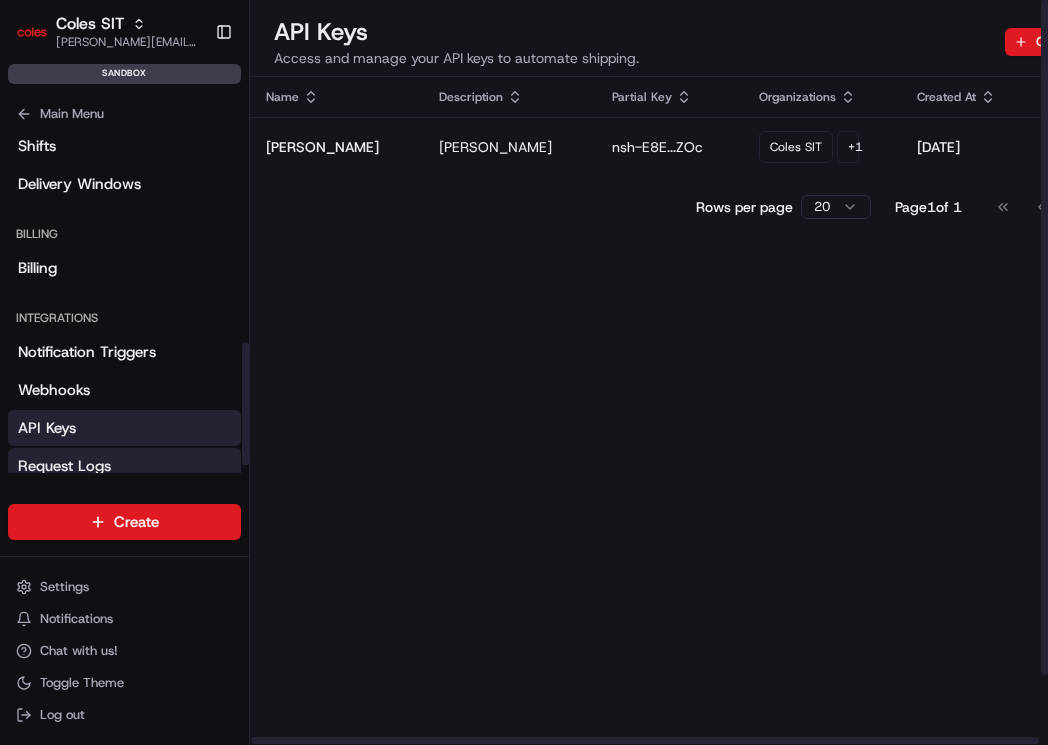 click on "Request Logs" at bounding box center [124, 466] 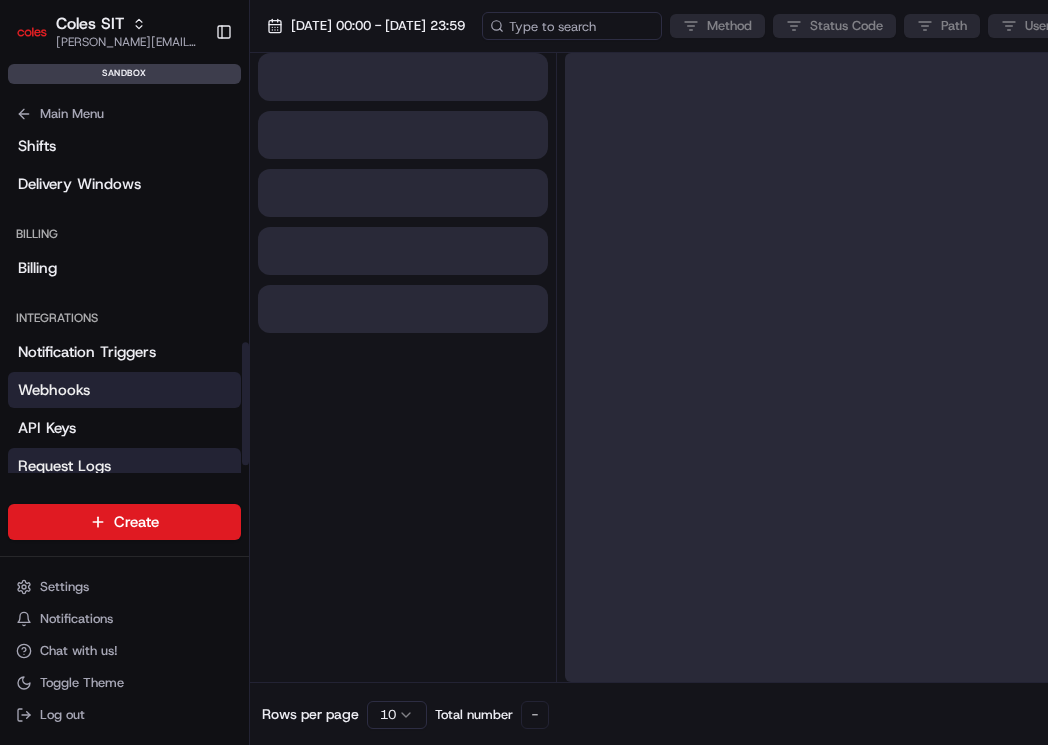 scroll, scrollTop: 615, scrollLeft: 0, axis: vertical 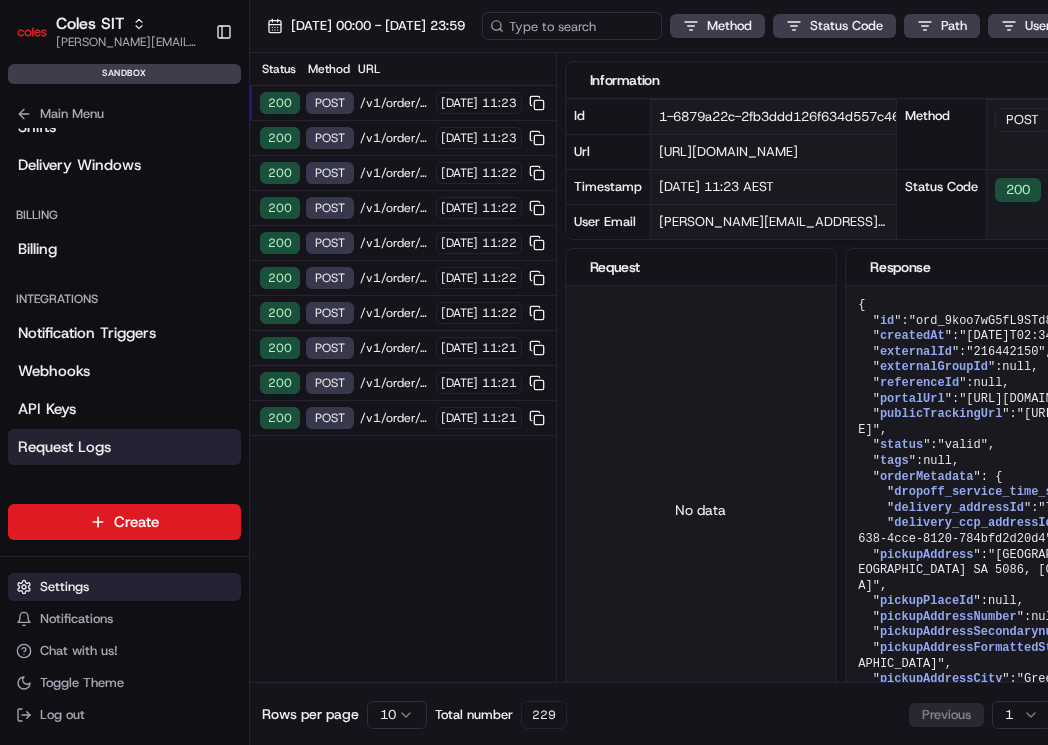 click on "Settings" at bounding box center [64, 587] 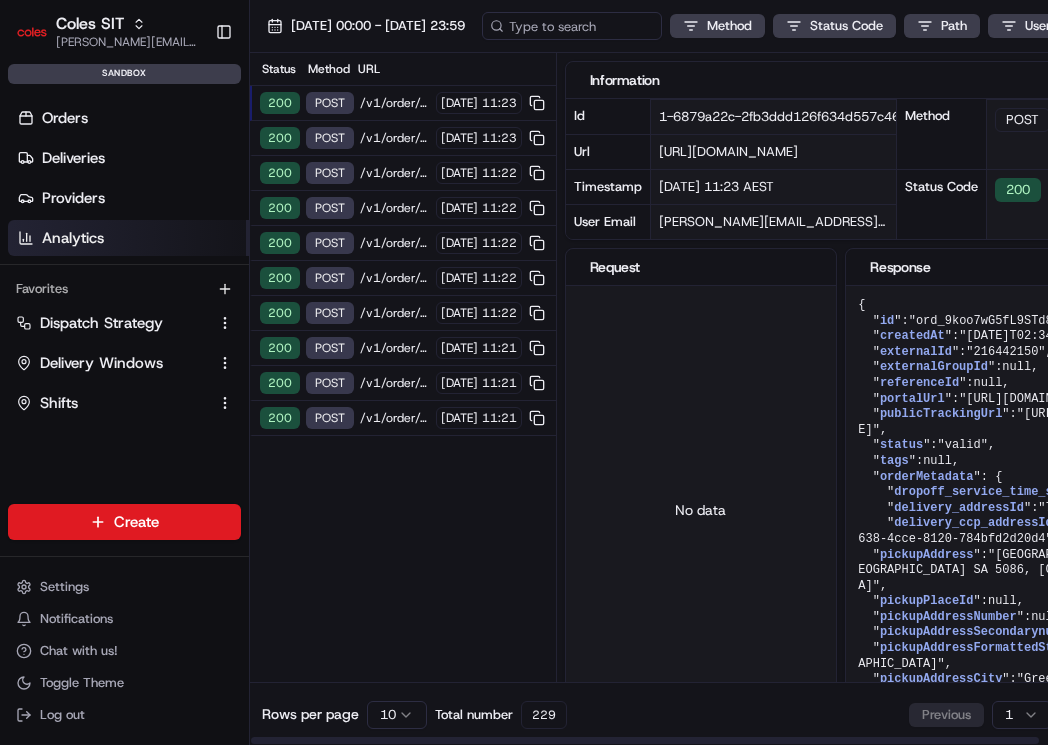 click on "Analytics" at bounding box center [128, 238] 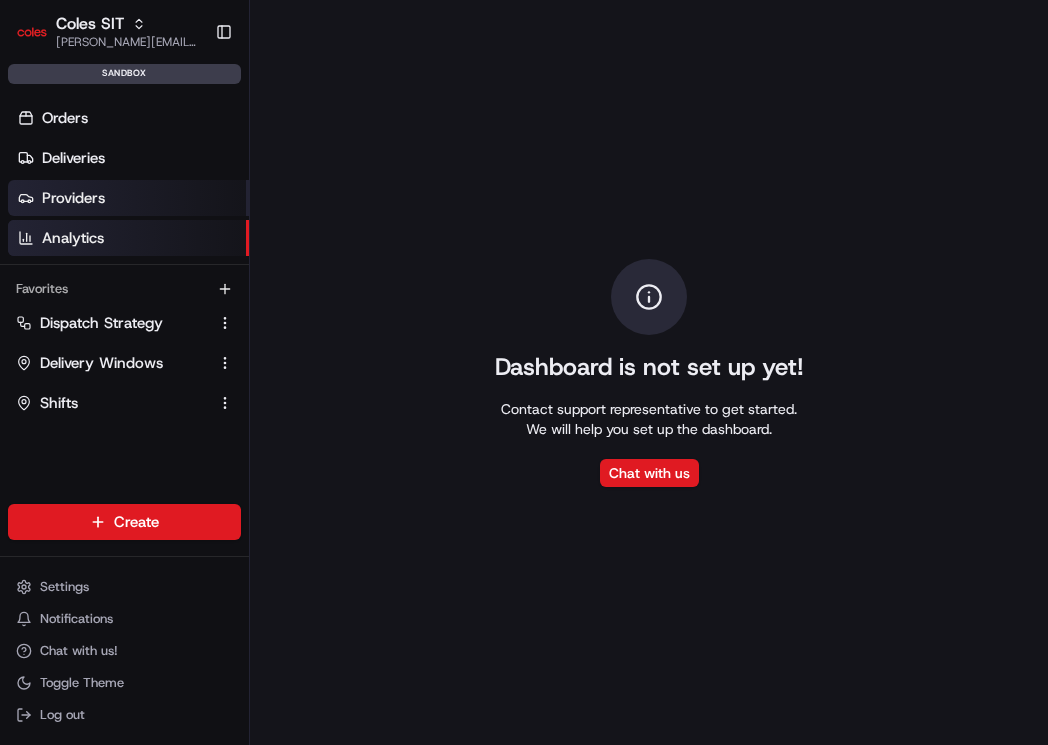 click on "Providers" at bounding box center (73, 198) 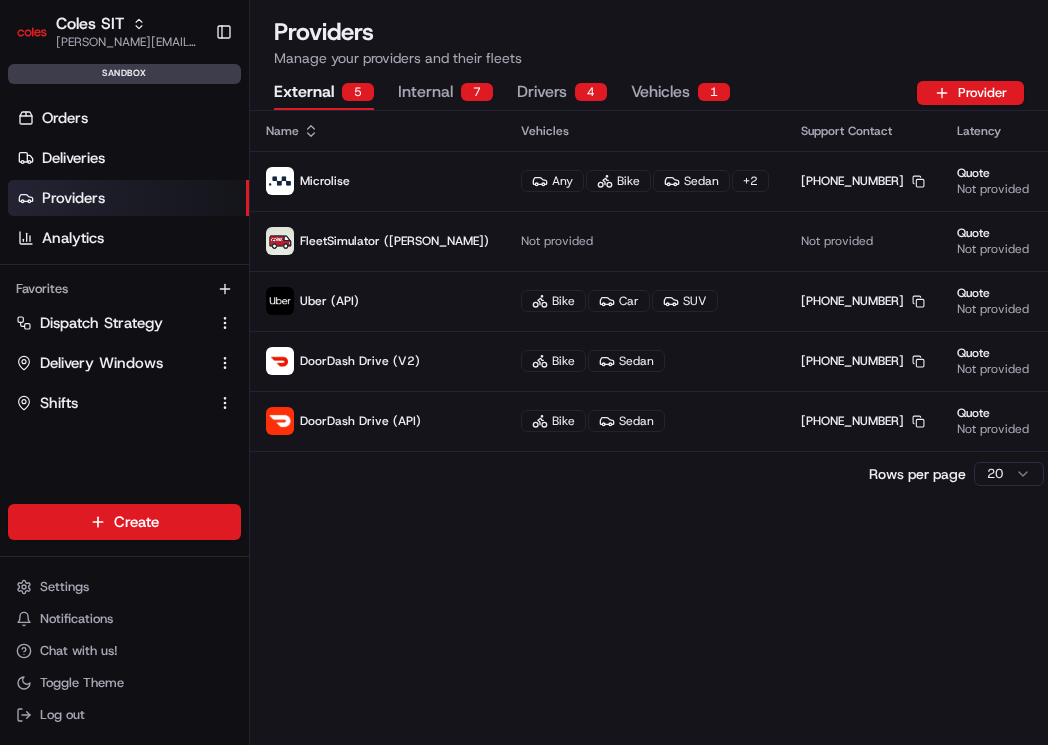 click on "External   5 Internal 7 Drivers 4 Vehicles 1  Provider" at bounding box center (649, 93) 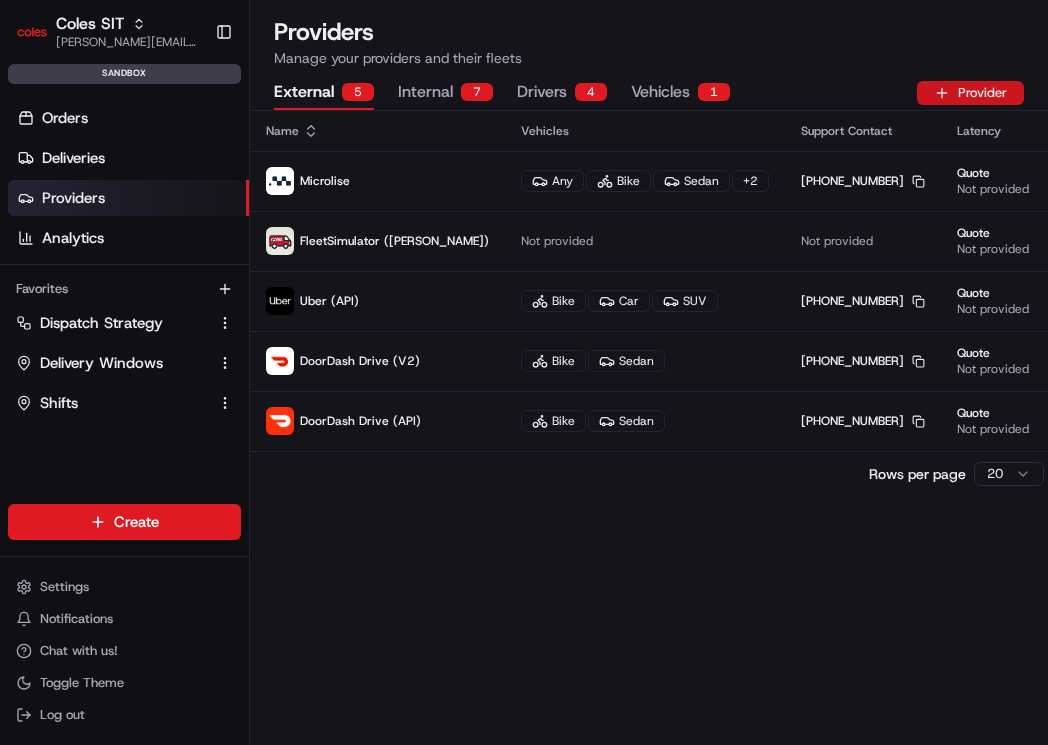 click on "Provider" at bounding box center [970, 93] 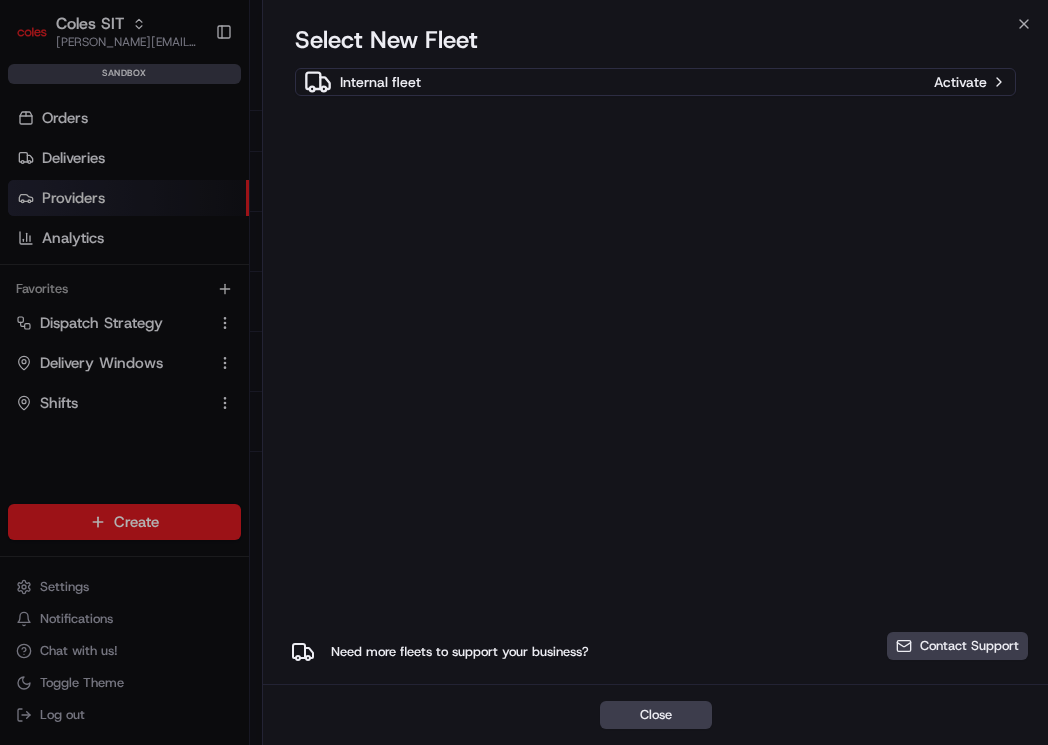 click on "Internal fleet Activate Need more fleets to support your business?  Contact Support" at bounding box center (655, 374) 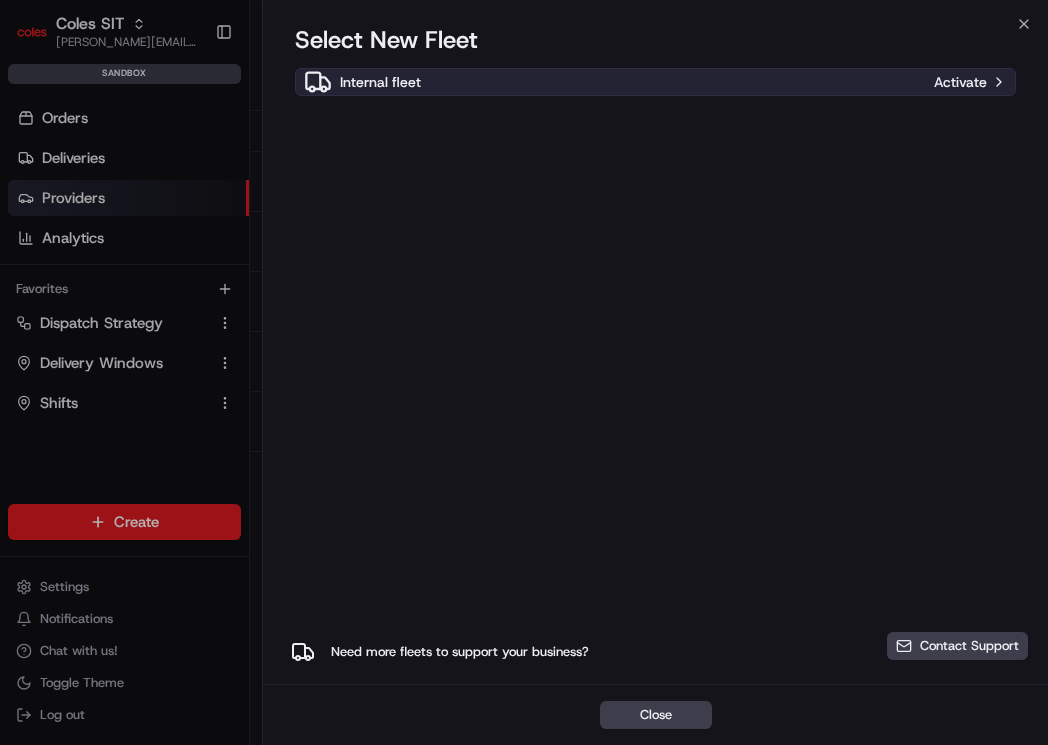 click on "Internal fleet" at bounding box center (615, 82) 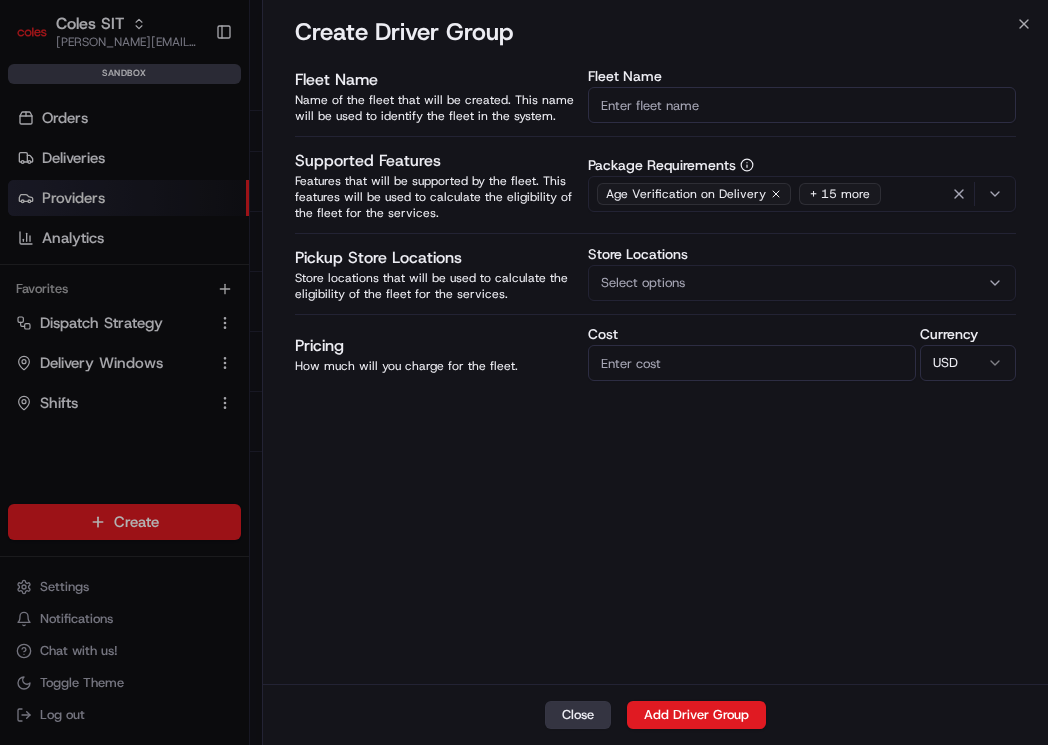 click on "Close" at bounding box center (578, 715) 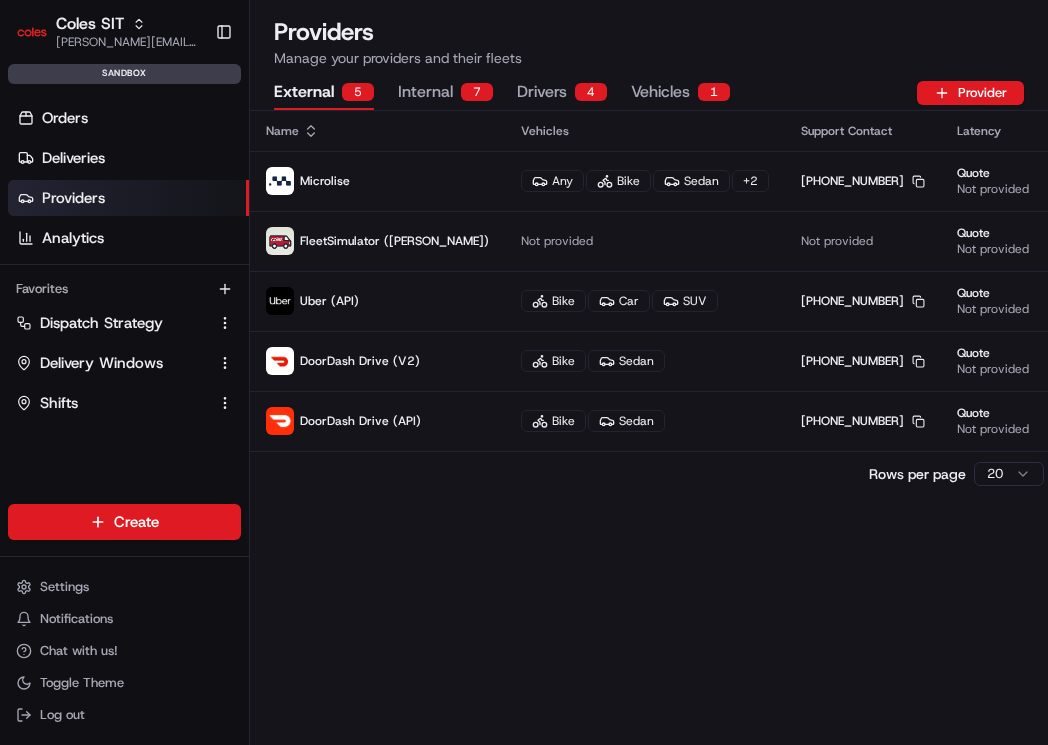 click on "Name Vehicles Support Contact Latency Status Microlise Any Bike Sedan + 2 [PHONE_NUMBER]   Copy  [PHONE_NUMBER] Quote Not provided Dispatch 3886 ms (p95) 77.411 % FleetSimulator (Coles Van) Not provided Not provided Quote Not provided Dispatch Not provided 100 % Uber (API) Bike Car SUV [PHONE_NUMBER]   Copy  [PHONE_NUMBER] Quote Not provided Dispatch Not provided 100 % DoorDash Drive (V2) Bike Sedan [PHONE_NUMBER]   Copy  [PHONE_NUMBER] Quote Not provided Dispatch Not provided 100 % DoorDash Drive (API) Bike Sedan [PHONE_NUMBER]   Copy  [PHONE_NUMBER] Quote Not provided Dispatch Not provided 100 % Rows per page 20 Page  1  of   1 Go to first page Go to previous page Go to next page Go to last page" at bounding box center (649, 428) 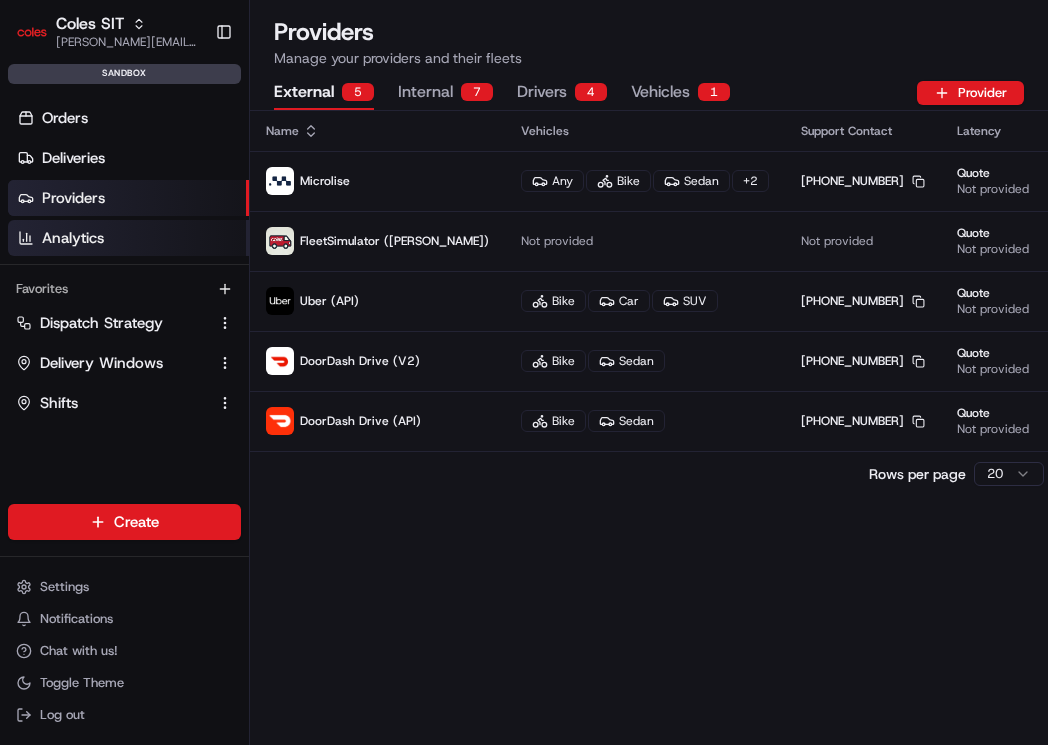 click on "Analytics" at bounding box center (128, 238) 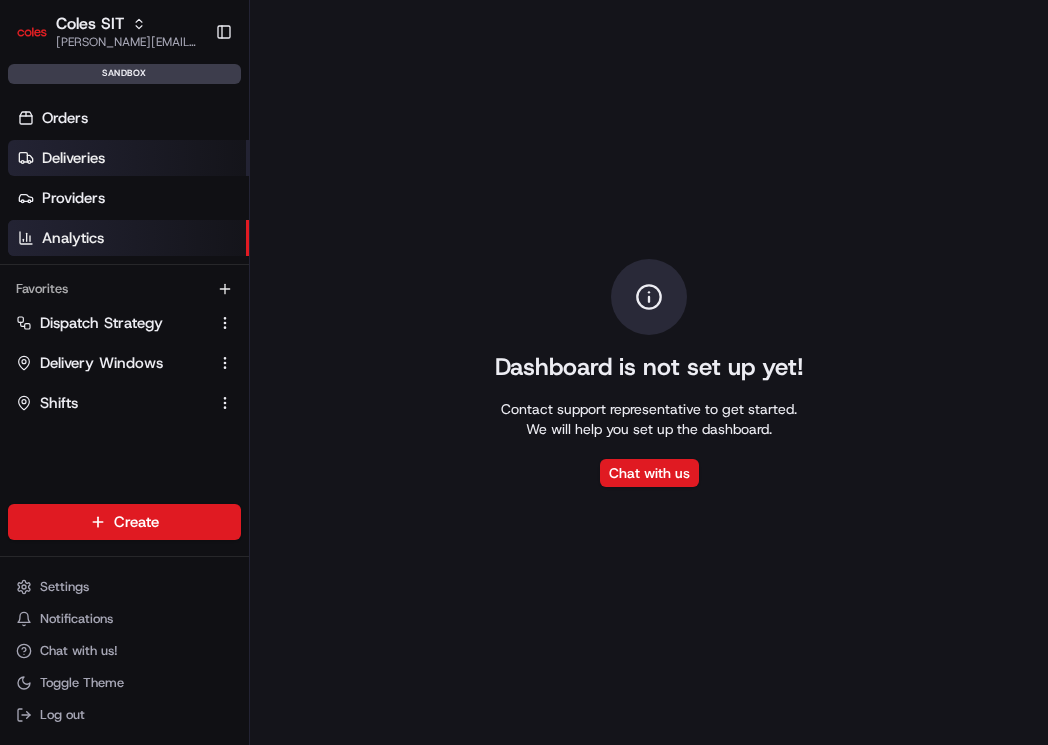click on "Deliveries" at bounding box center [128, 158] 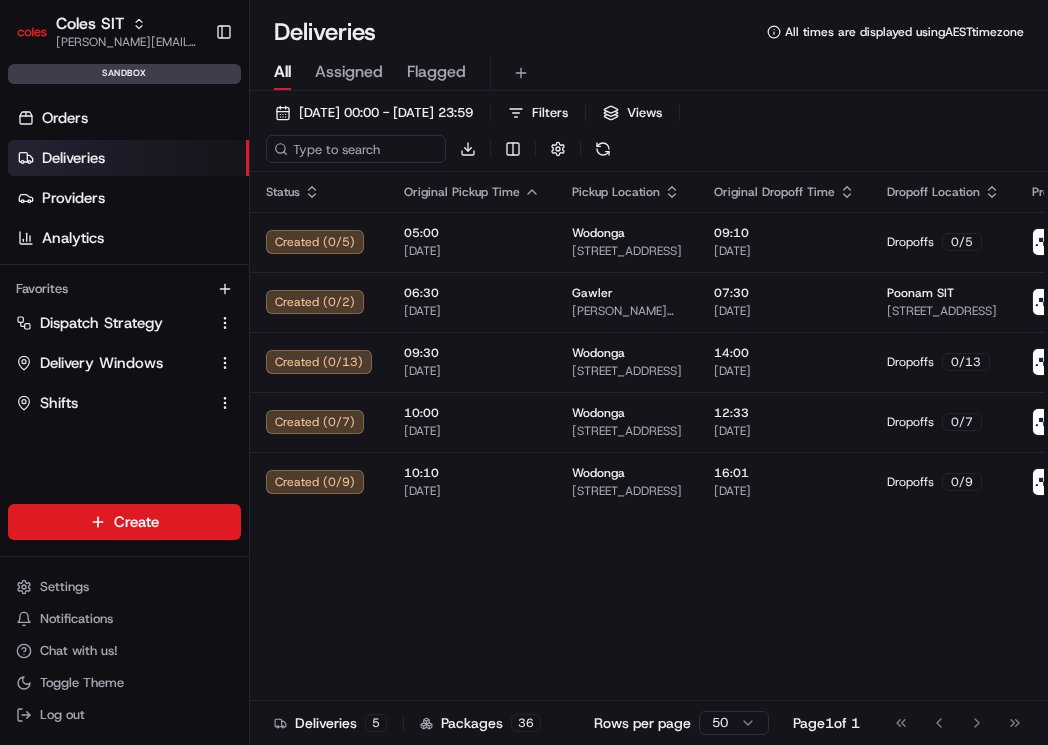 click on "Orders Deliveries Providers Analytics" at bounding box center [128, 178] 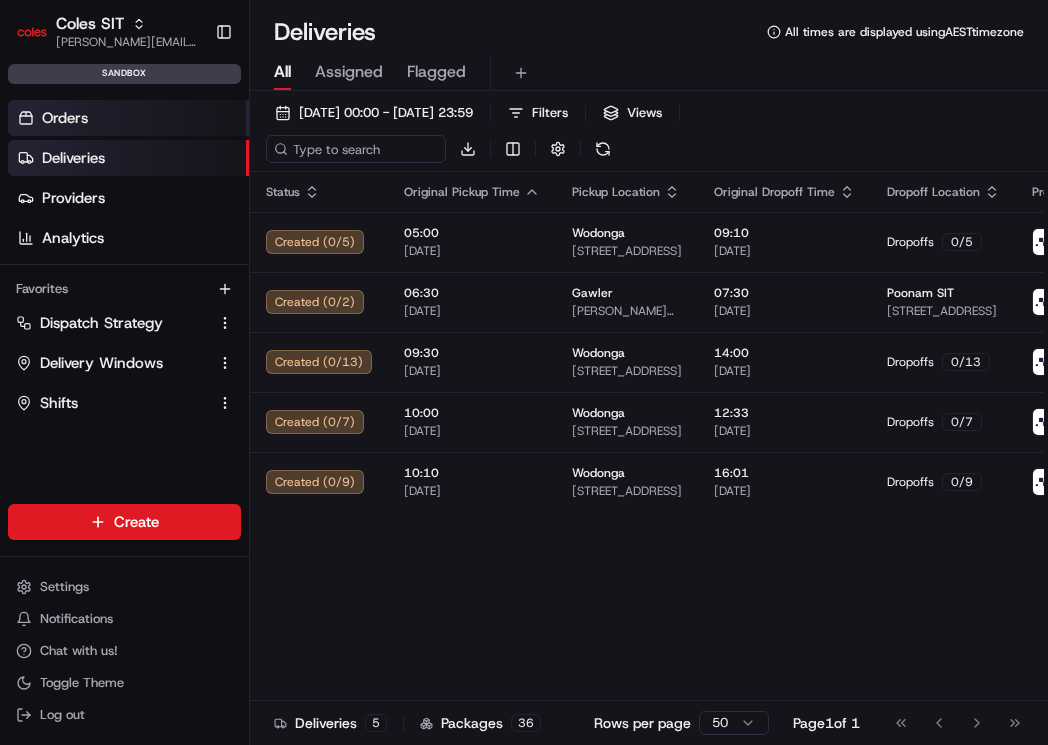 click on "Orders" at bounding box center (128, 118) 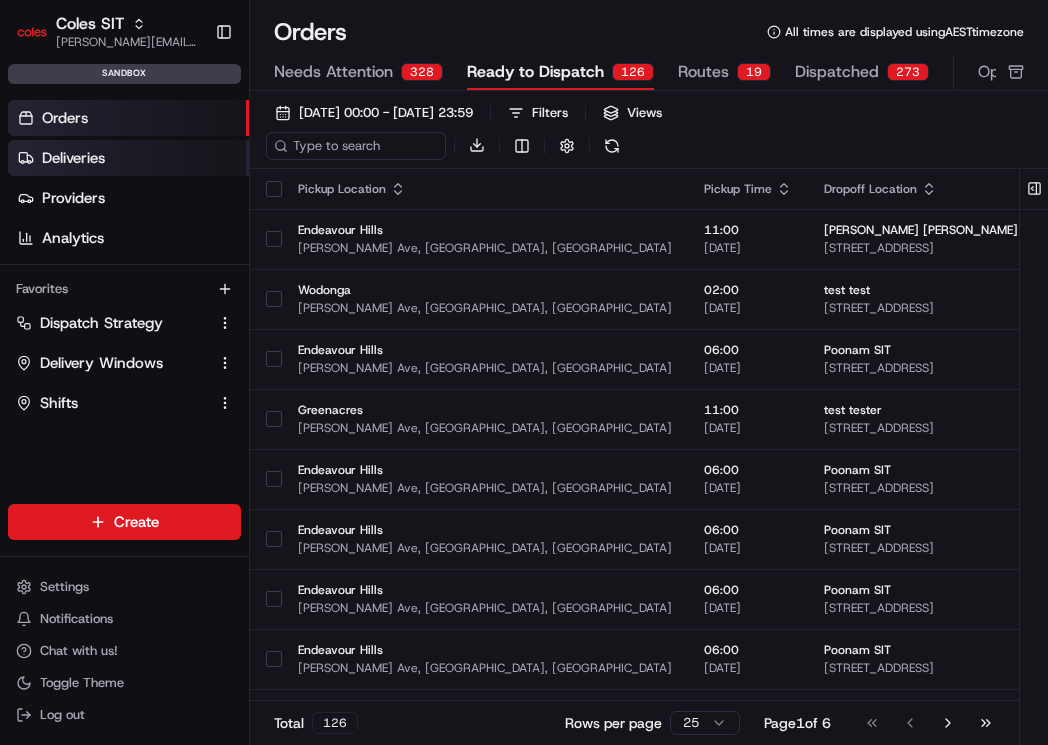 click on "Deliveries" at bounding box center [128, 158] 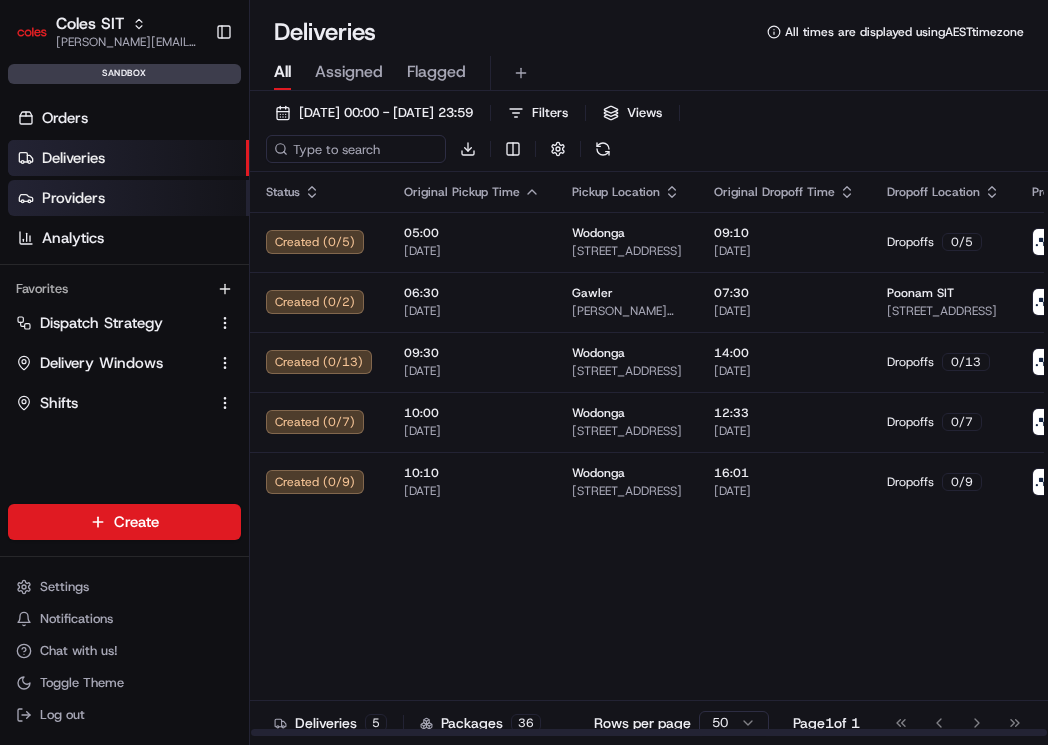 click on "Providers" at bounding box center (73, 198) 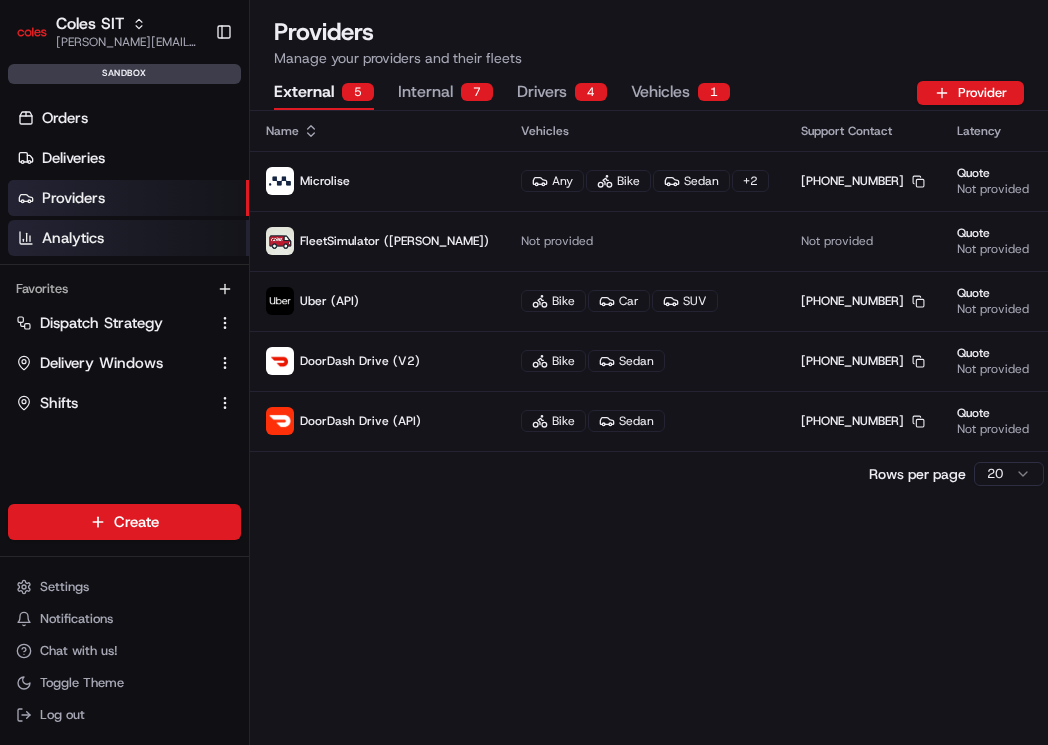 click on "Analytics" at bounding box center [128, 238] 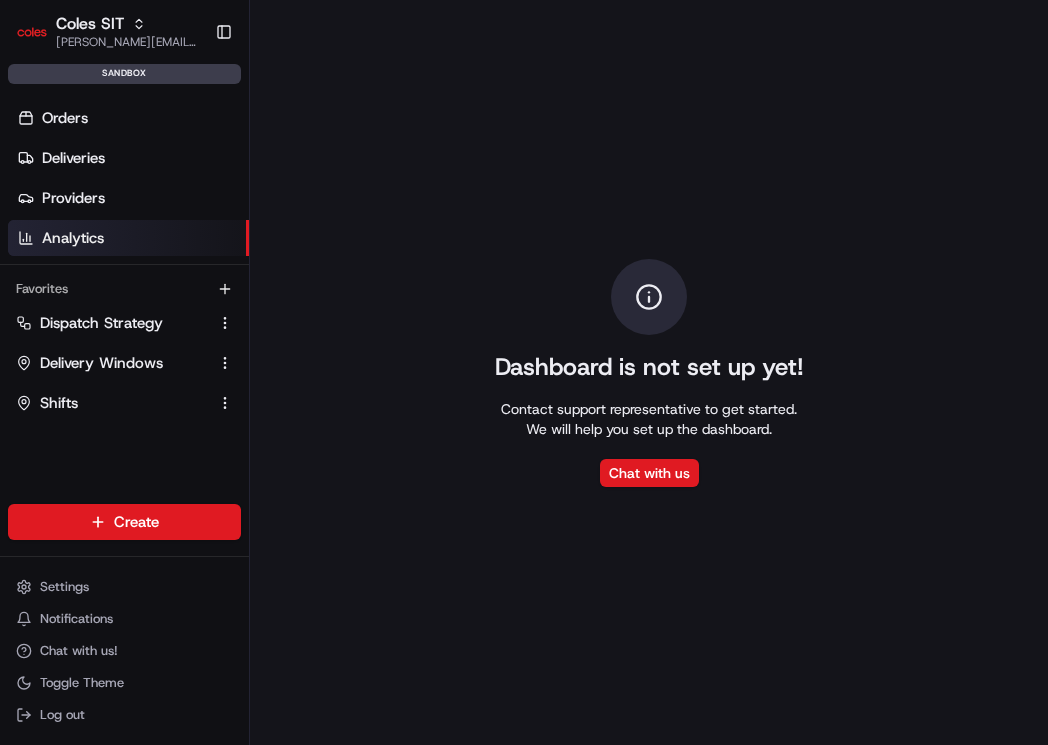 click on "Favorites" at bounding box center [124, 289] 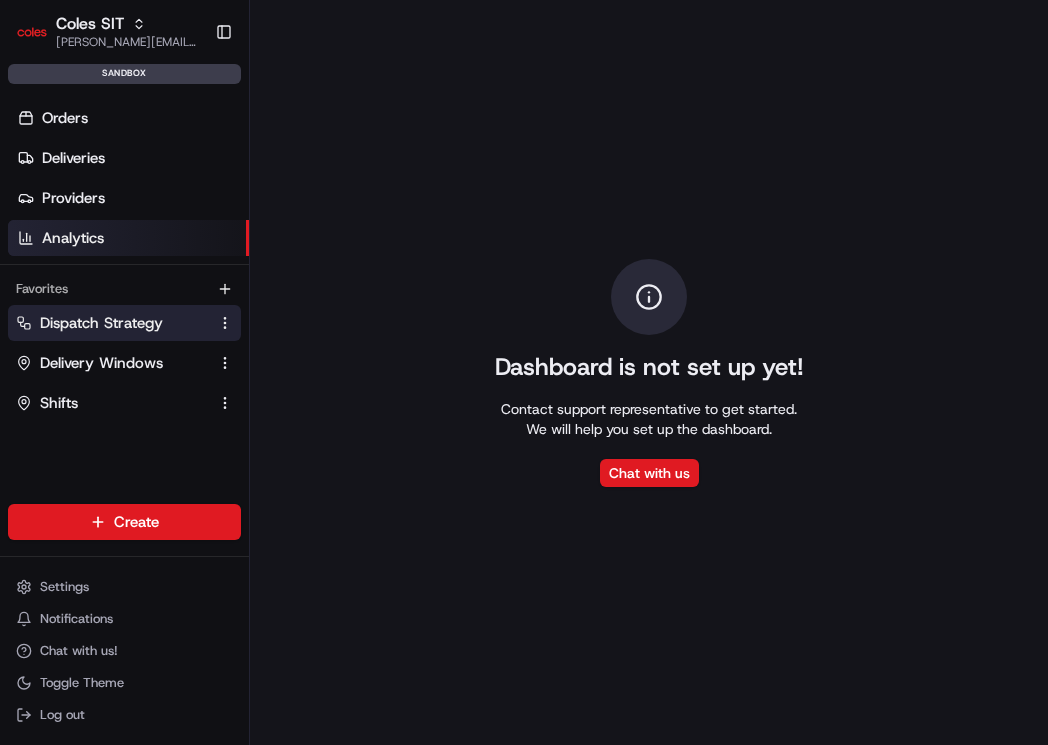 click on "Dispatch Strategy" at bounding box center (101, 323) 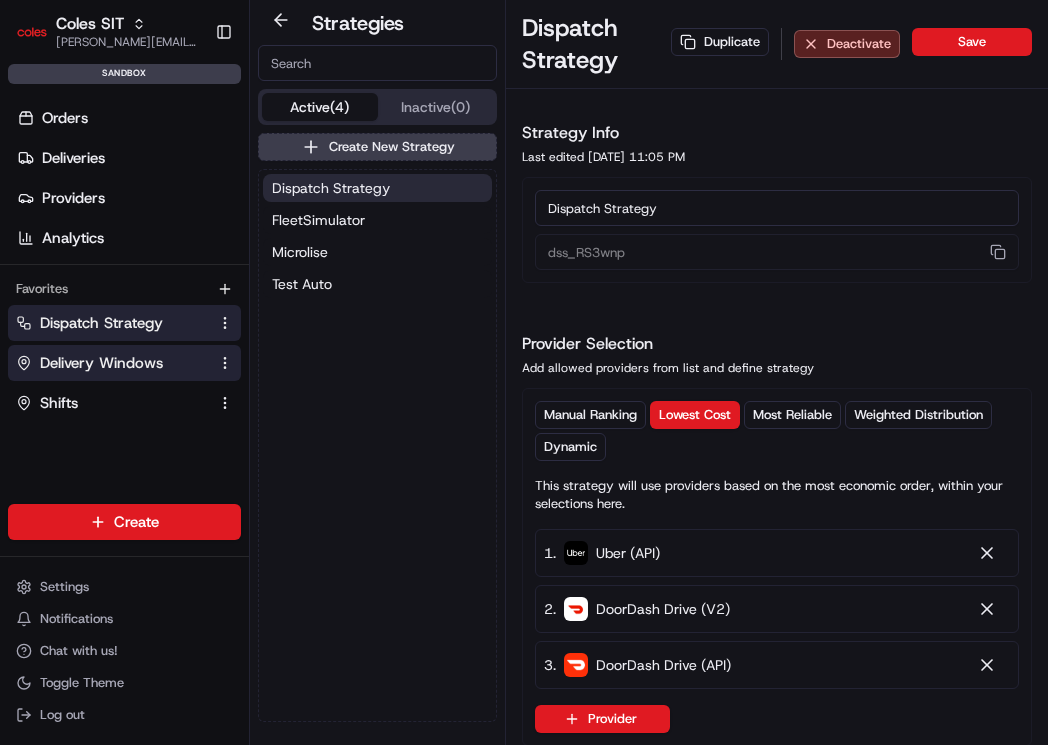 click on "Delivery Windows" at bounding box center [101, 363] 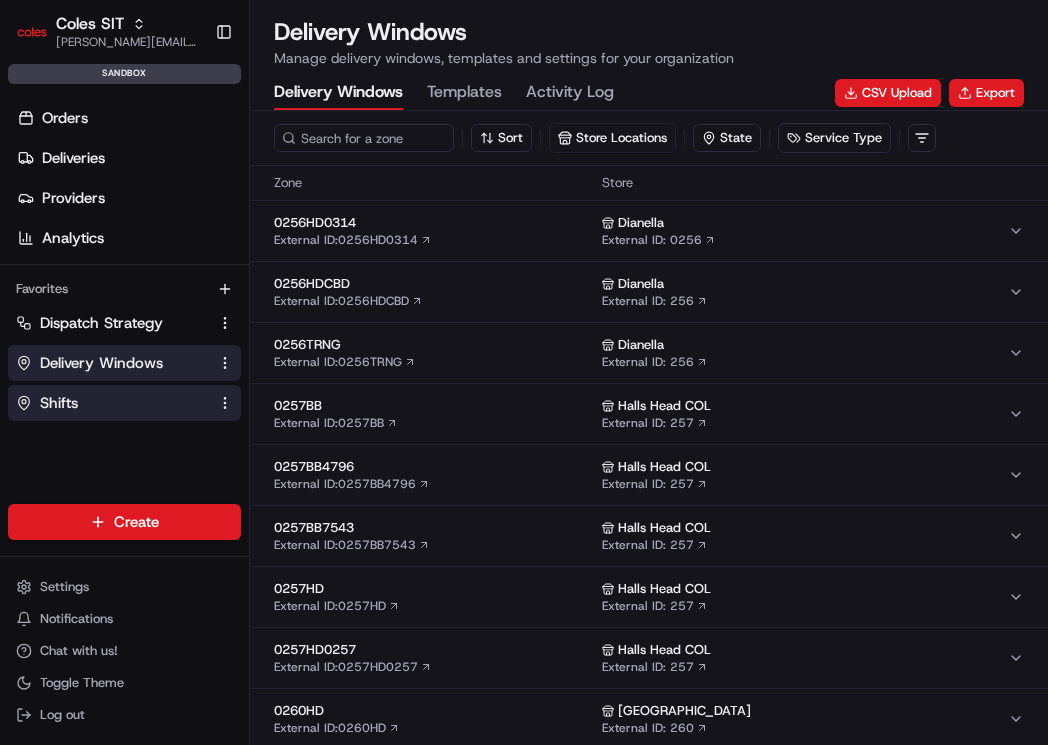 click on "Shifts" at bounding box center (112, 403) 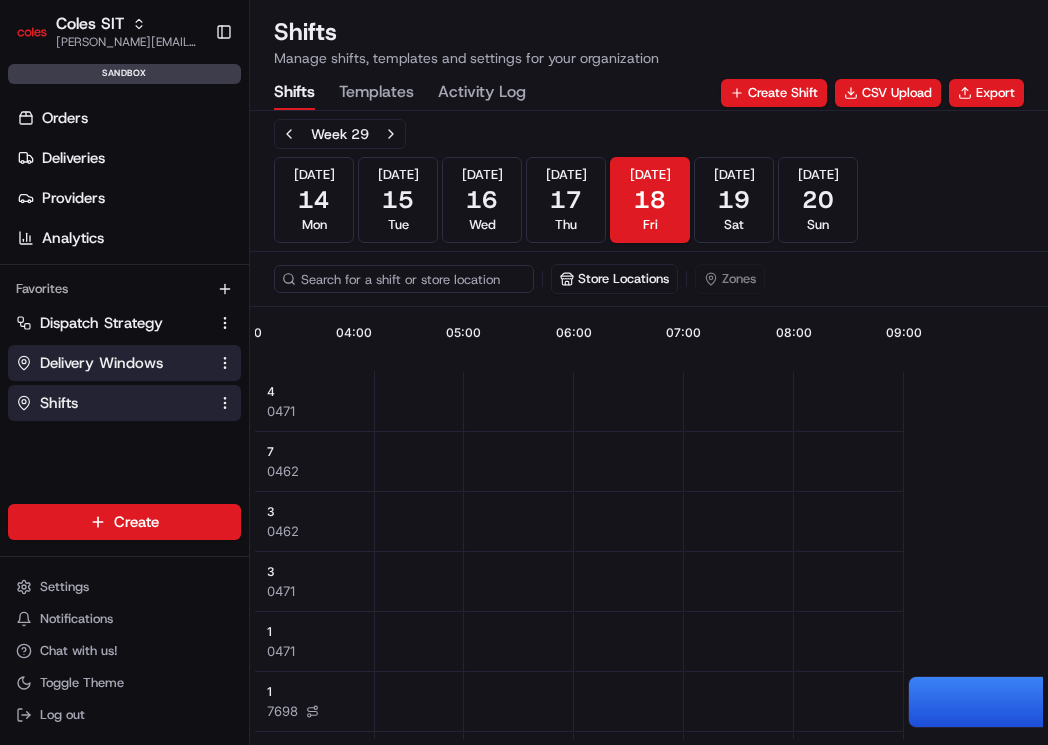 scroll, scrollTop: 0, scrollLeft: 580, axis: horizontal 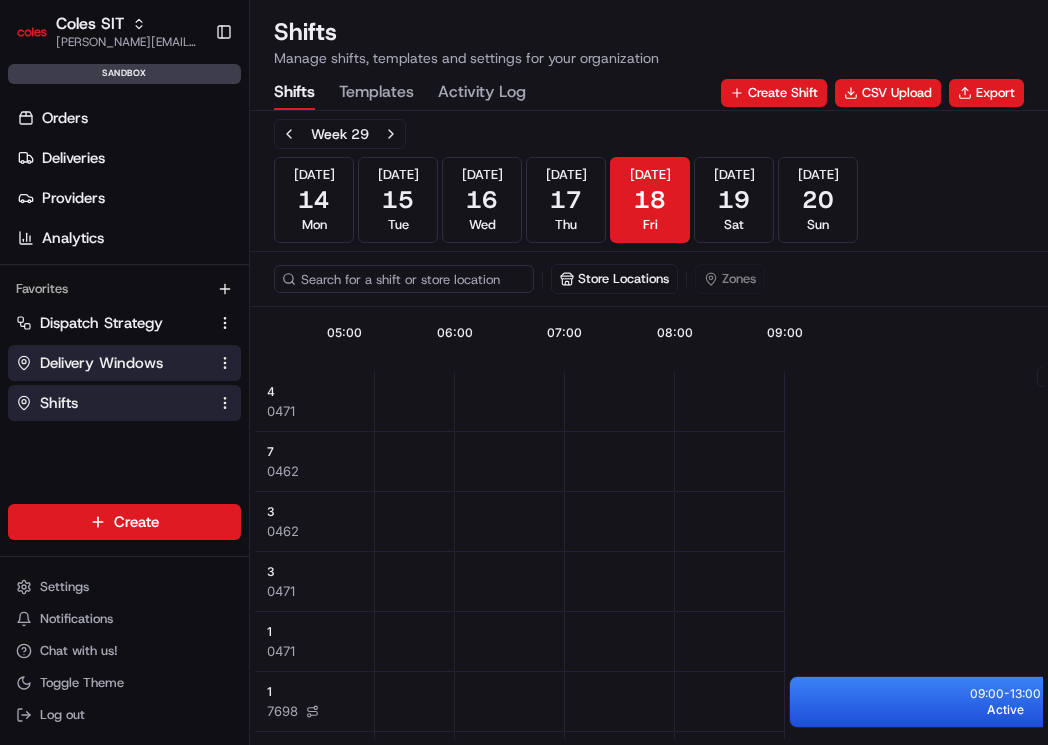 click on "Delivery Windows" at bounding box center [101, 363] 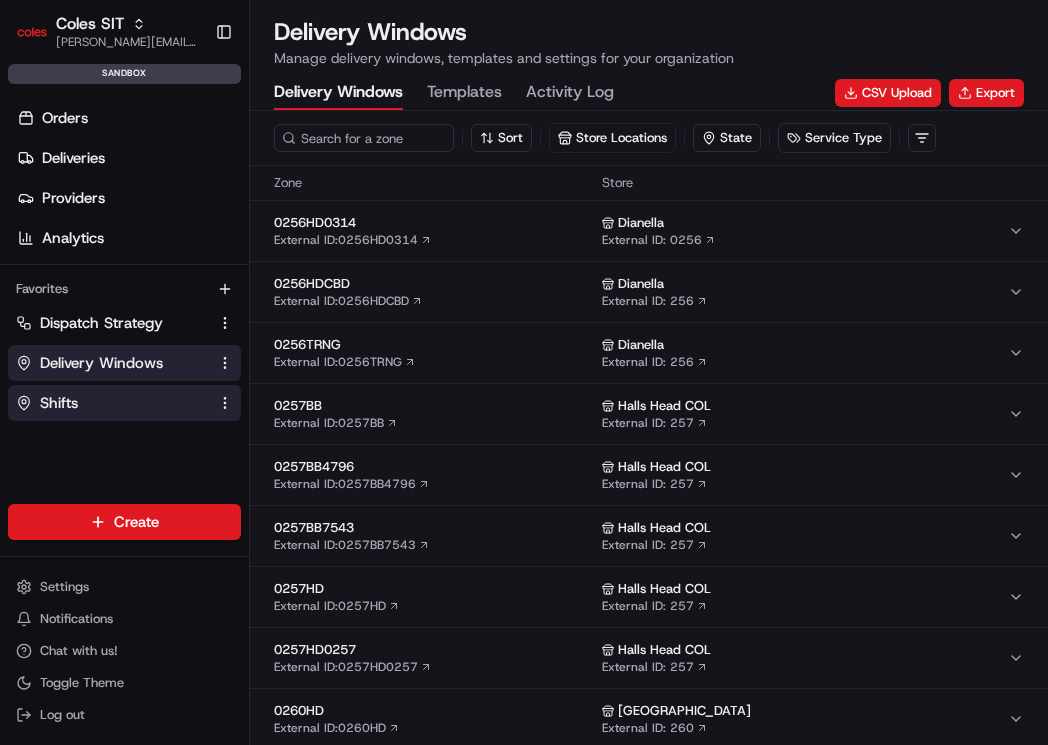 click on "Shifts" at bounding box center (112, 403) 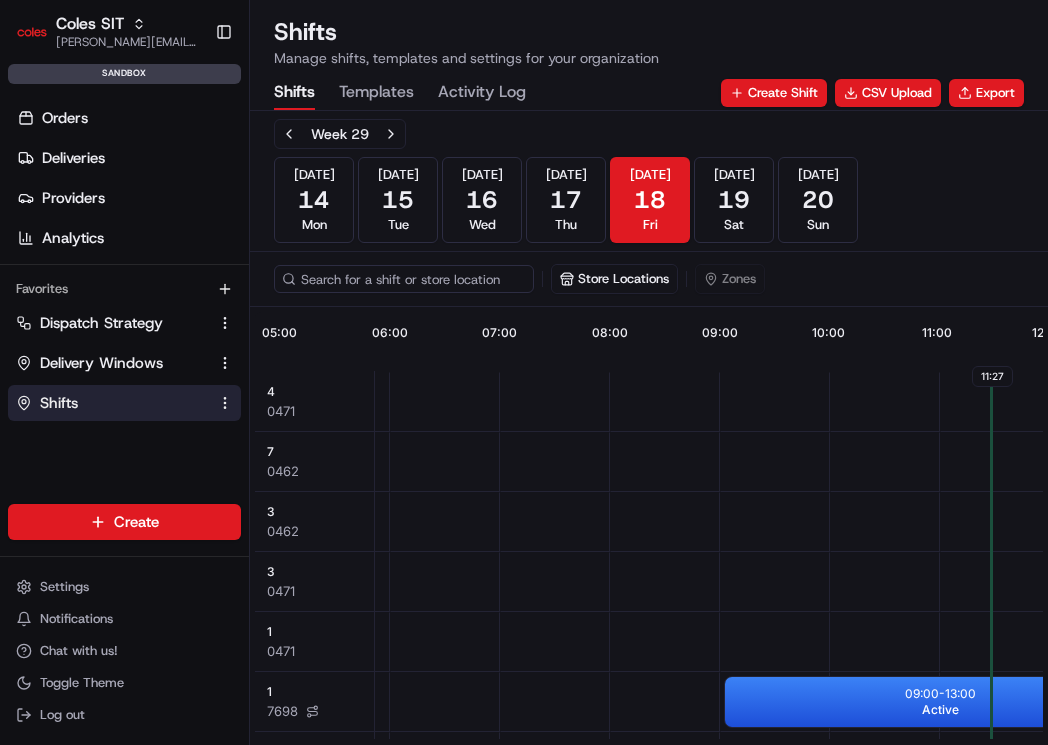 scroll, scrollTop: 0, scrollLeft: 660, axis: horizontal 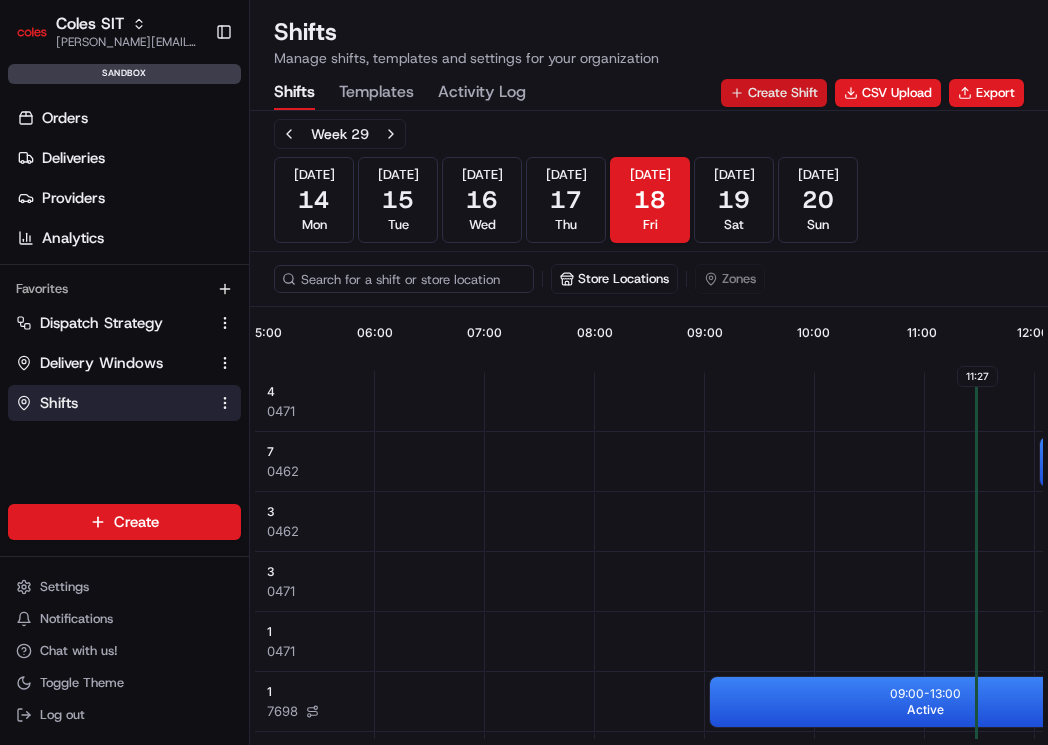 click on "Create Shift" at bounding box center (774, 93) 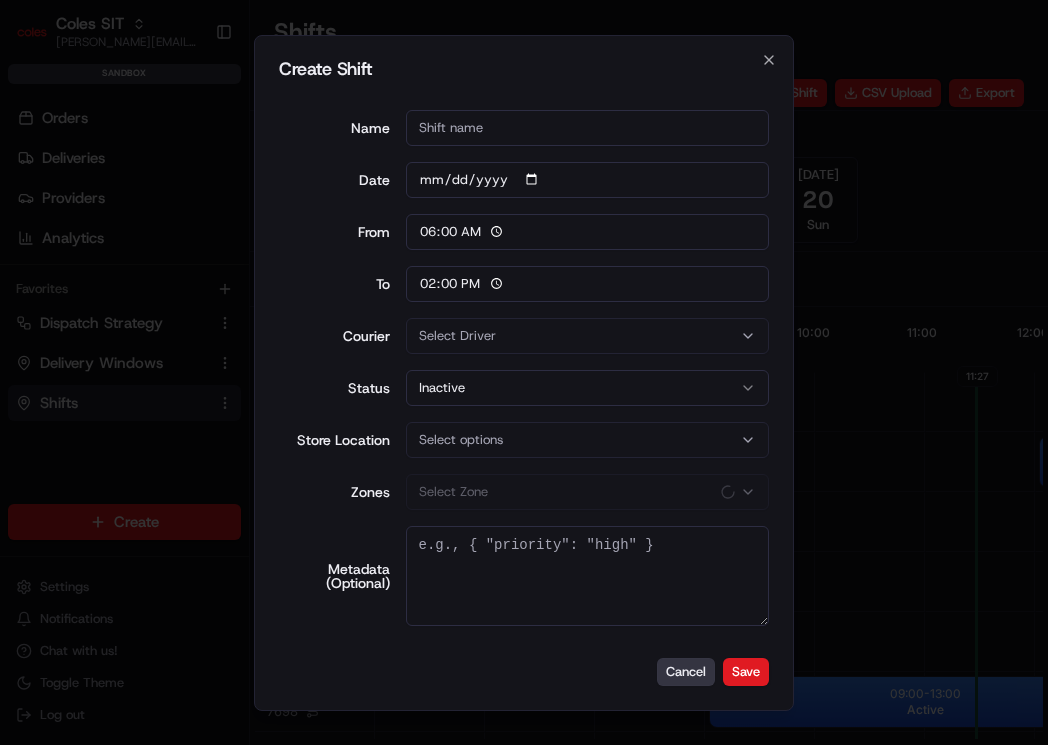 click on "Cancel" at bounding box center [686, 672] 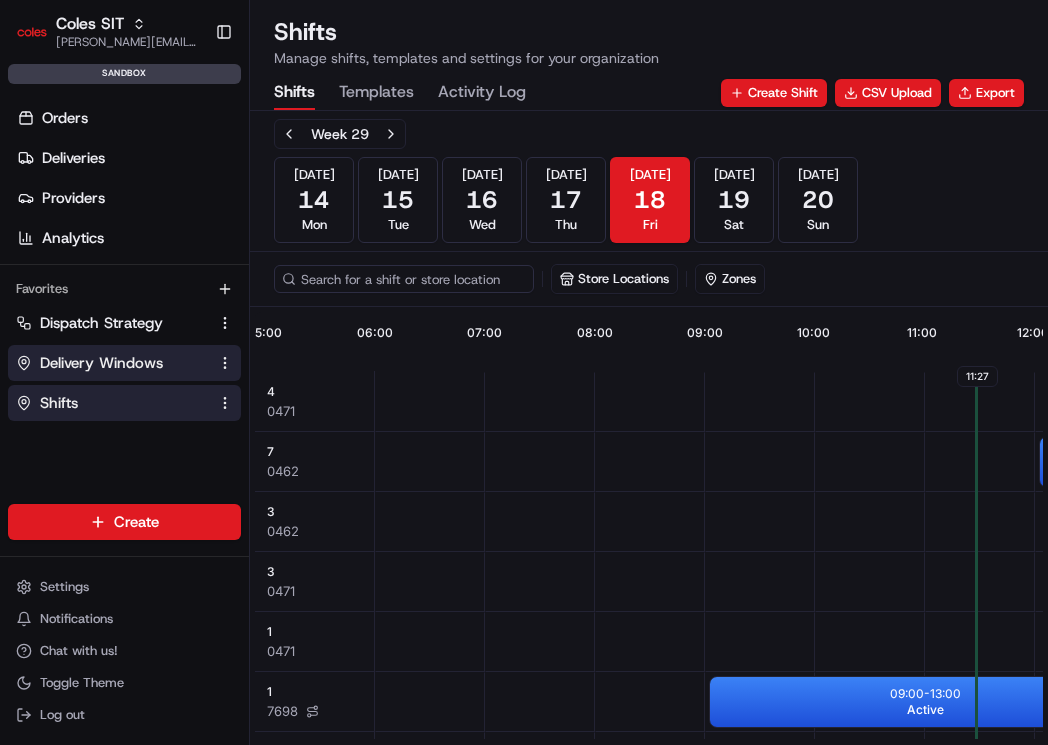 click on "Delivery Windows" at bounding box center (101, 363) 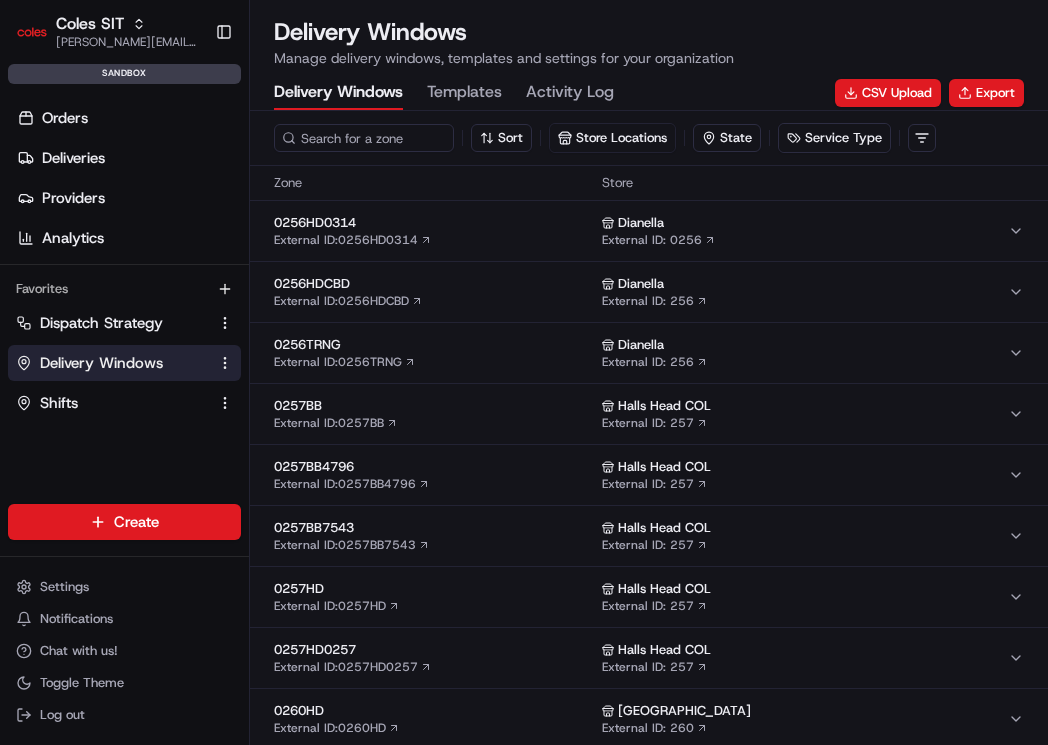 click on "Templates" at bounding box center [464, 93] 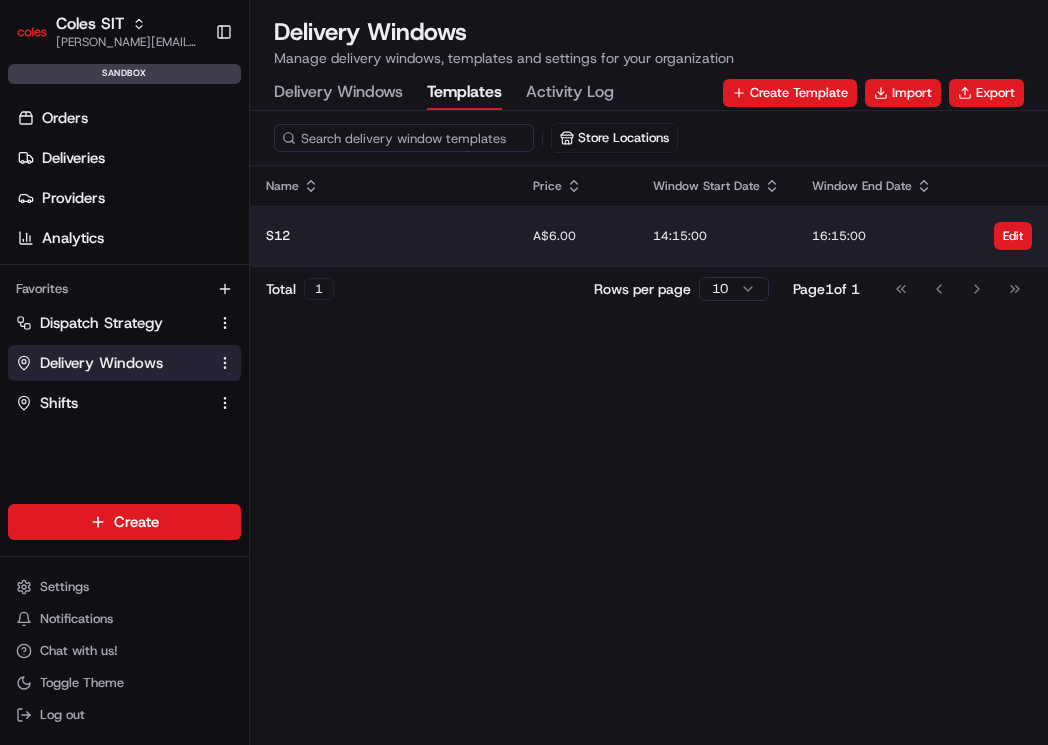 click on "14:15:00" at bounding box center (716, 236) 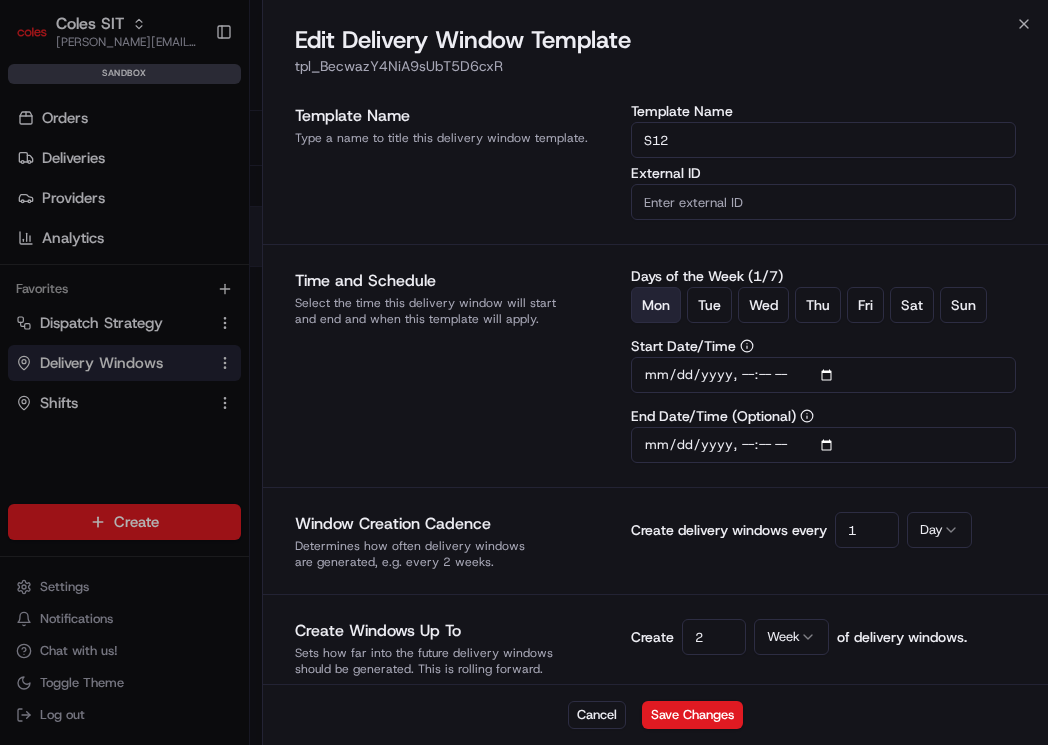 type on "{
"SHIFT": "S12",
"MAX_ITEMS": "50",
"SERVICE_TYPE": "HD",
"CHANNEL_OPTIONS": "15",
"WEB_CUTOFF_DATE": "[DATE] 12:30",
"SHIFT_CUTOFF_DATE": "[DATE] 12:40",
"DRVSHIFT_ATTRIBUTE": "AM",
"DELIVERY_RESTRICTION1": "ULM_Test",
"DELIVERY_RESTRICTION2": "DONUTS",
"DELIVERY_RESTRICTION3": "TOBACCO",
"DELIVERY_RESTRICTION8": "HotCrossBuns",
"DELIVERY_RESTRICTION9": "LIQUOR",
"UNATTENDED_DELIVERY_OPTIONS": "3",
"DELIVERY_WINDOW_TYPE_OPTIONS": "Next Day"
}" 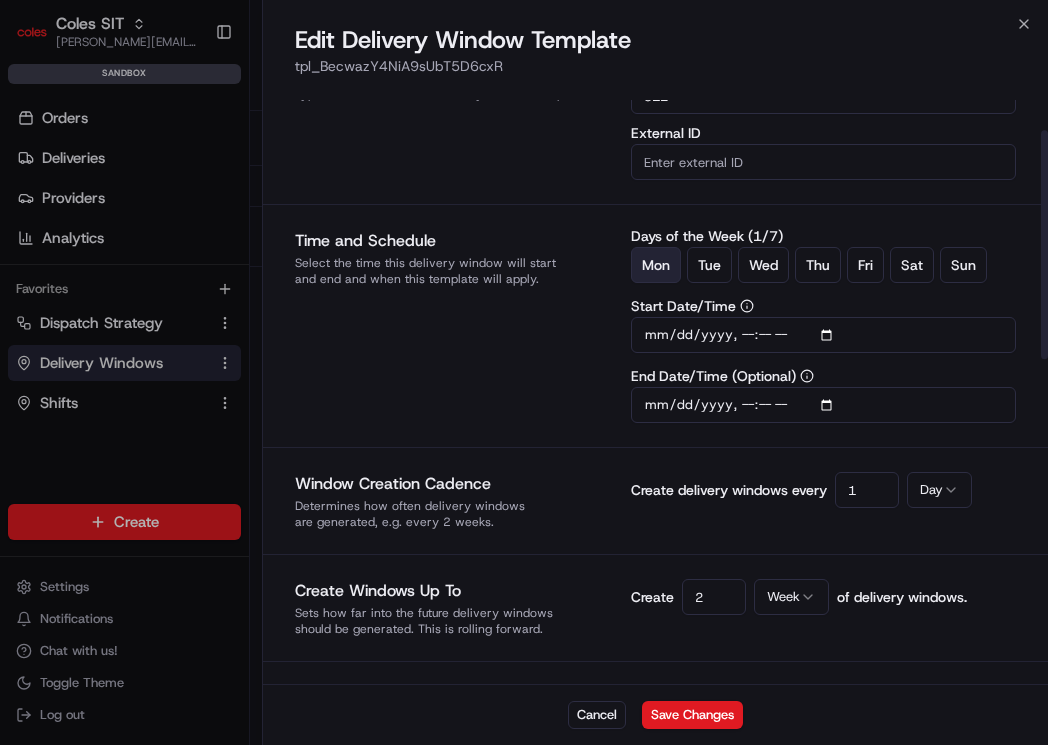 scroll, scrollTop: 0, scrollLeft: 0, axis: both 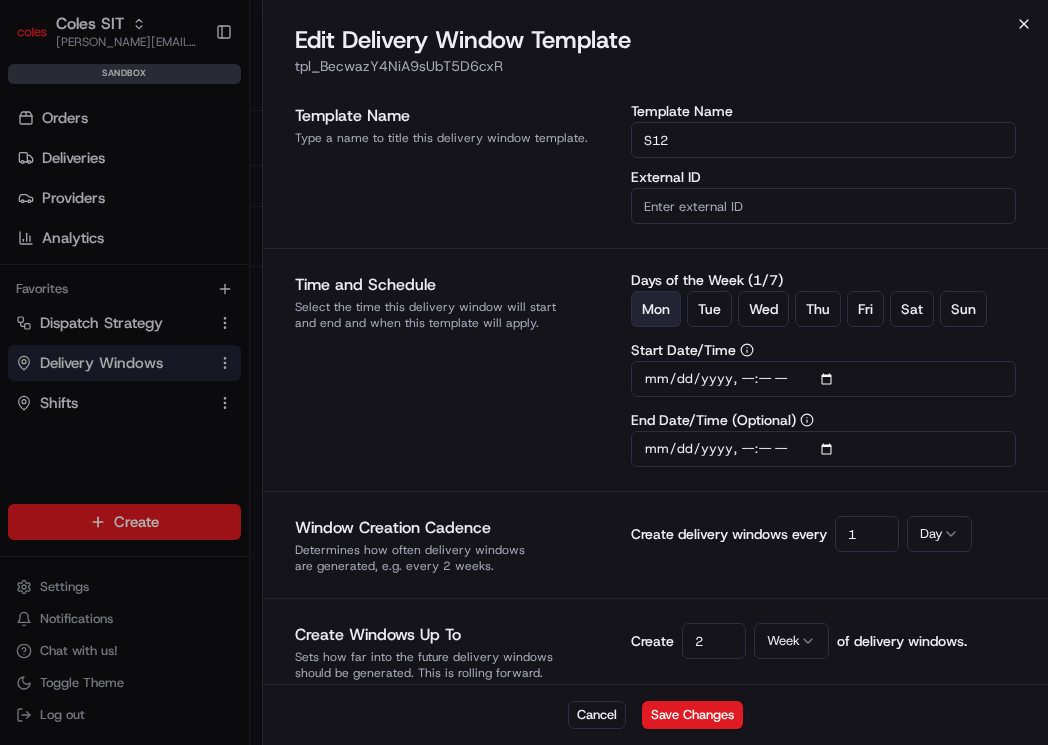 click 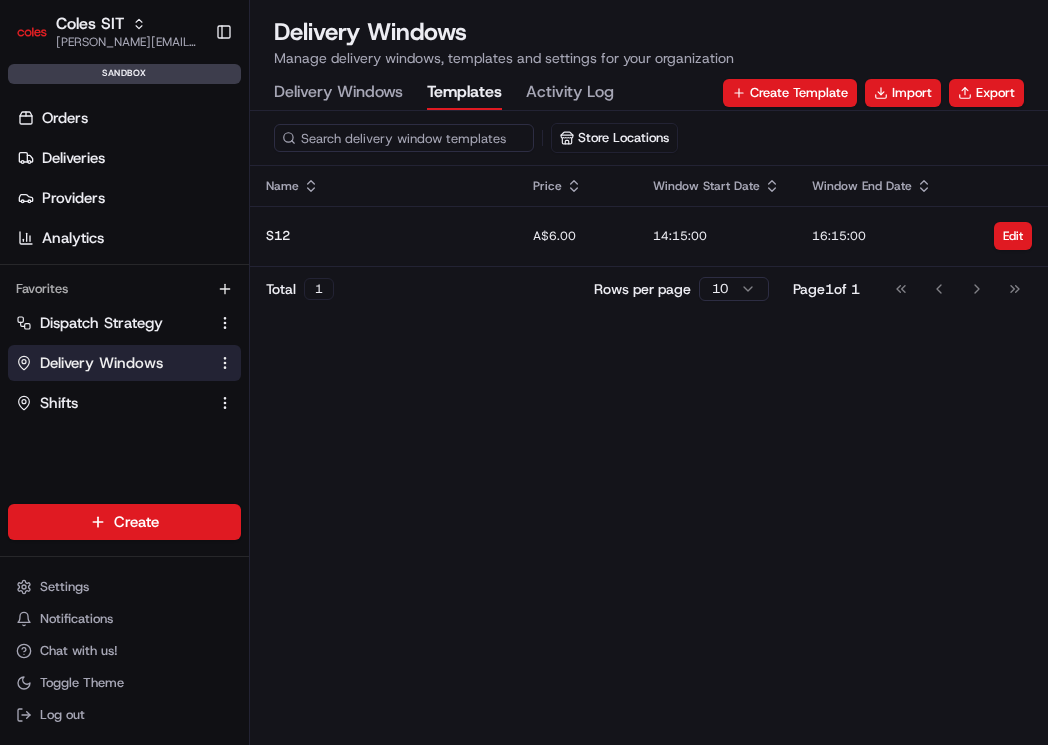 click on "Store Locations Name Price Window Start Date Window End Date S12 A$6.00 14:15:00 16:15:00 Edit Total 1 Rows per page 10 Page  1  of   1 Go to first page Go to previous page Go to next page Go to last page" at bounding box center [649, 428] 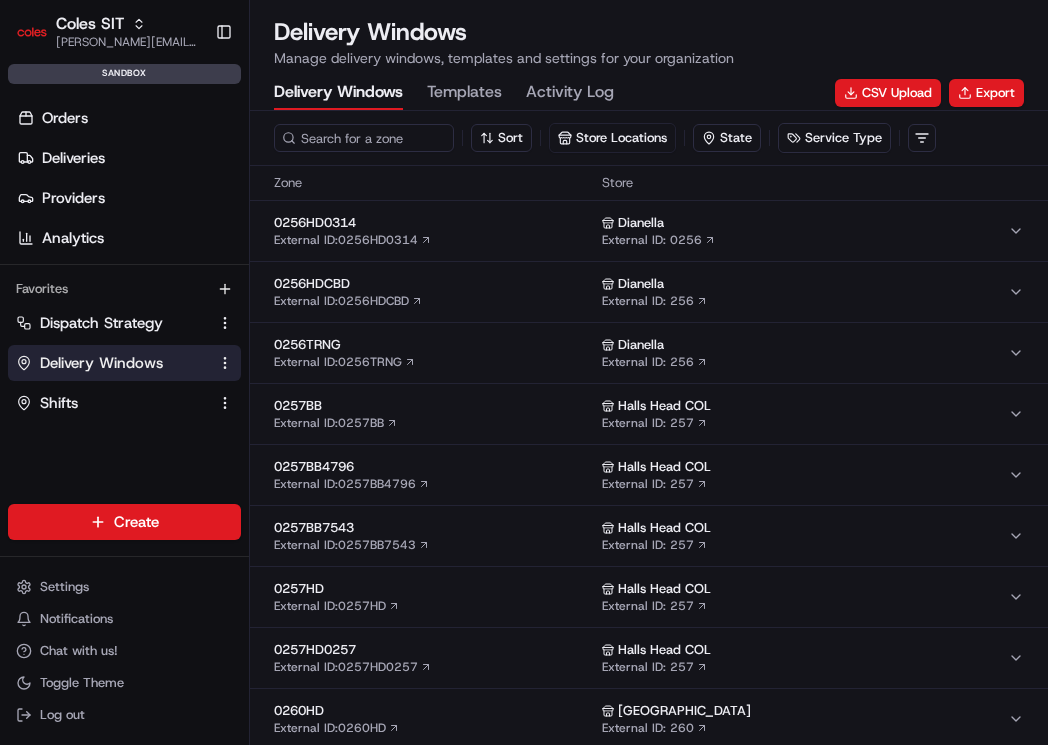 click on "Templates" at bounding box center [464, 93] 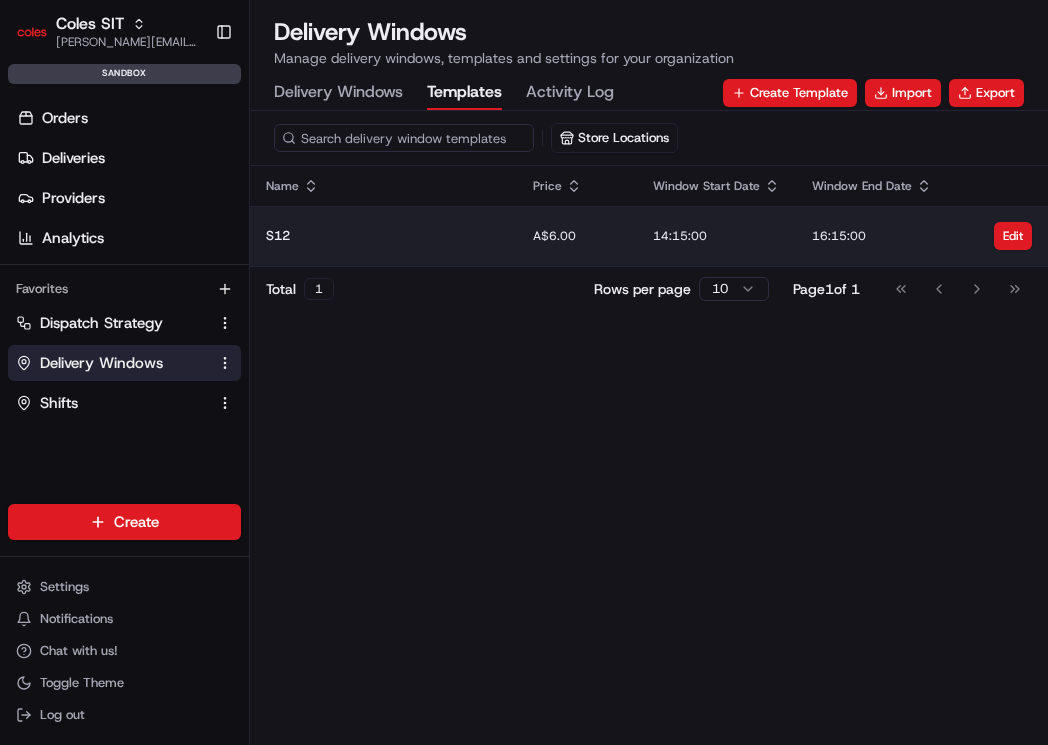 click on "S12" at bounding box center (383, 236) 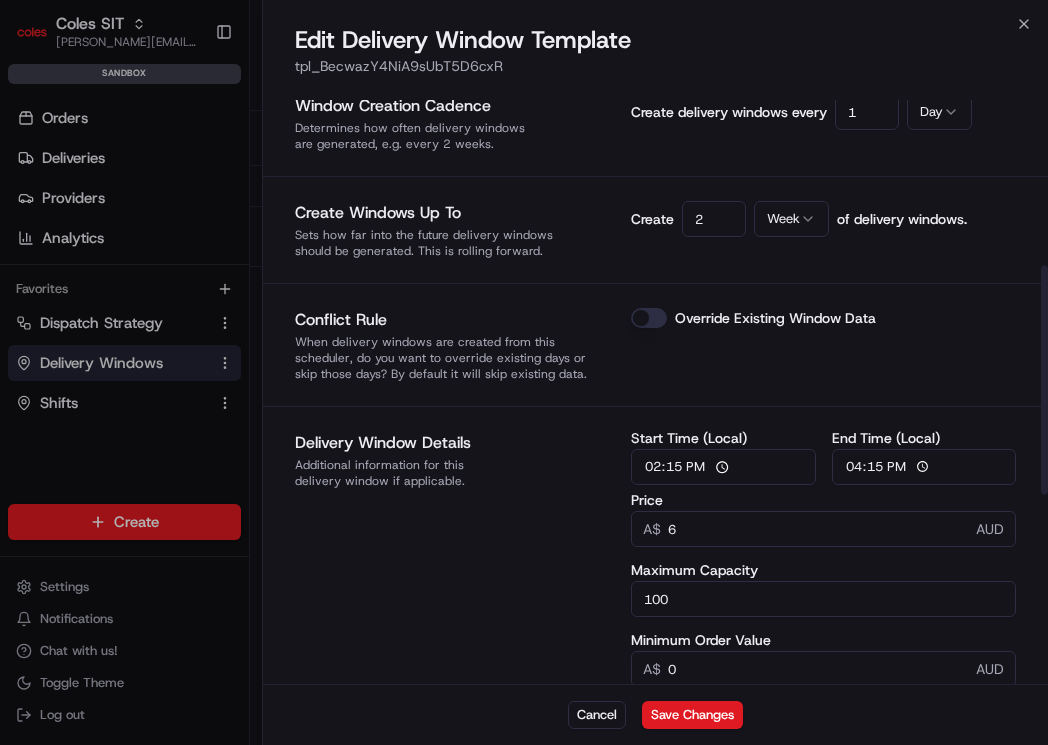 scroll, scrollTop: 403, scrollLeft: 0, axis: vertical 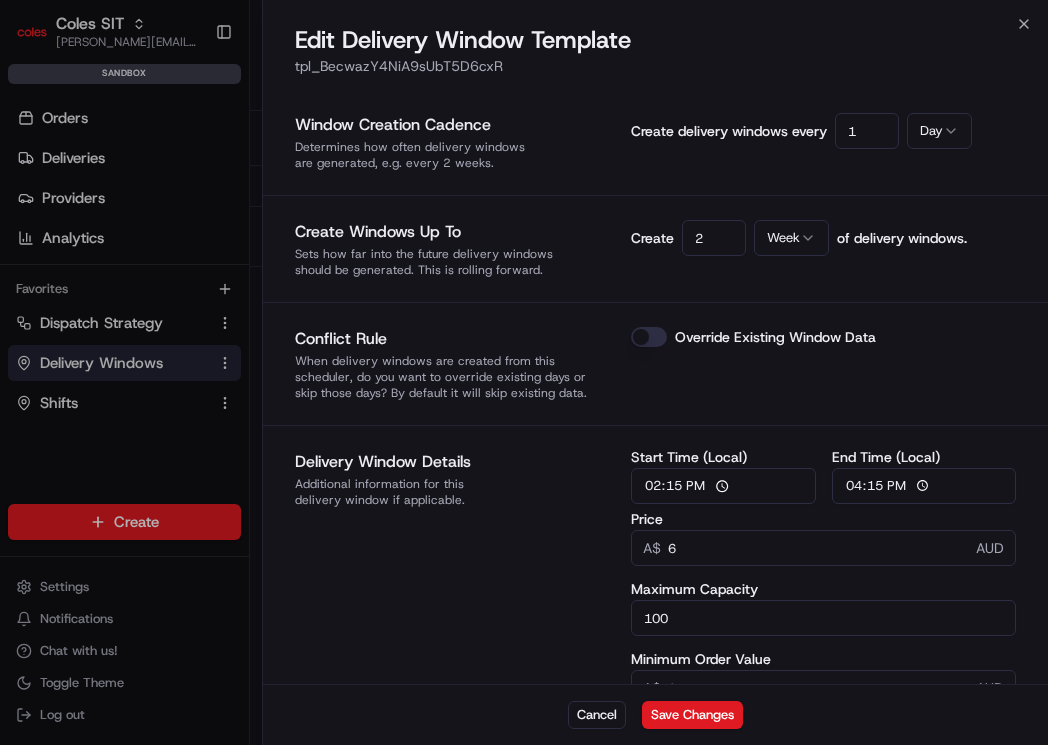 click on "Price 6 A$ AUD Maximum Capacity 100 Minimum Order Value 0 A$ AUD Metadata {
"SHIFT": "S12",
"MAX_ITEMS": "50",
"SERVICE_TYPE": "HD",
"CHANNEL_OPTIONS": "15",
"WEB_CUTOFF_DATE": "[DATE] 12:30",
"SHIFT_CUTOFF_DATE": "[DATE] 12:40",
"DRVSHIFT_ATTRIBUTE": "AM",
"DELIVERY_RESTRICTION1": "ULM_Test",
"DELIVERY_RESTRICTION2": "DONUTS",
"DELIVERY_RESTRICTION3": "TOBACCO",
"DELIVERY_RESTRICTION8": "HotCrossBuns",
"DELIVERY_RESTRICTION9": "LIQUOR",
"UNATTENDED_DELIVERY_OPTIONS": "3",
"DELIVERY_WINDOW_TYPE_OPTIONS": "Next Day"
} {
"SHIFT" :   "S12" ,
"MAX_ITEMS" :   "50" ,
"SERVICE_TYPE" :   "HD" ,
"CHANNEL_OPTIONS" :   "15" ,
"WEB_CUTOFF_DATE" :   "[DATE] 12:30" ,
"SHIFT_CUTOFF_DATE" :   "[DATE] 12:40" ,
"DRVSHIFT_ATTRIBUTE" :   "AM" ,
"DELIVERY_RESTRICTION1" :   "ULM_Test" ,
"DELIVERY_RESTRICTION2" :   "DONUTS" ,
"DELIVERY_RESTRICTION3" :   "TOBACCO" ,
"DELIVERY_RESTRICTION8" :   "HotCrossBuns" ,
:   "LIQUOR" ," at bounding box center (823, 786) 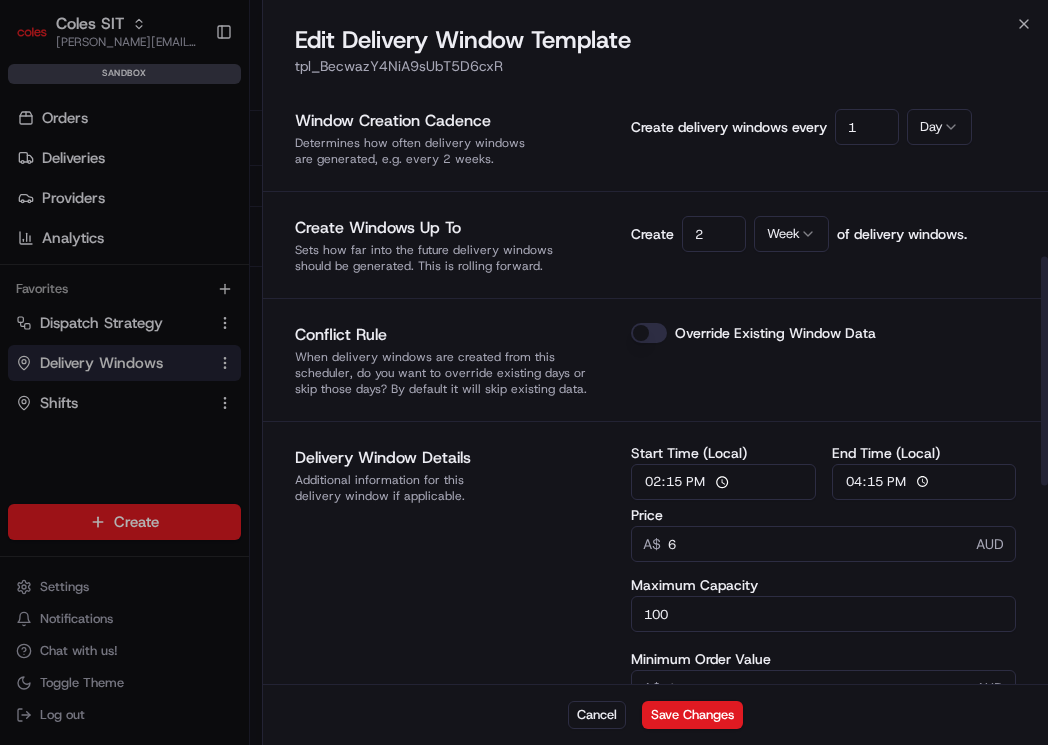 scroll, scrollTop: 399, scrollLeft: 0, axis: vertical 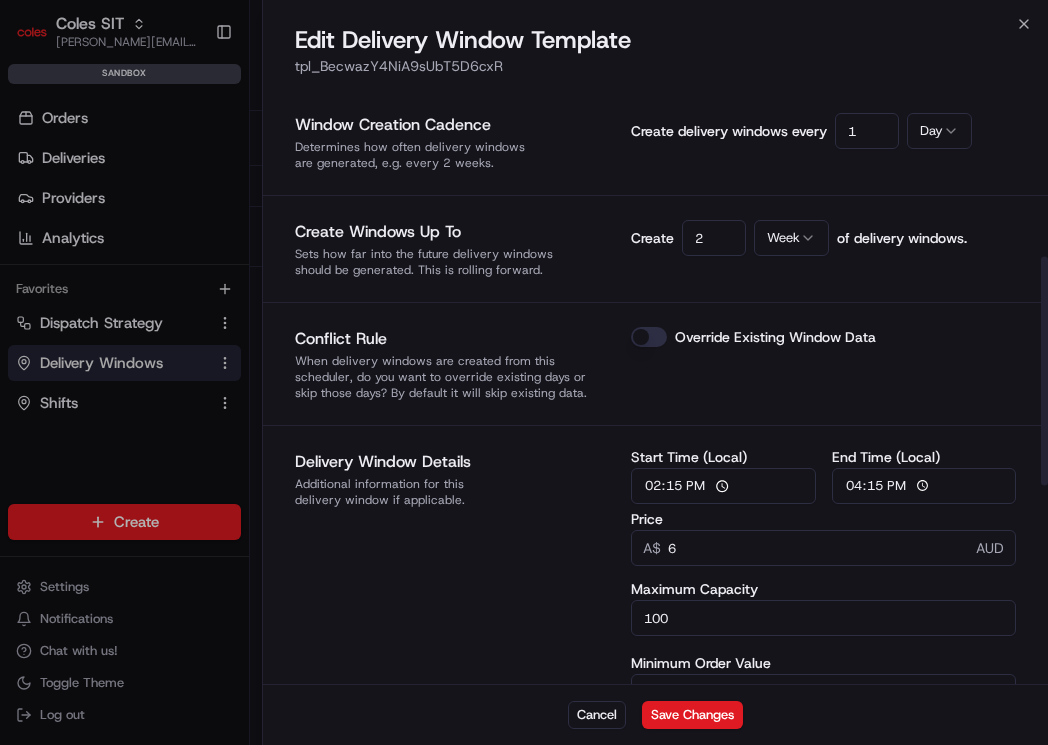 click on "Delivery Window Details Additional information for this delivery window if applicable." at bounding box center (455, 757) 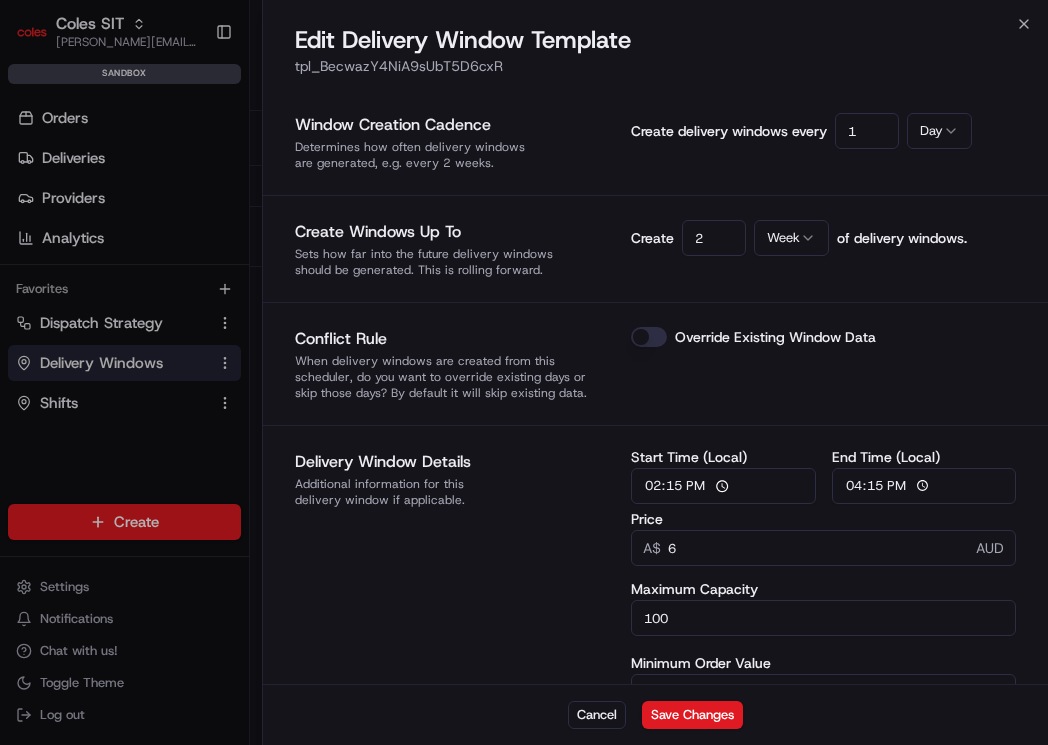 click on "6" at bounding box center [823, 548] 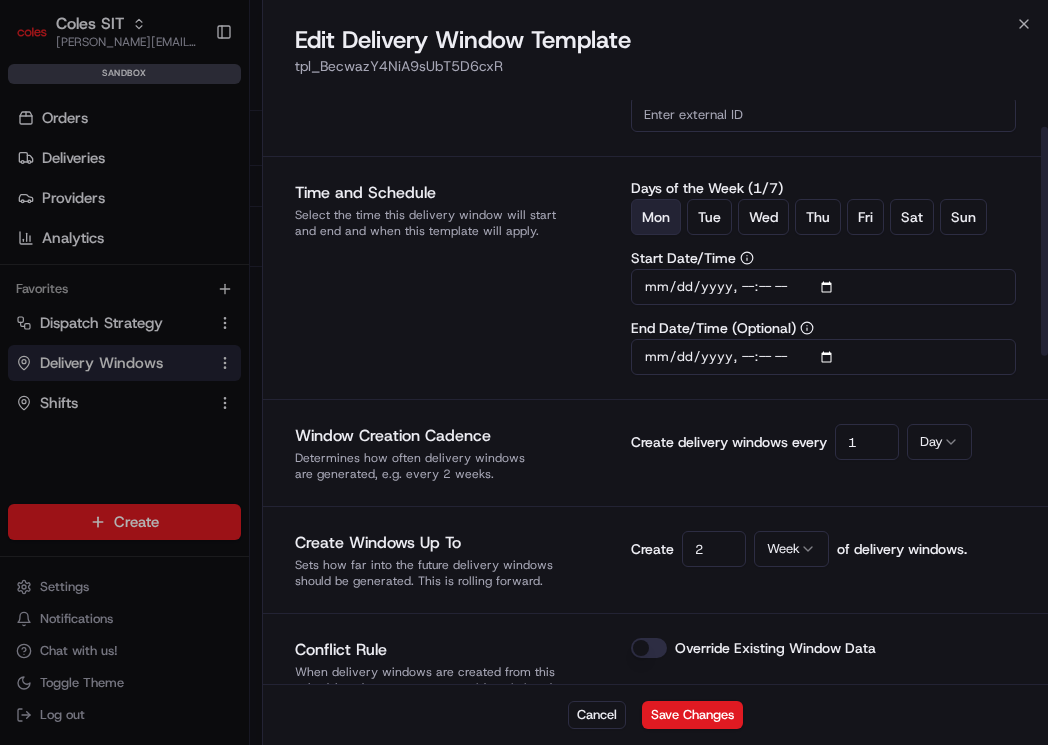 scroll, scrollTop: 0, scrollLeft: 0, axis: both 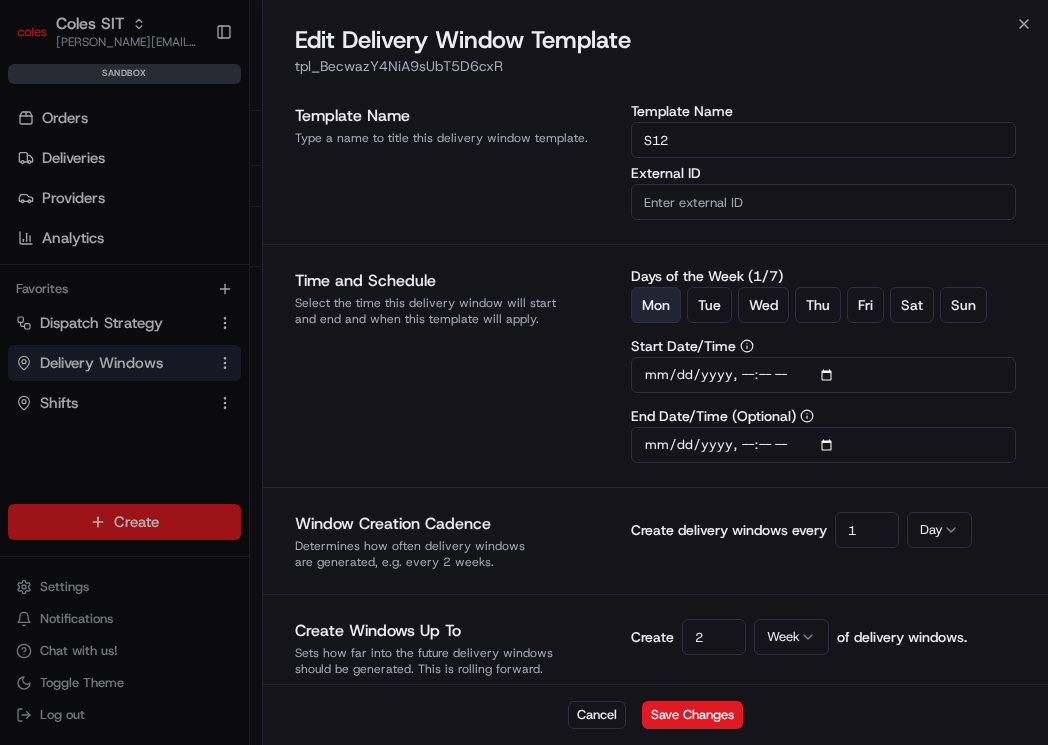 click on "Determines how often delivery windows are generated, e.g. every 2 weeks." at bounding box center [455, 554] 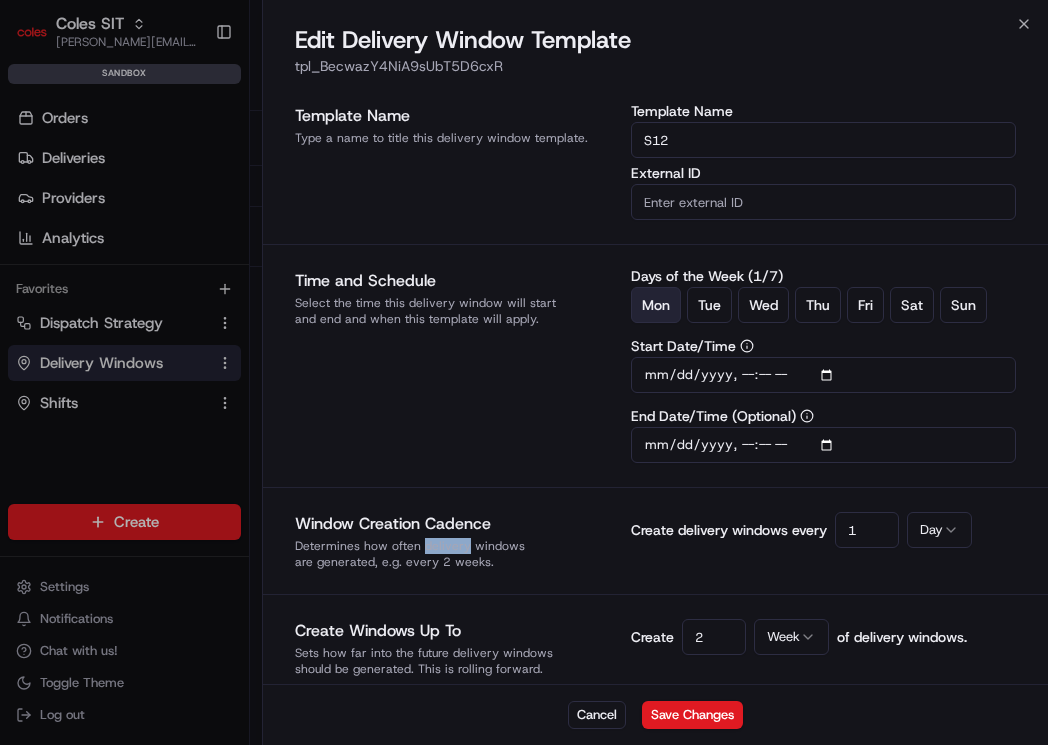 click on "Determines how often delivery windows are generated, e.g. every 2 weeks." at bounding box center (455, 554) 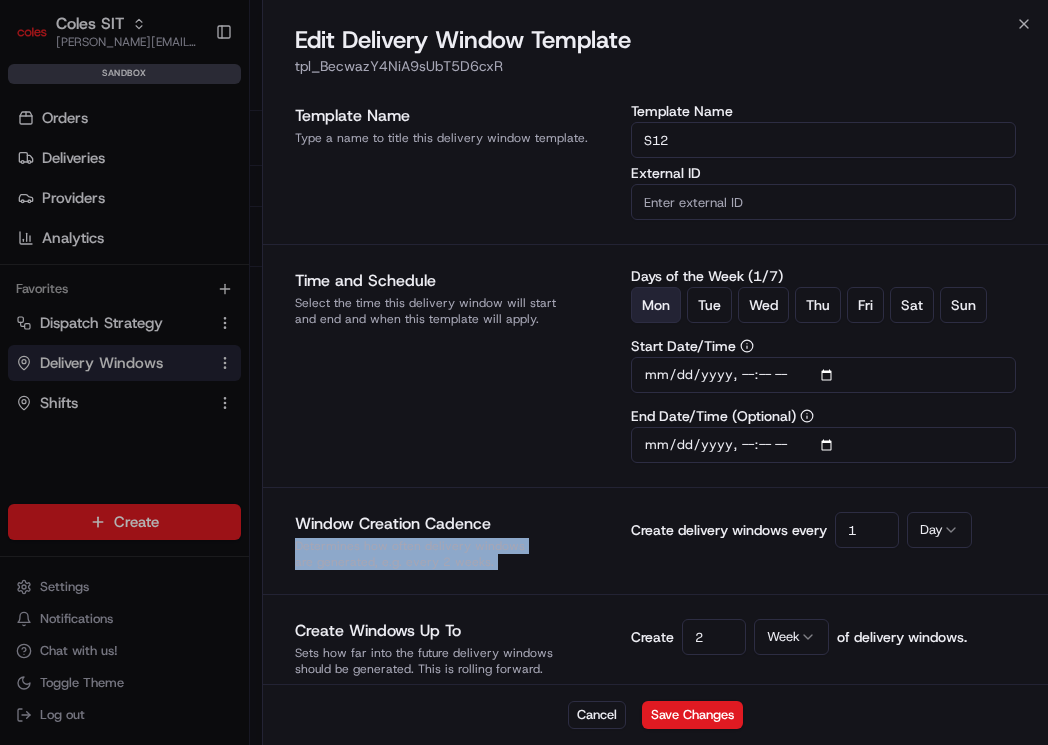 click on "Determines how often delivery windows are generated, e.g. every 2 weeks." at bounding box center (455, 554) 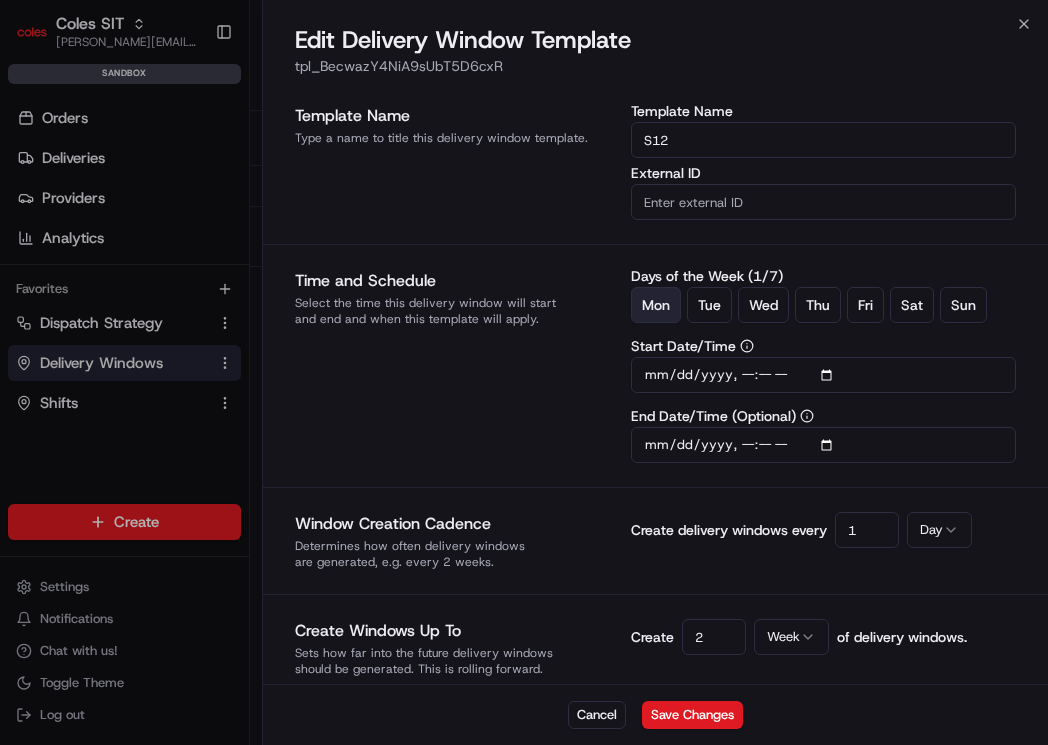 click on "1" at bounding box center (867, 530) 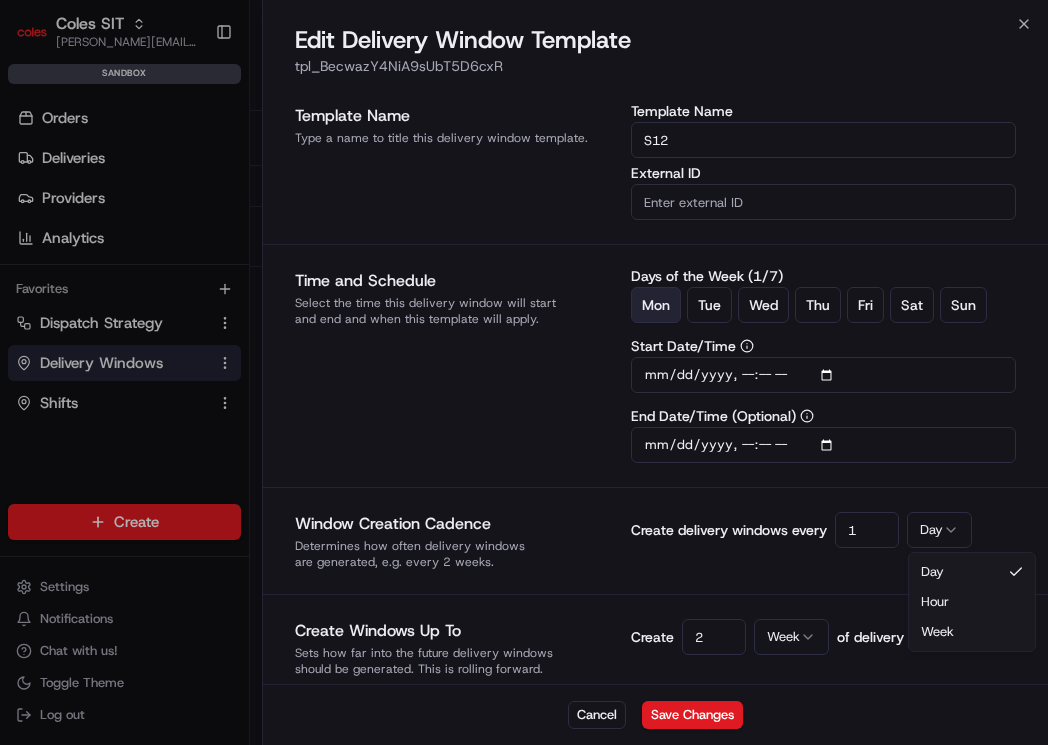 click 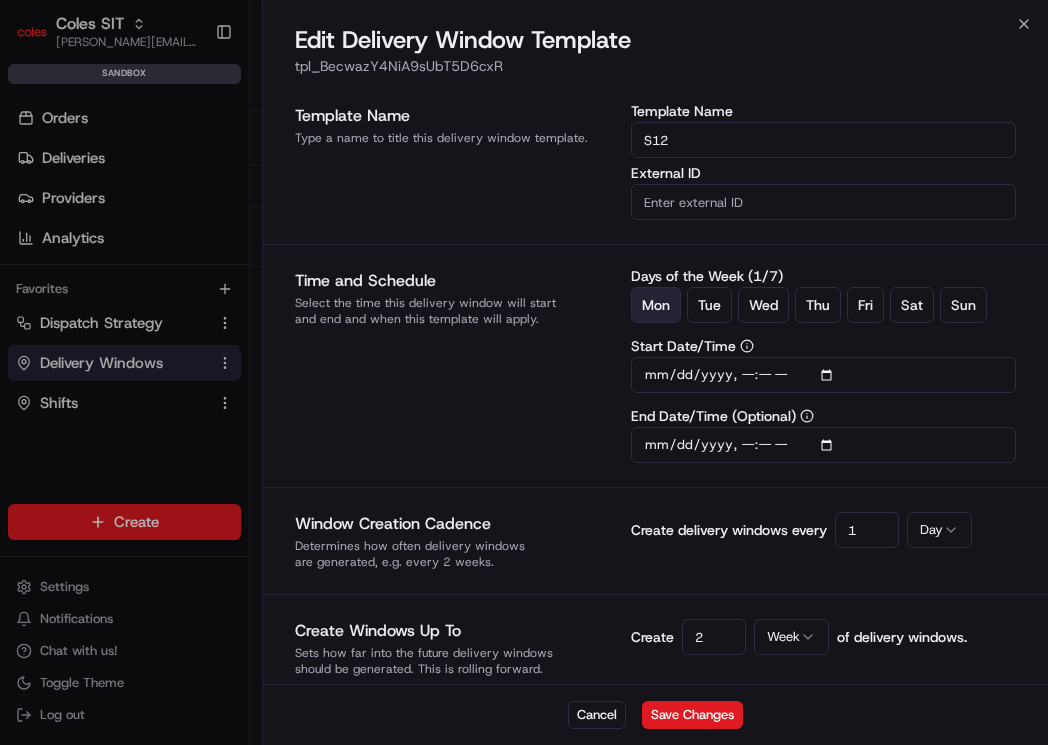 click 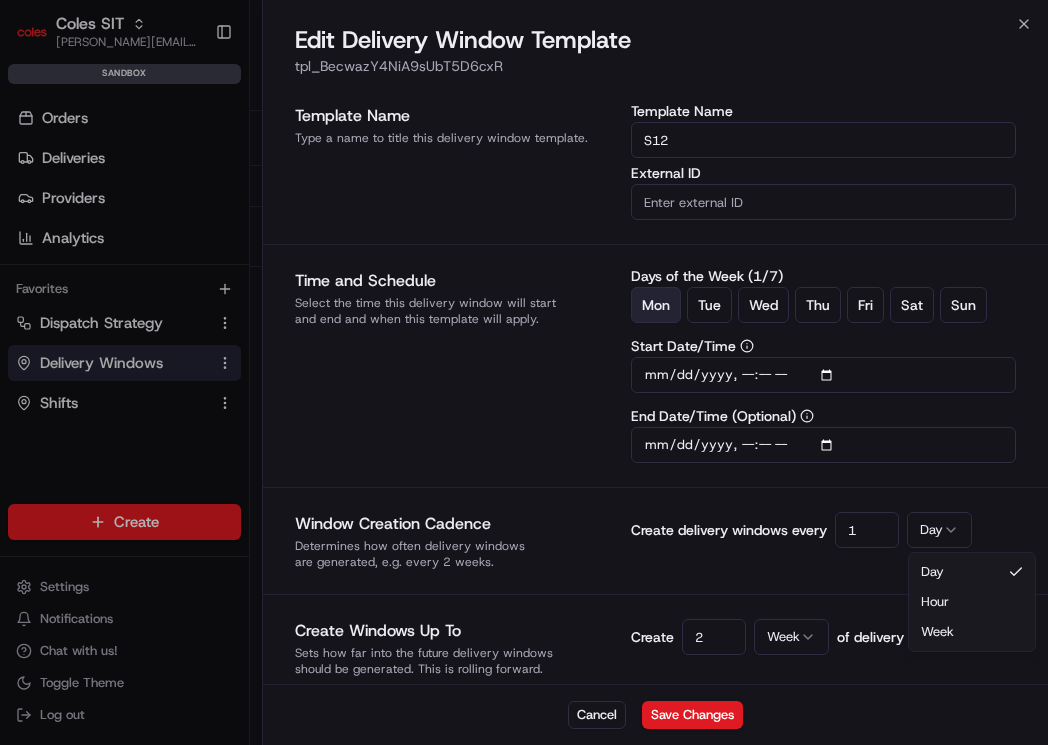click 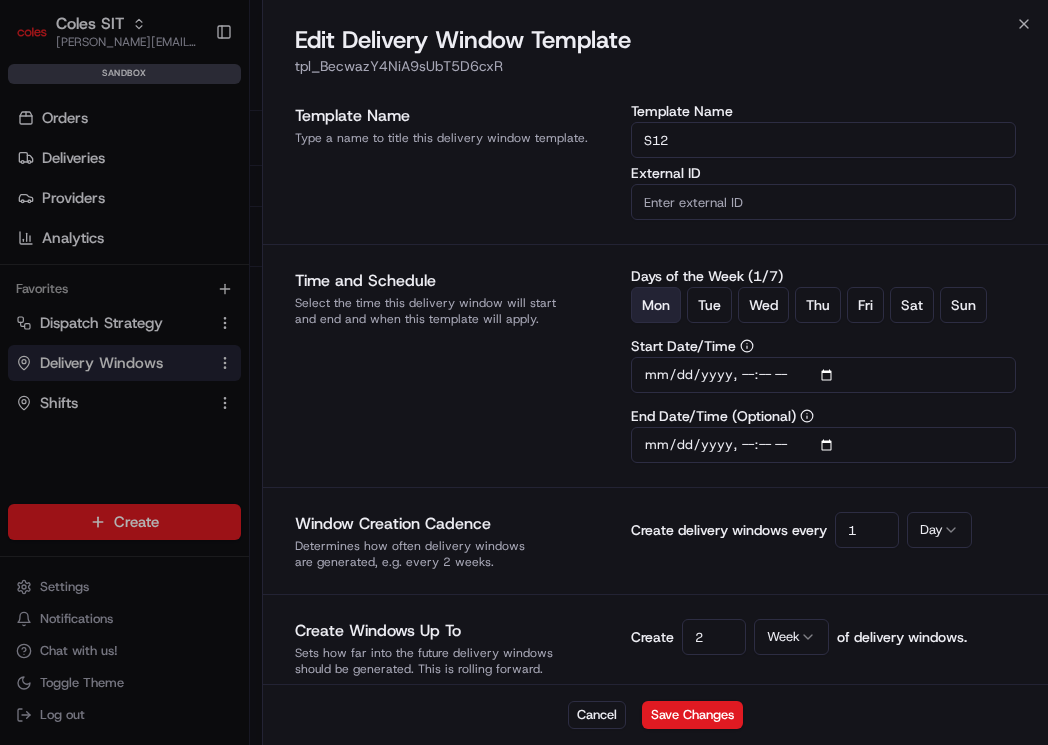 click 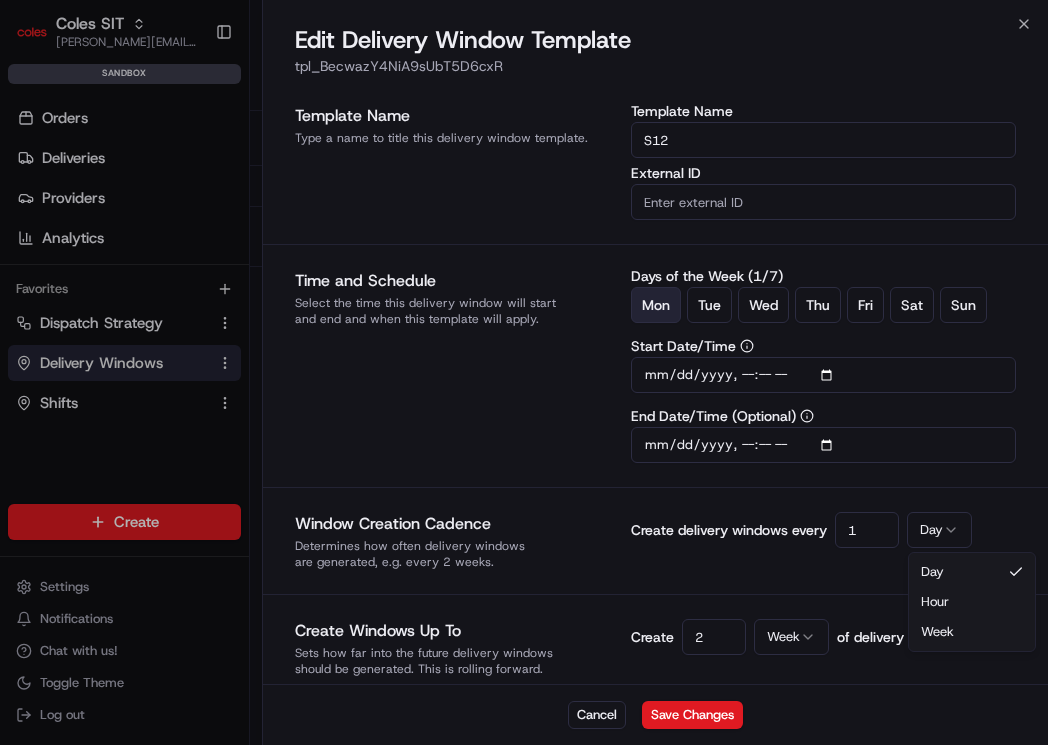 click 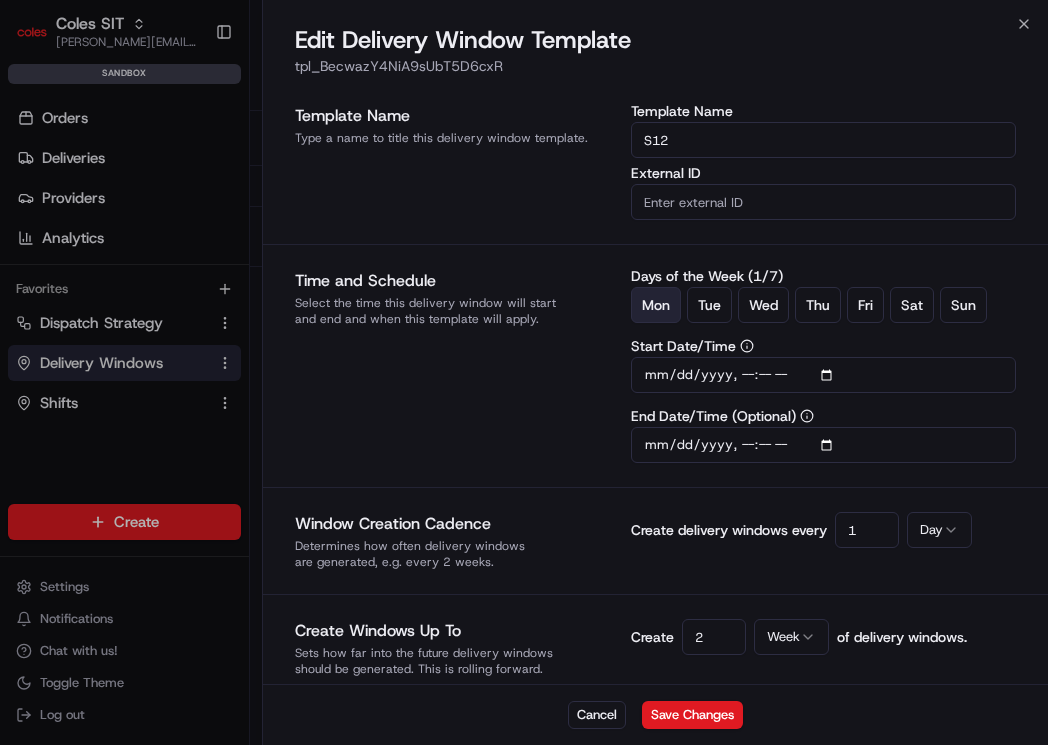 click 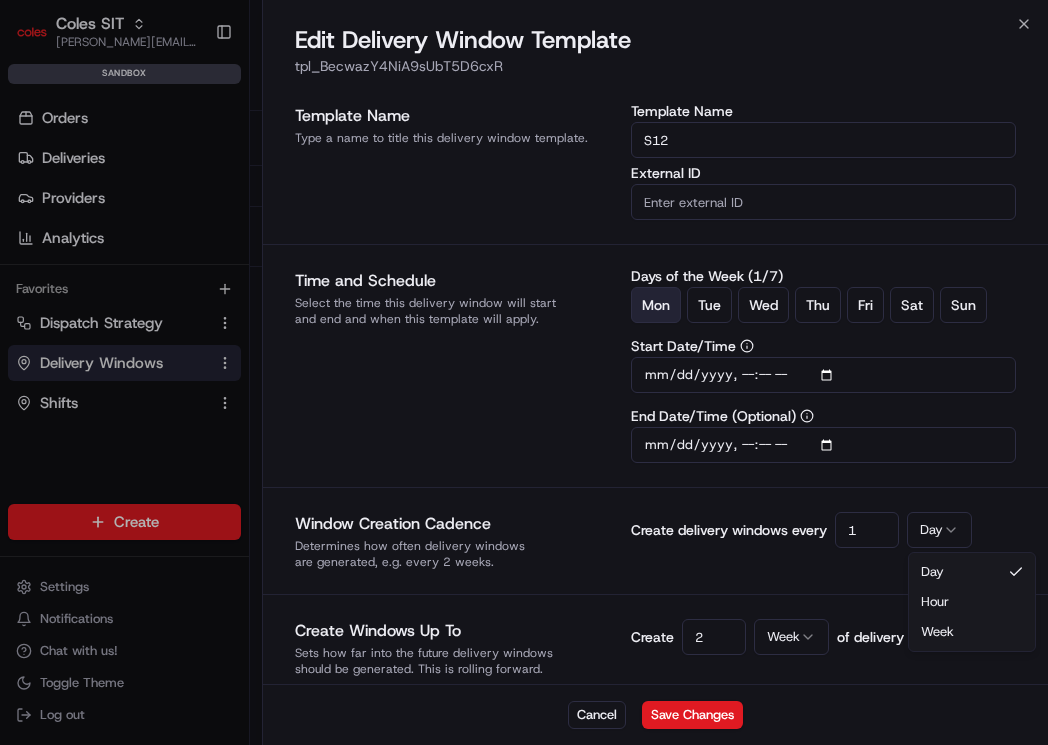 click 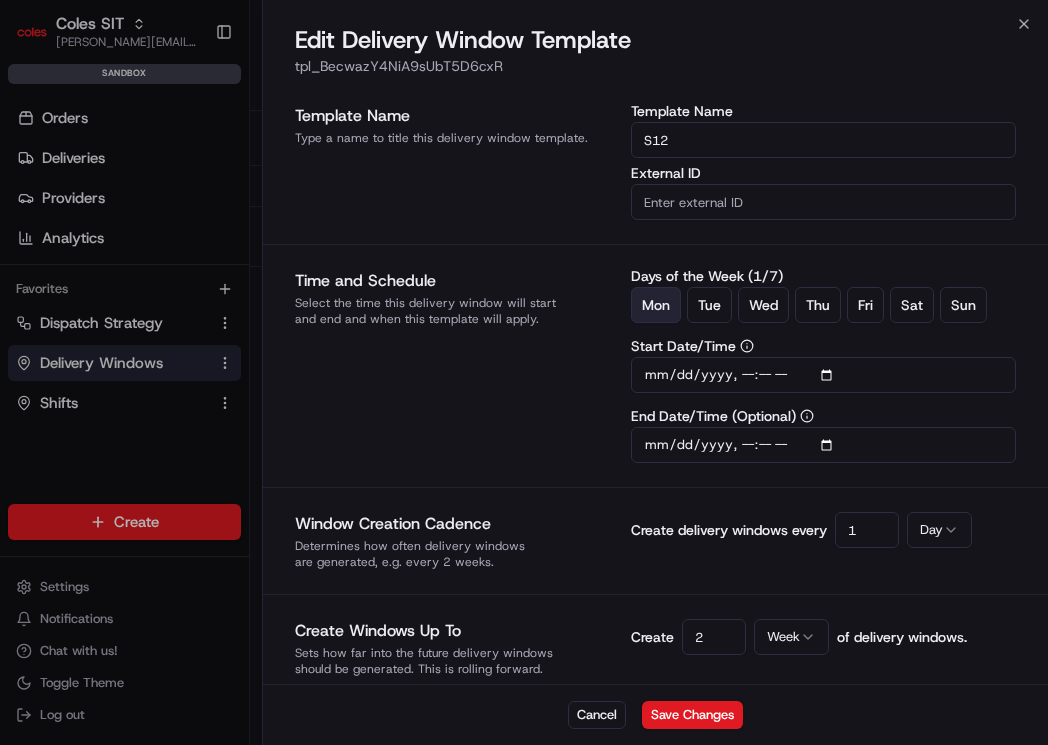 click 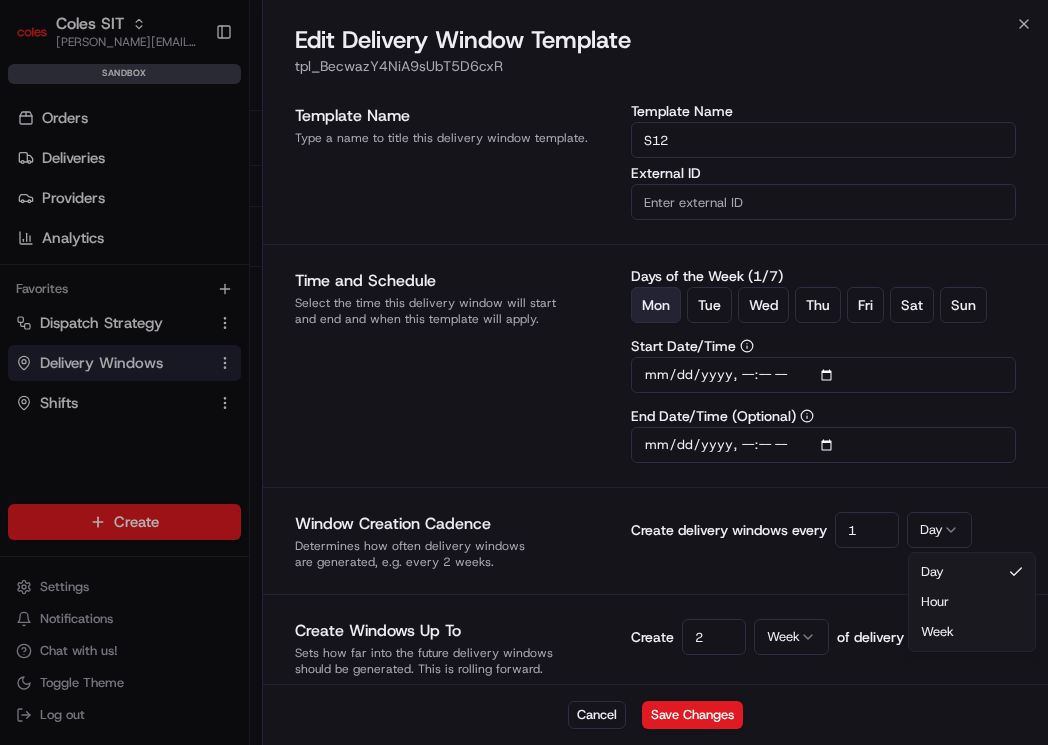 click 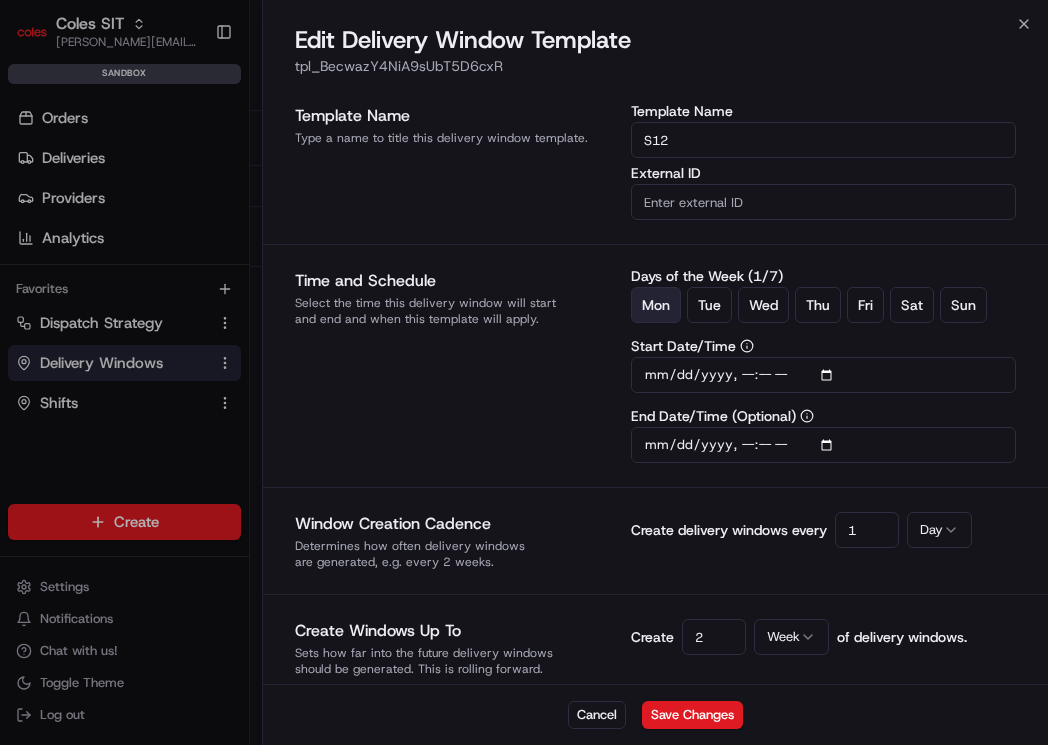 click 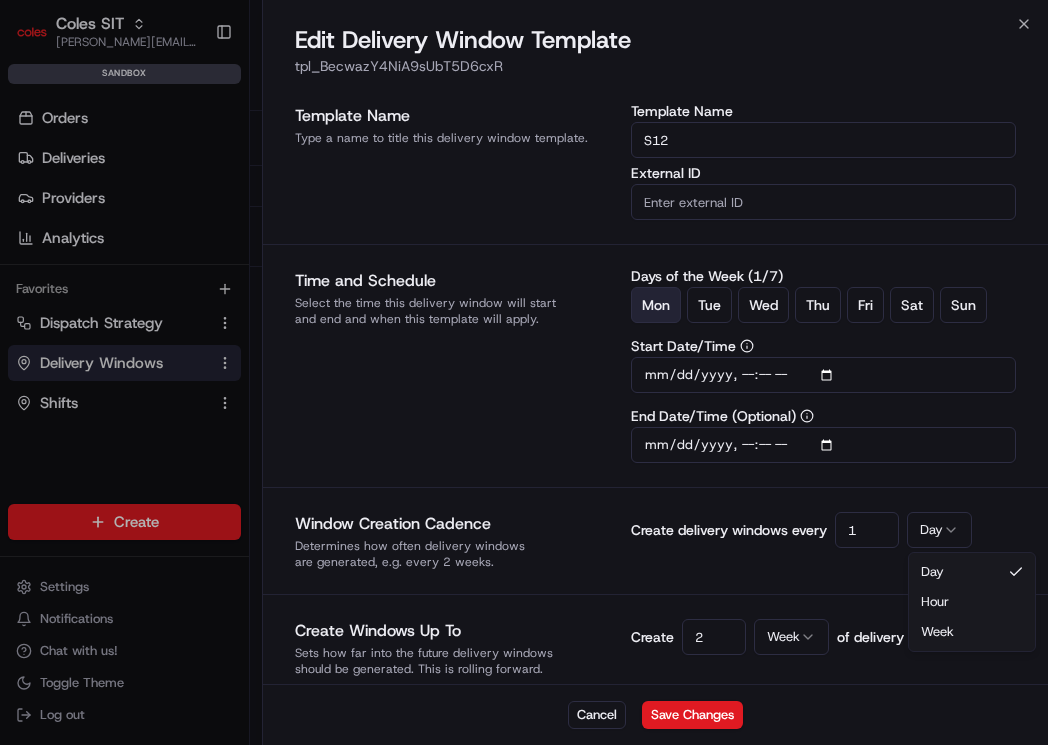 click 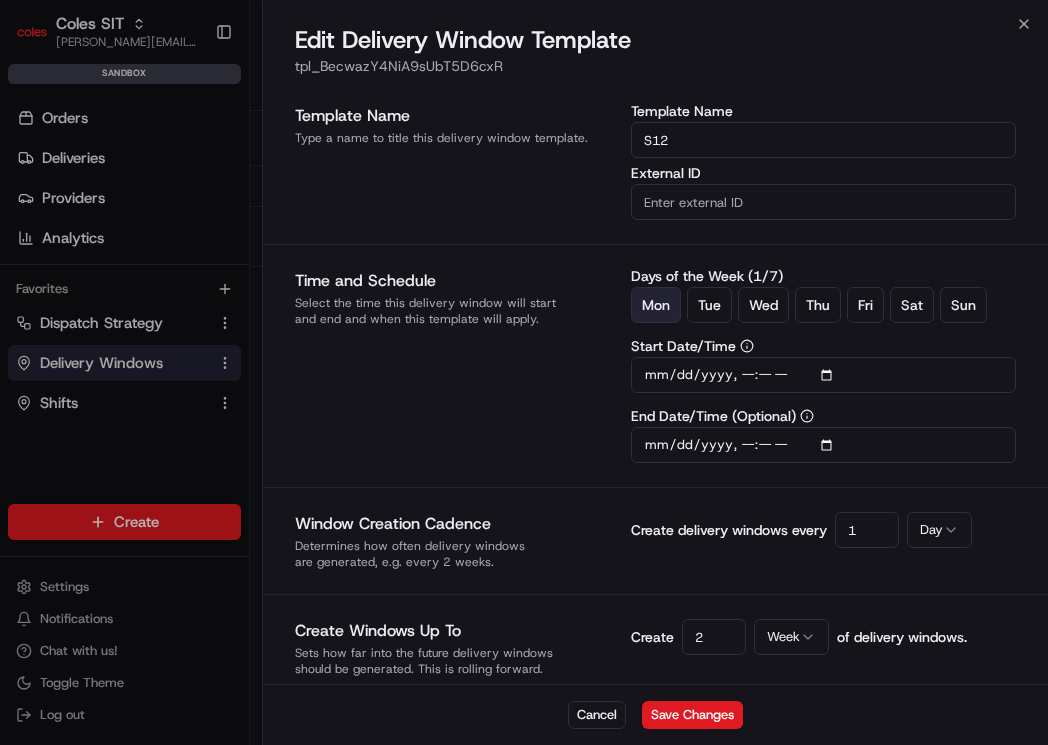 click on "Template Name Type a name to title this delivery window template. Template Name S12 External ID Time and Schedule Select the time this delivery window will start and end and when this template will apply. Days of the Week ( 1 / 7 ) Mon Tue Wed Thu Fri Sat Sun Start Date/Time  End Date/Time (Optional)  Window Creation Cadence Determines how often delivery windows are generated, e.g. every 2 weeks. Create delivery windows every 1 Day Create Windows Up To Sets how far into the future delivery windows should be generated. This is rolling forward. Create 2 Week of delivery windows. Conflict Rule When delivery windows are created from this scheduler, do you want to override existing days or skip those days? By default it will skip existing data. Override Existing Window Data Delivery Window Details Additional information for this delivery window if applicable. Start Time (Local) 14:15:00 End Time (Local) 16:15:00 Price 6 A$ AUD Maximum Capacity 100 Minimum Order Value 0 A$ AUD Metadata {
"SHIFT" :   "S12" ," at bounding box center [655, 845] 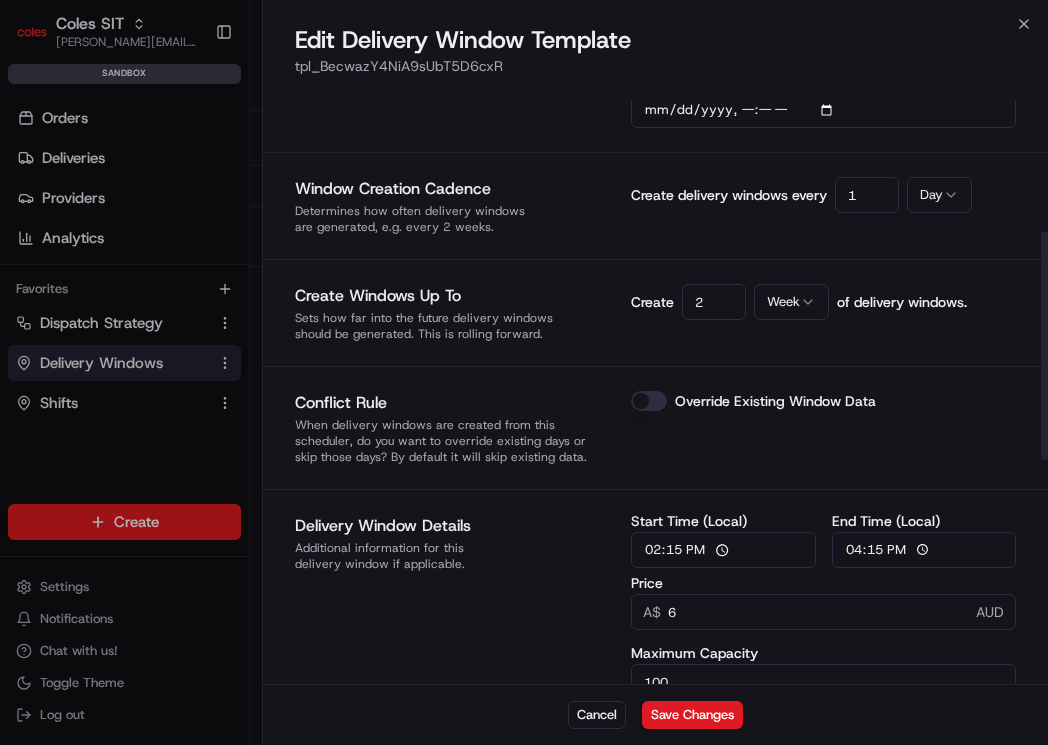 scroll, scrollTop: 0, scrollLeft: 0, axis: both 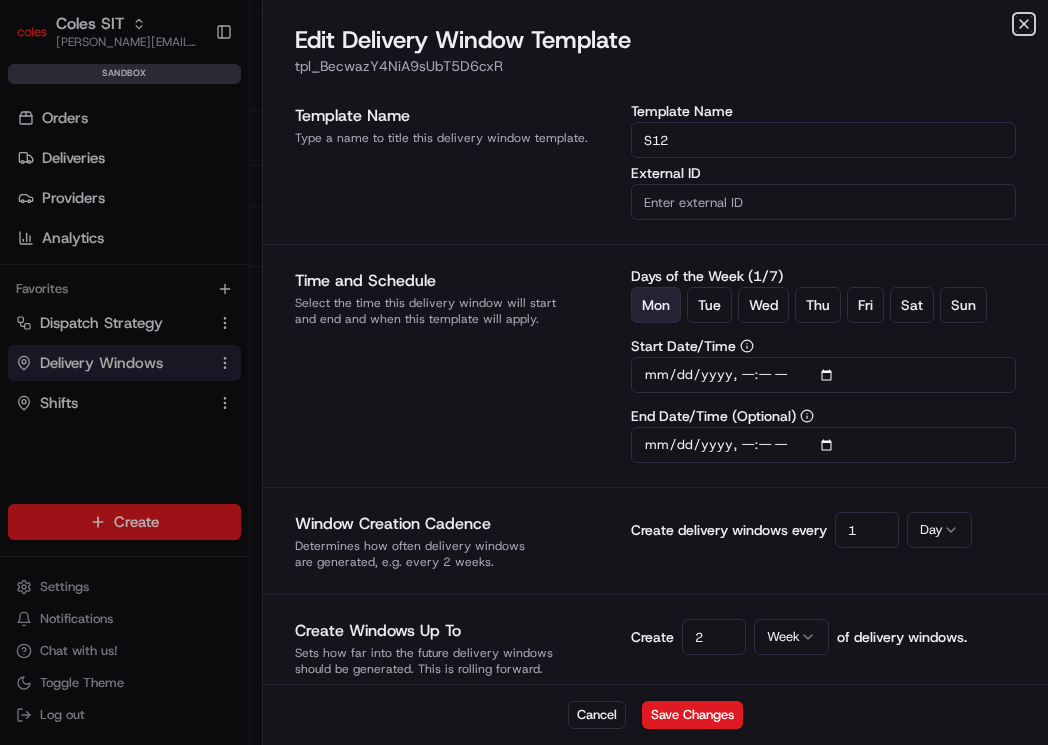 click 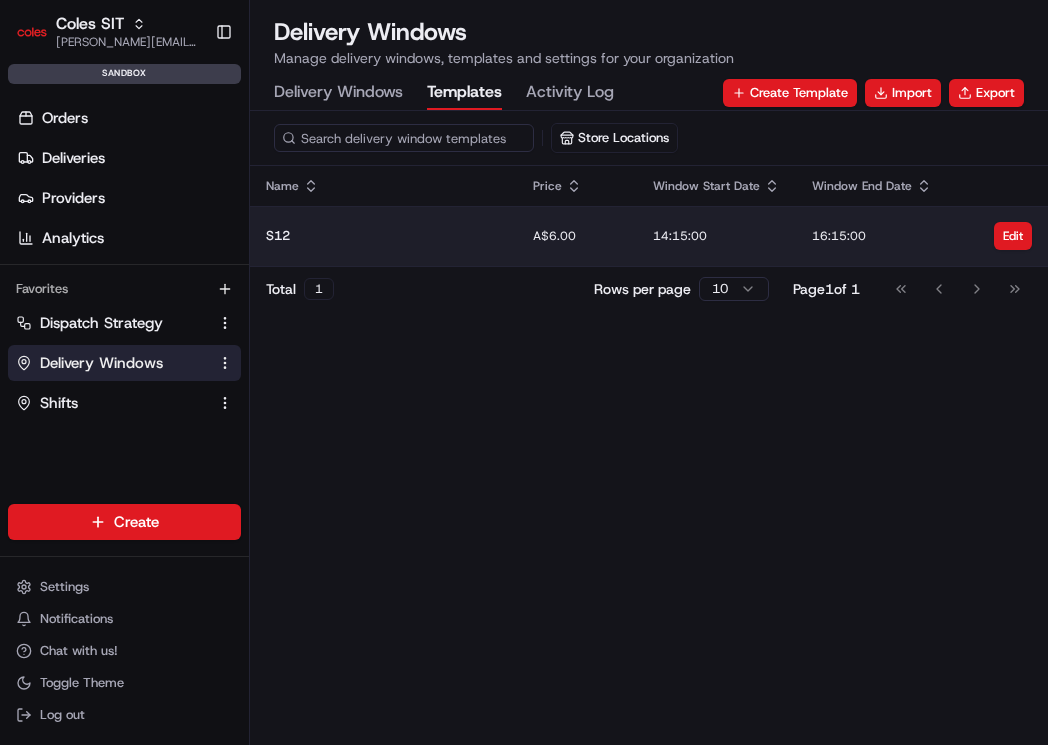 click on "14:15:00" at bounding box center [716, 236] 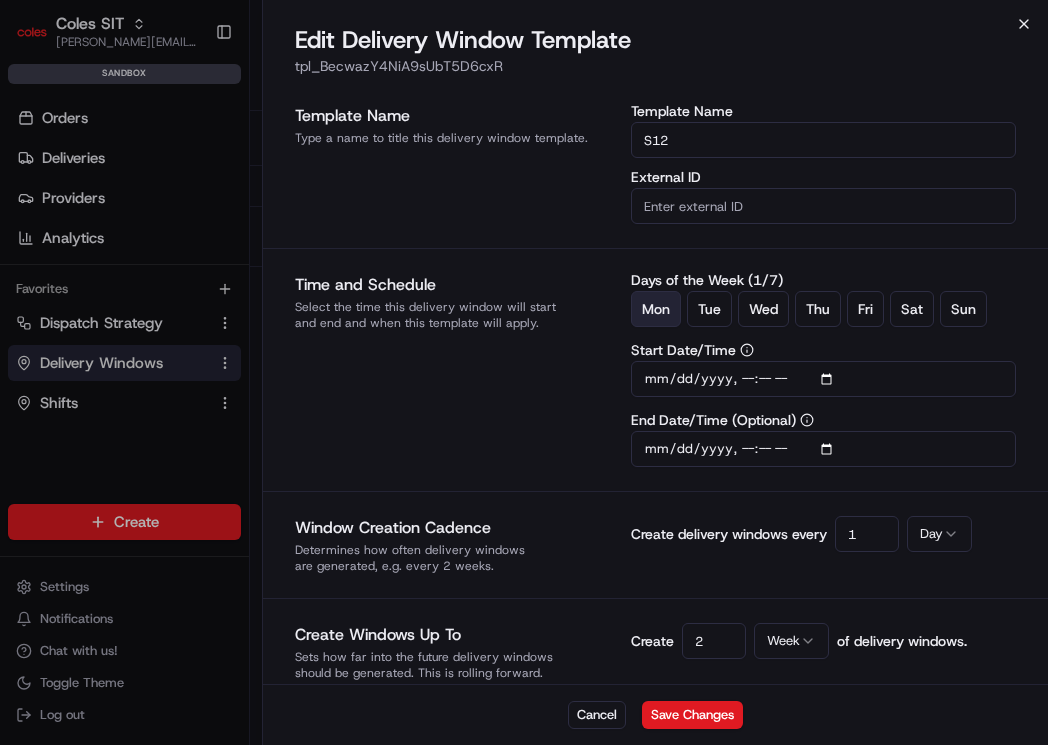 click 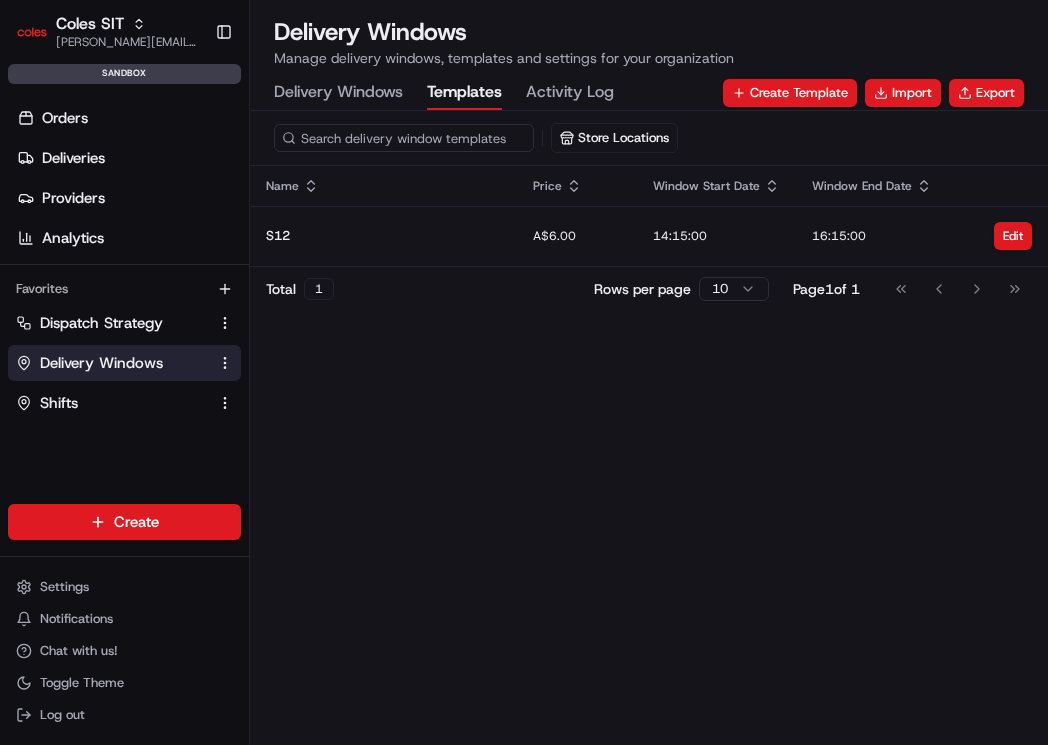 click on "Delivery Windows" at bounding box center [338, 93] 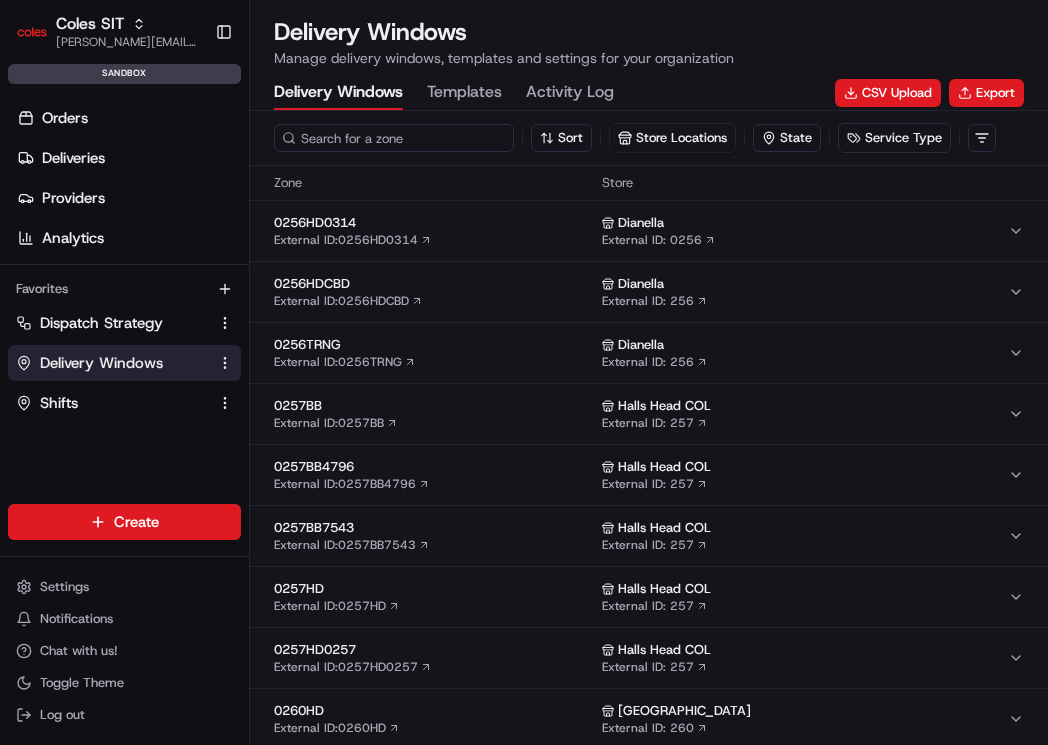 click at bounding box center (394, 138) 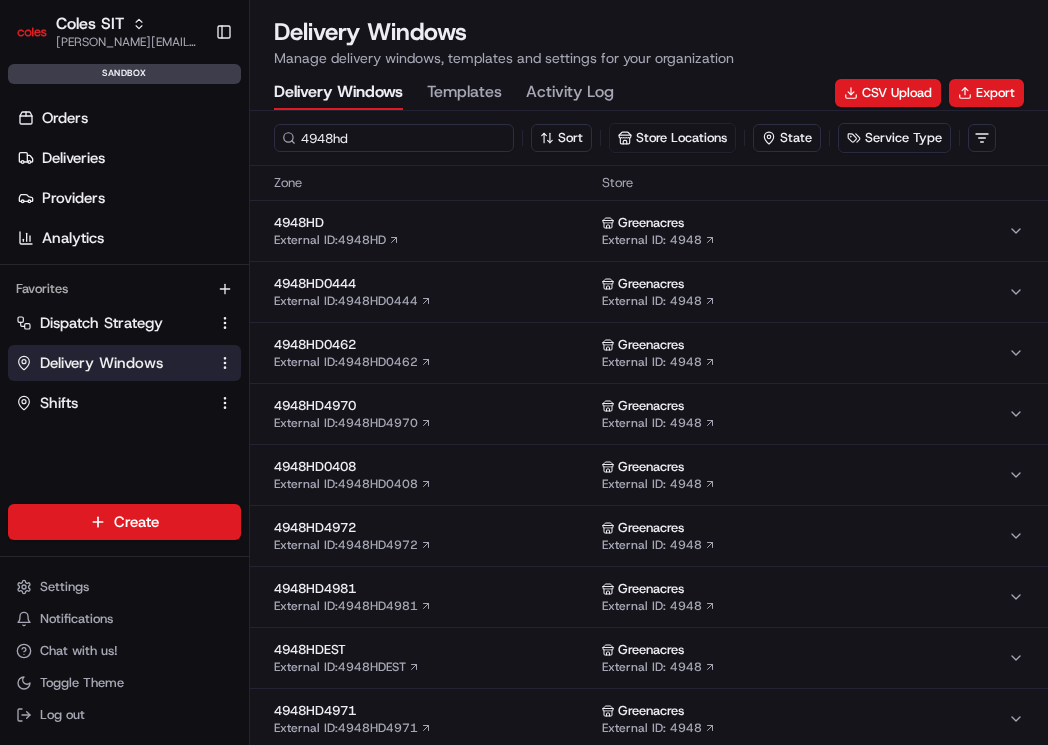type on "4948hd" 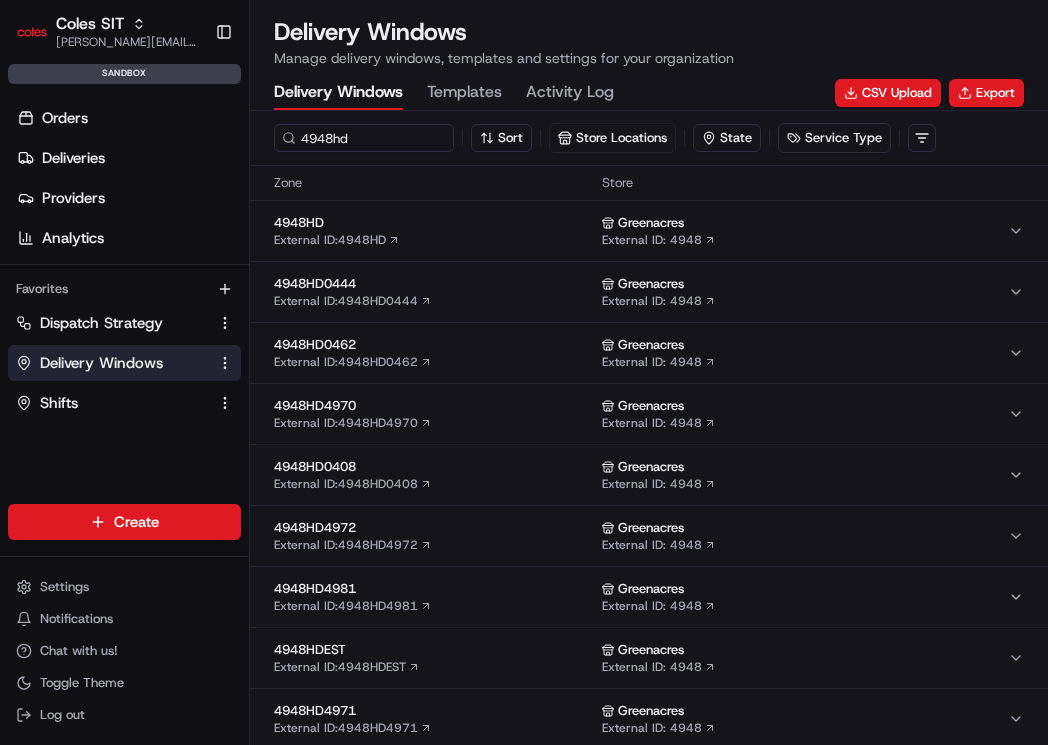 click on "4948HD" at bounding box center (434, 223) 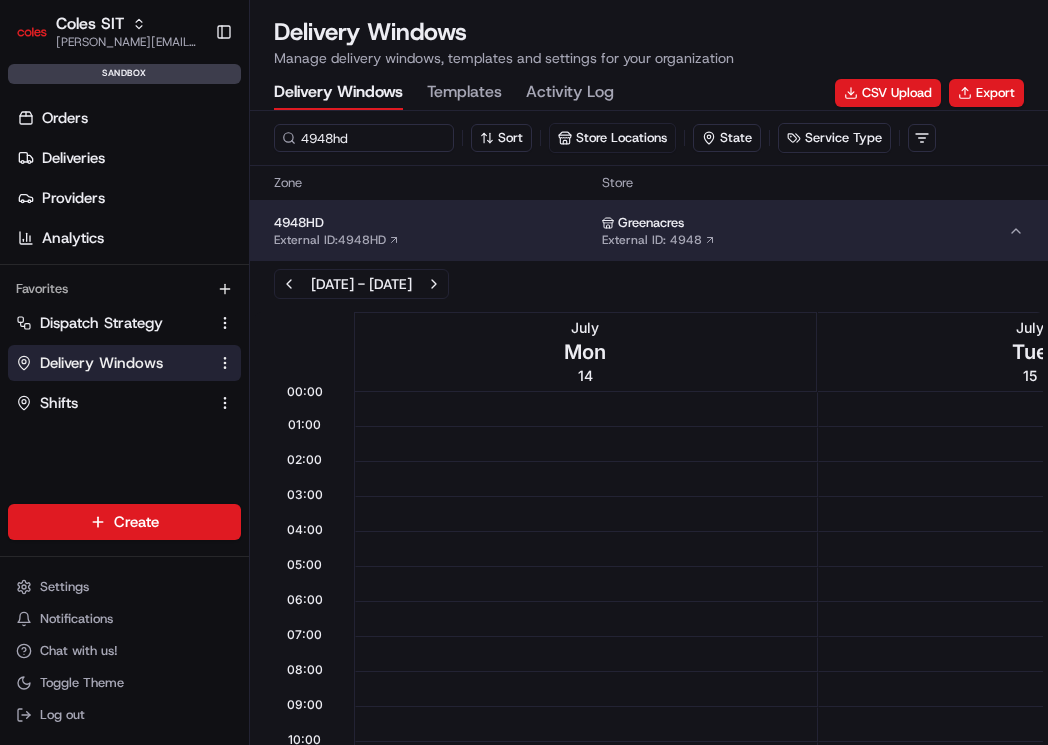 scroll, scrollTop: 1, scrollLeft: 0, axis: vertical 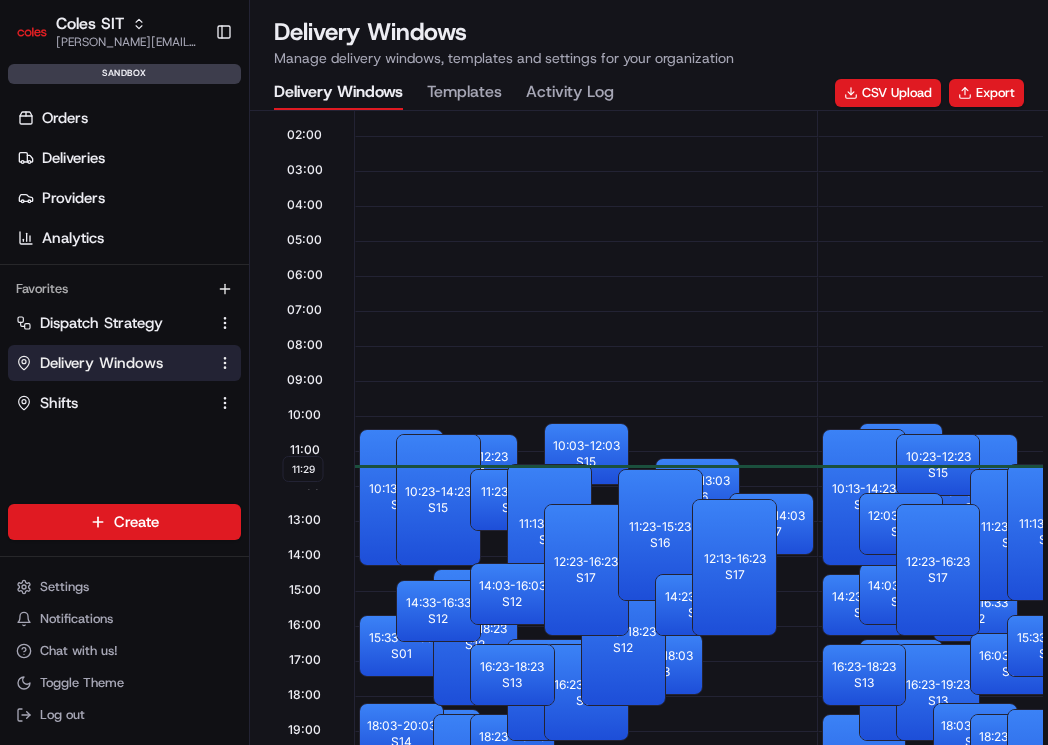 click on "Templates" at bounding box center [464, 93] 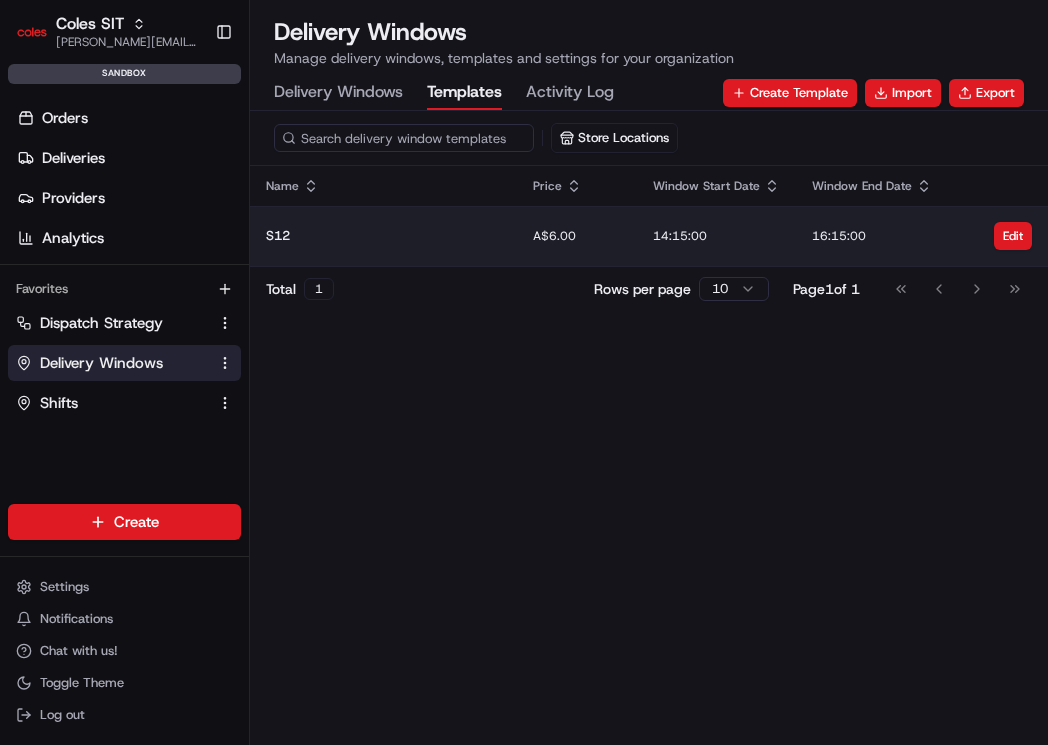 click on "16:15:00" at bounding box center [872, 236] 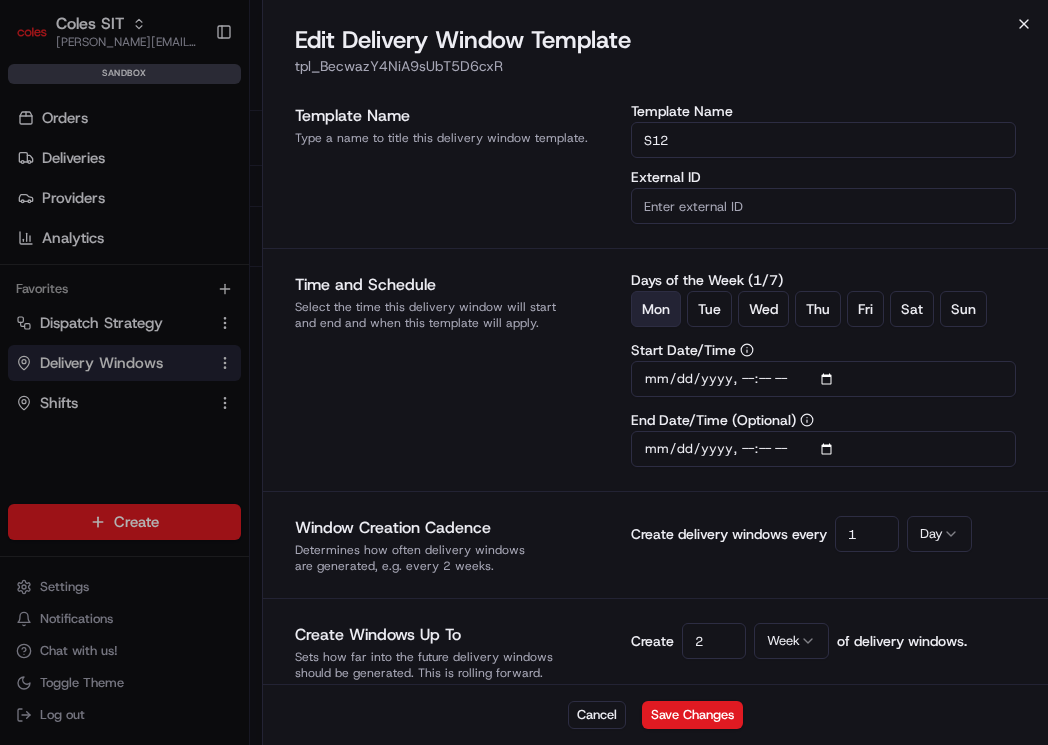 click 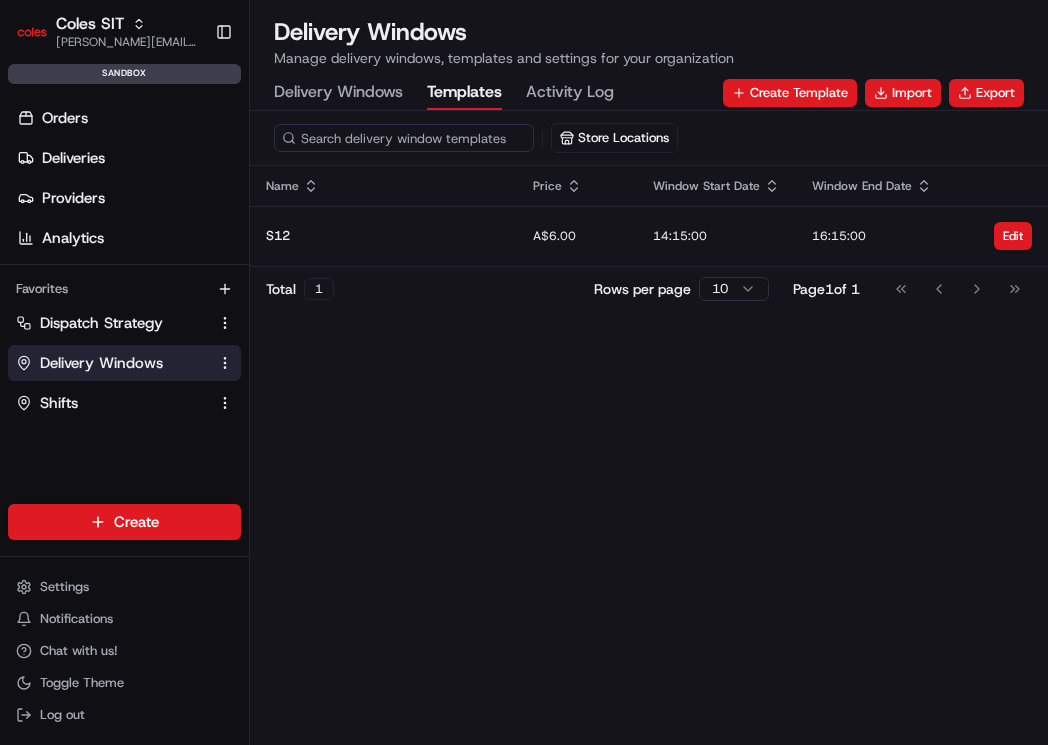 click on "Delivery Windows" at bounding box center (338, 93) 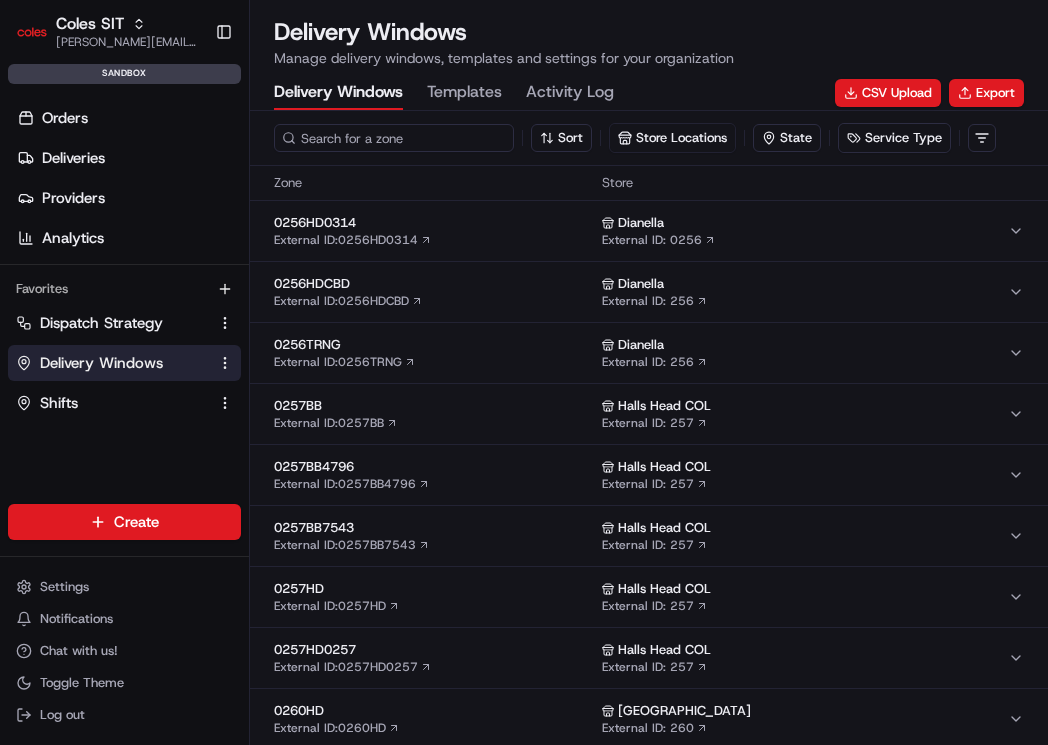 click at bounding box center (394, 138) 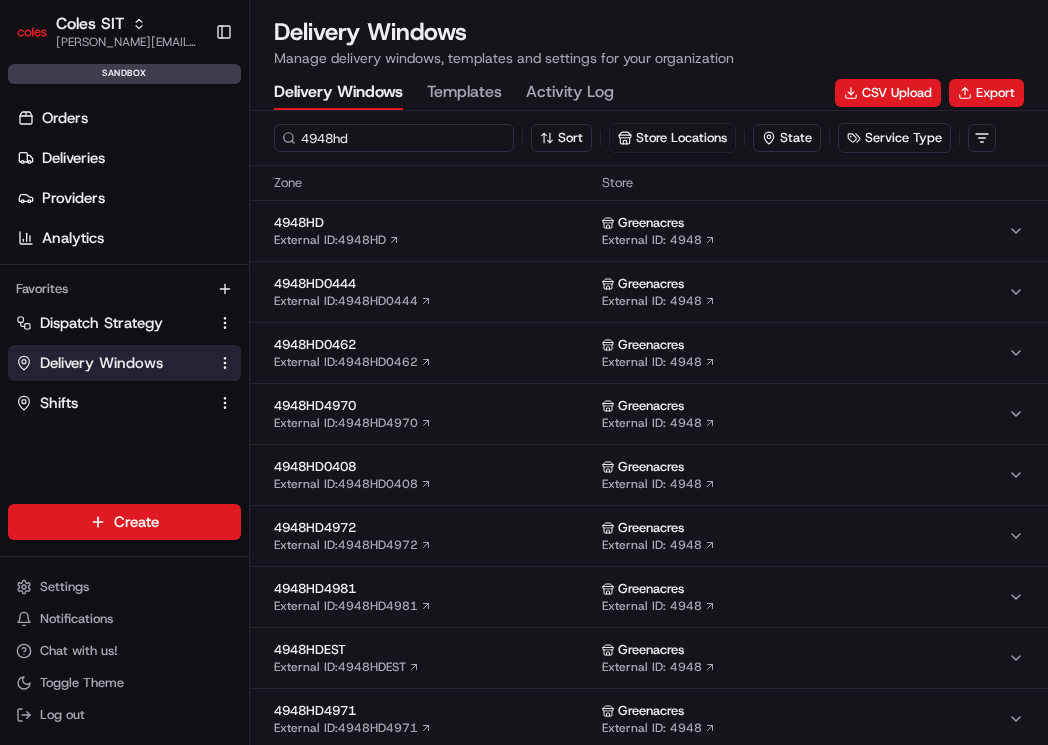 type on "4948hd" 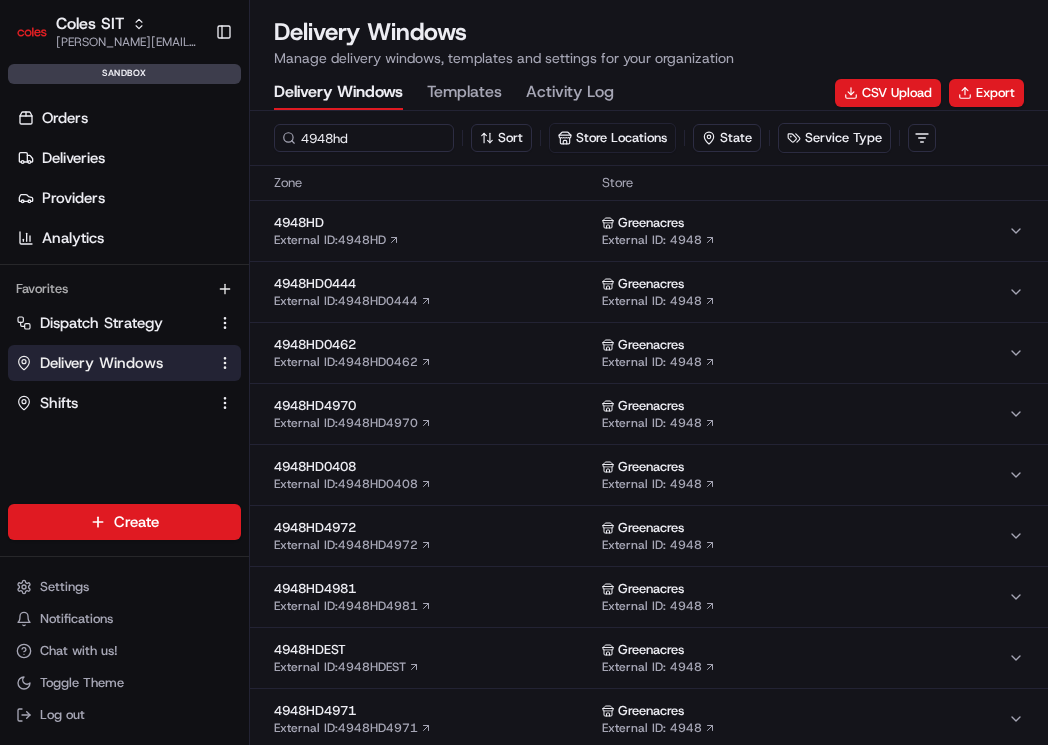 click on "4948HD" at bounding box center (434, 223) 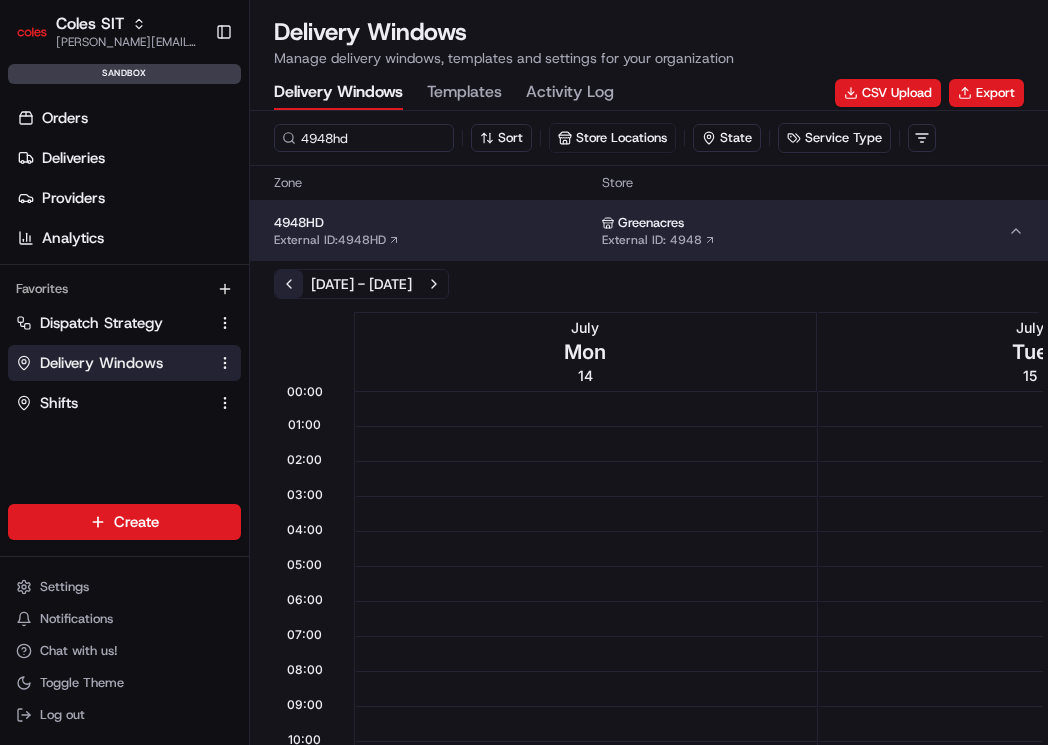 click at bounding box center (289, 284) 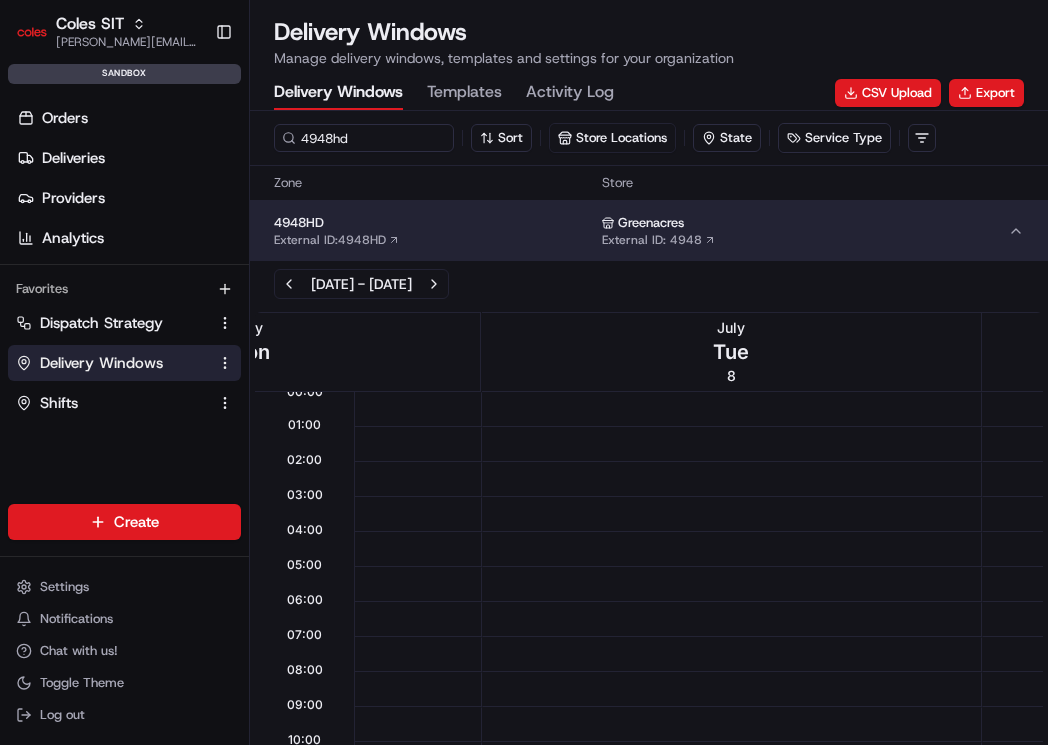 scroll, scrollTop: 1, scrollLeft: 350, axis: both 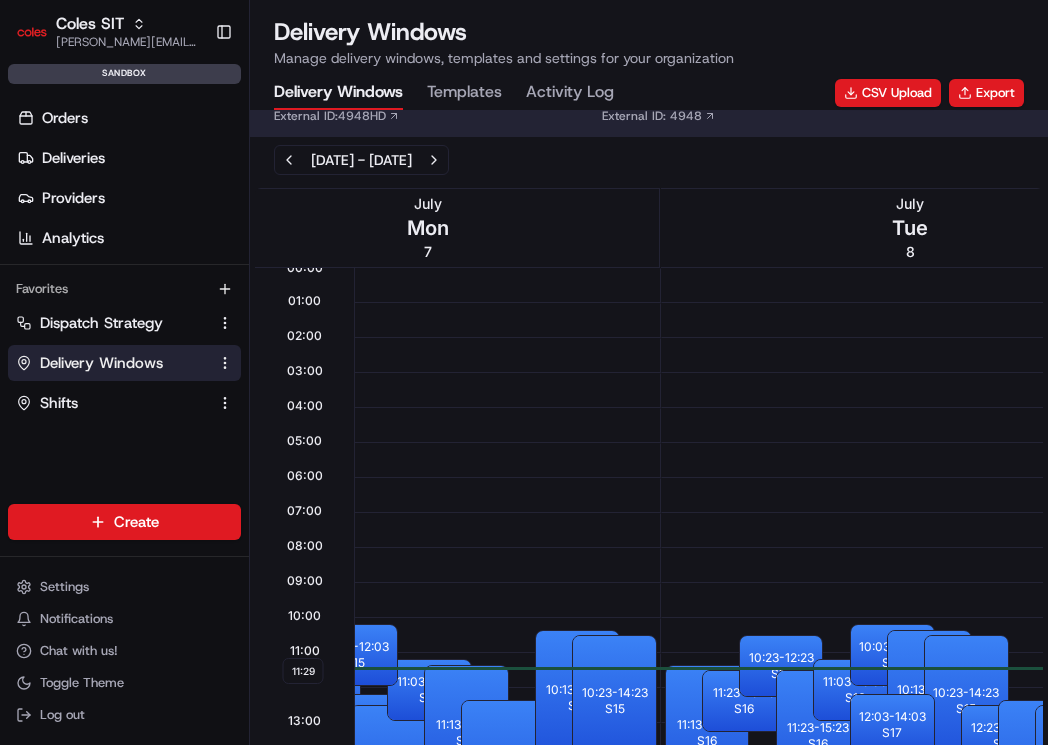 click on "Delivery Windows Manage delivery windows, templates and settings for your organization Delivery Windows Templates Activity Log  CSV Upload  Export" at bounding box center [649, 63] 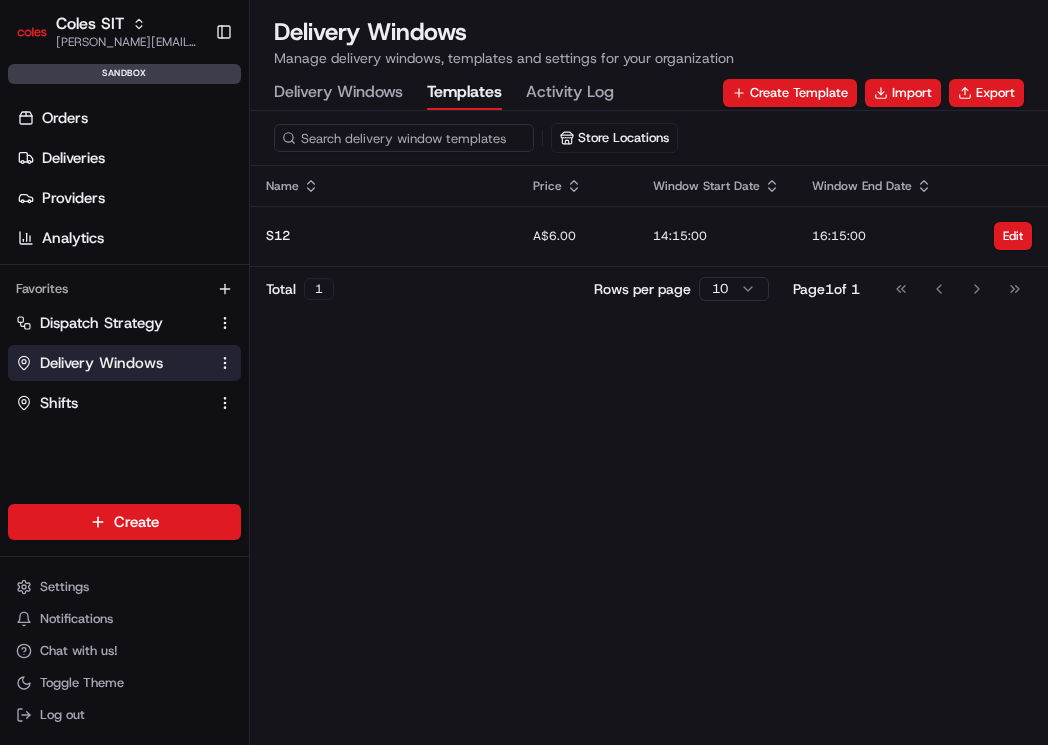 scroll, scrollTop: 0, scrollLeft: 0, axis: both 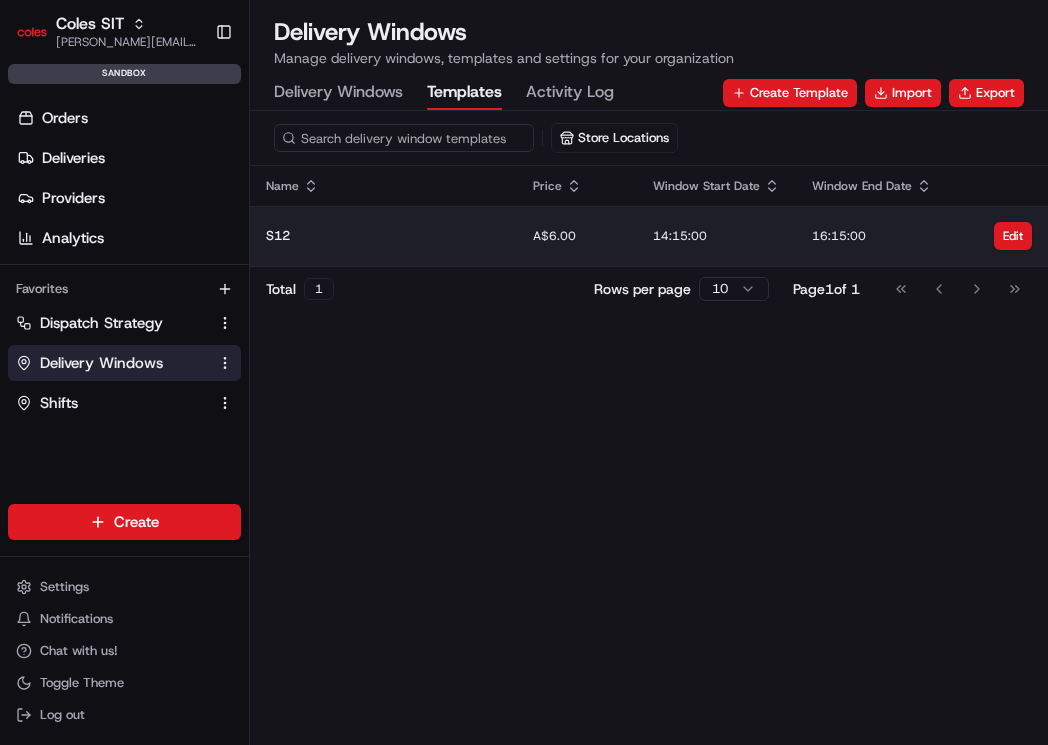 click on "S12" at bounding box center [383, 236] 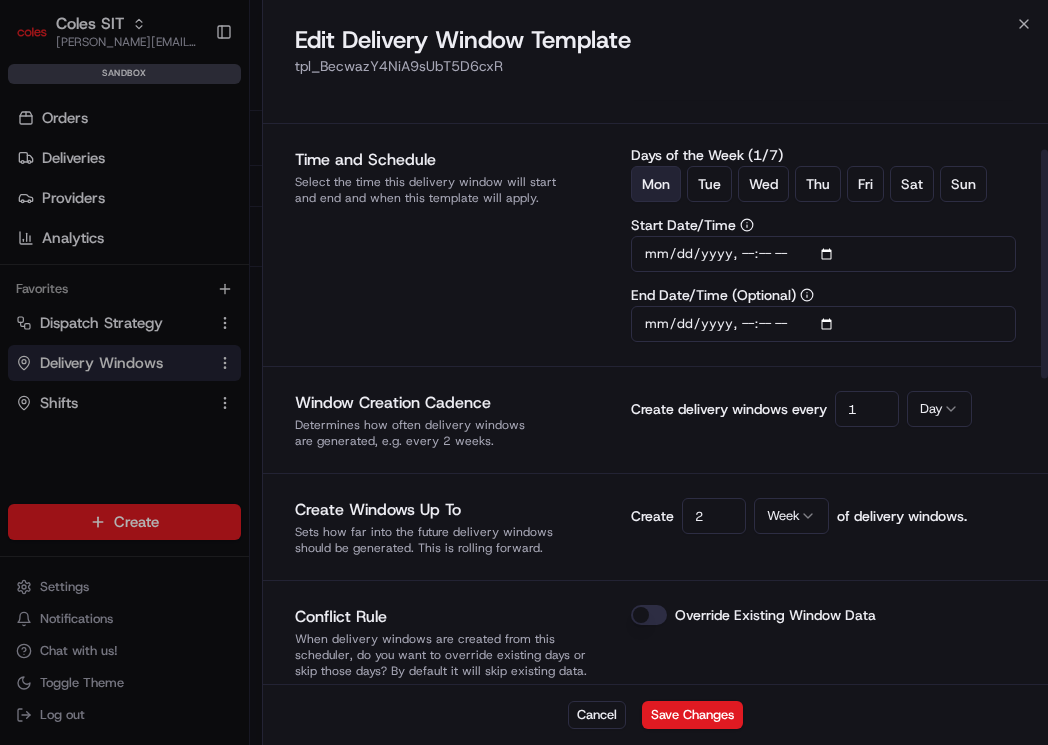 scroll, scrollTop: 126, scrollLeft: 0, axis: vertical 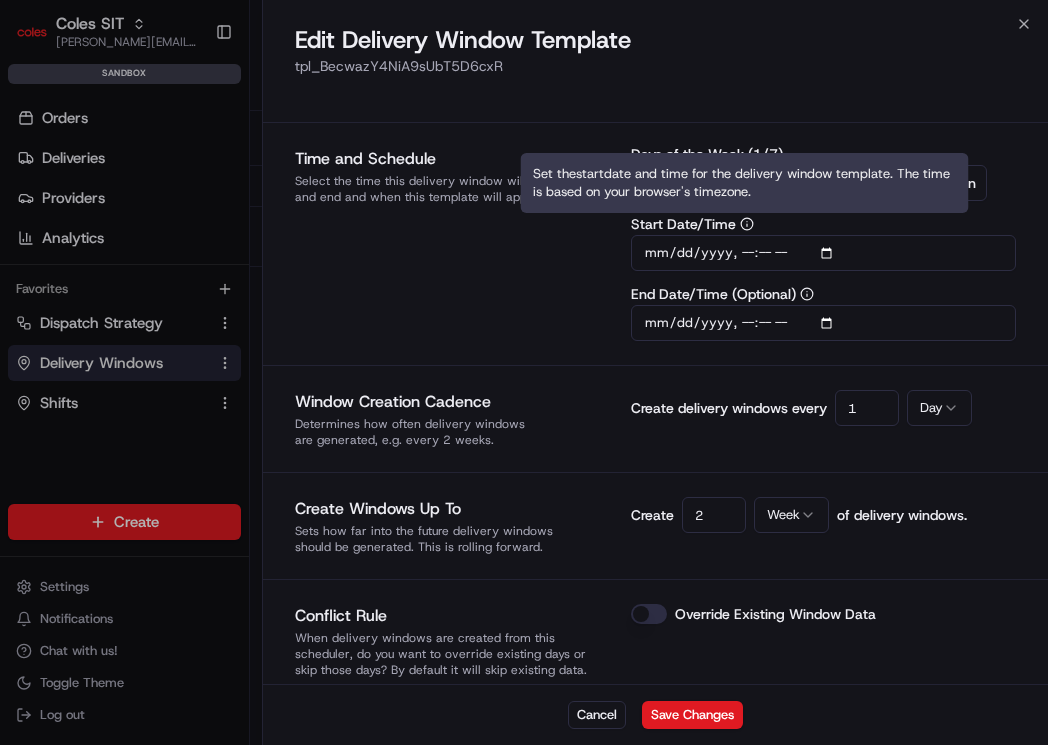 click on "Start Date/Time" at bounding box center (823, 224) 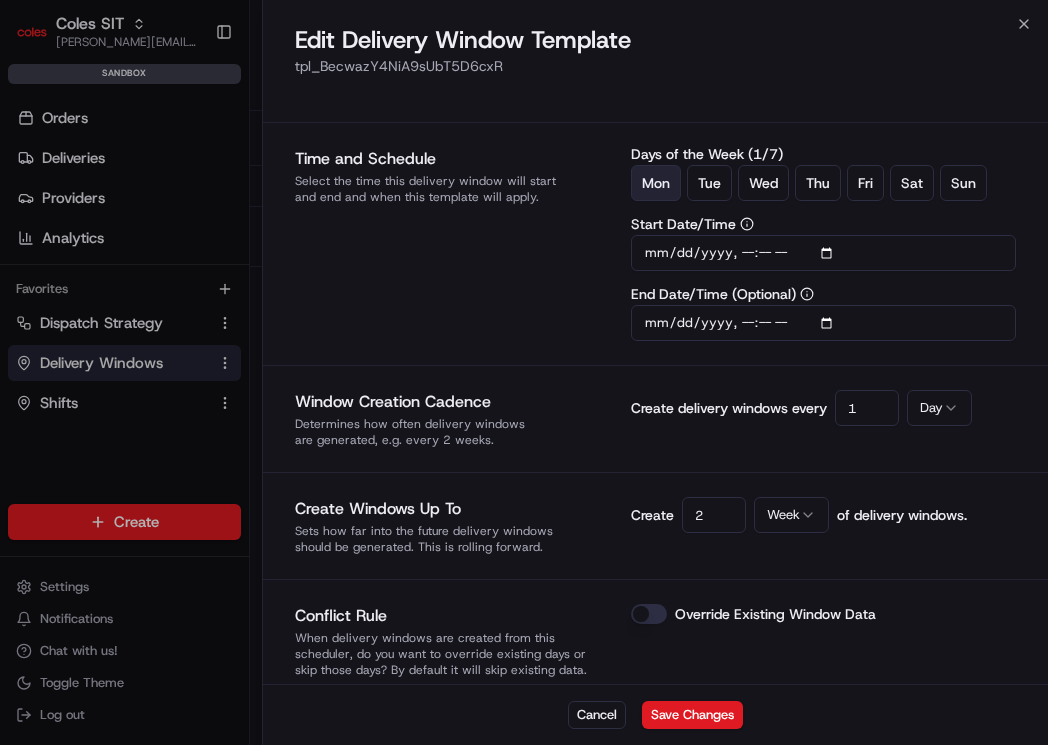 click on "Days of the Week ( 1 / 7 ) Mon Tue Wed Thu Fri Sat Sun Start Date/Time  End Date/Time (Optional)" at bounding box center [823, 244] 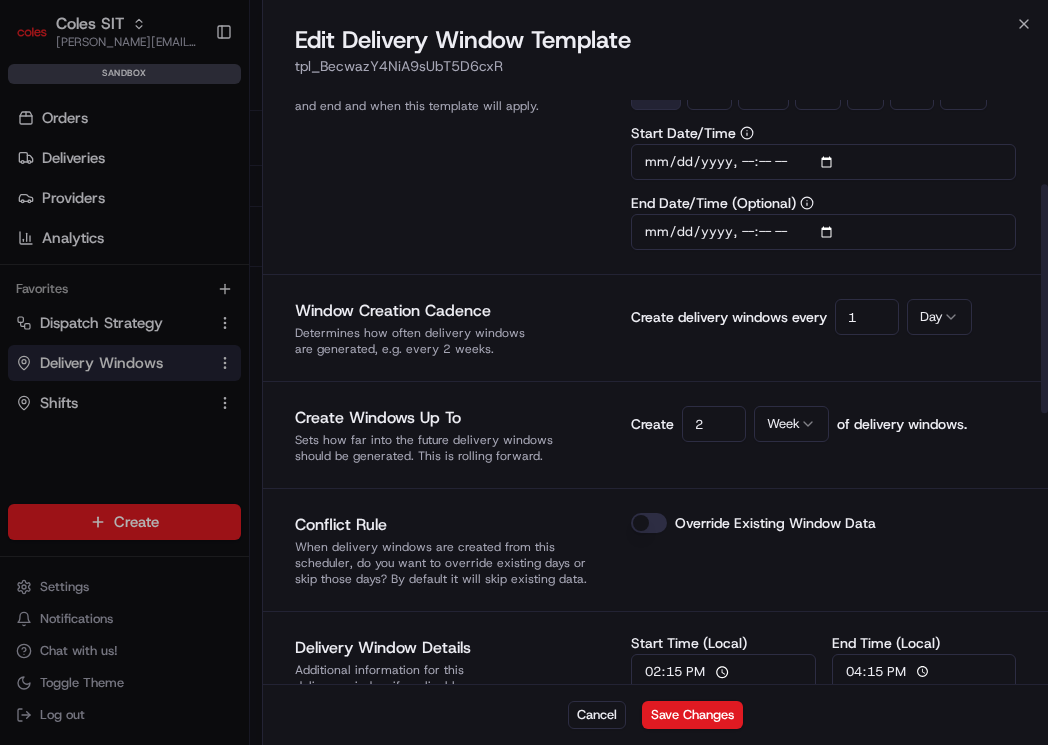 scroll, scrollTop: 212, scrollLeft: 0, axis: vertical 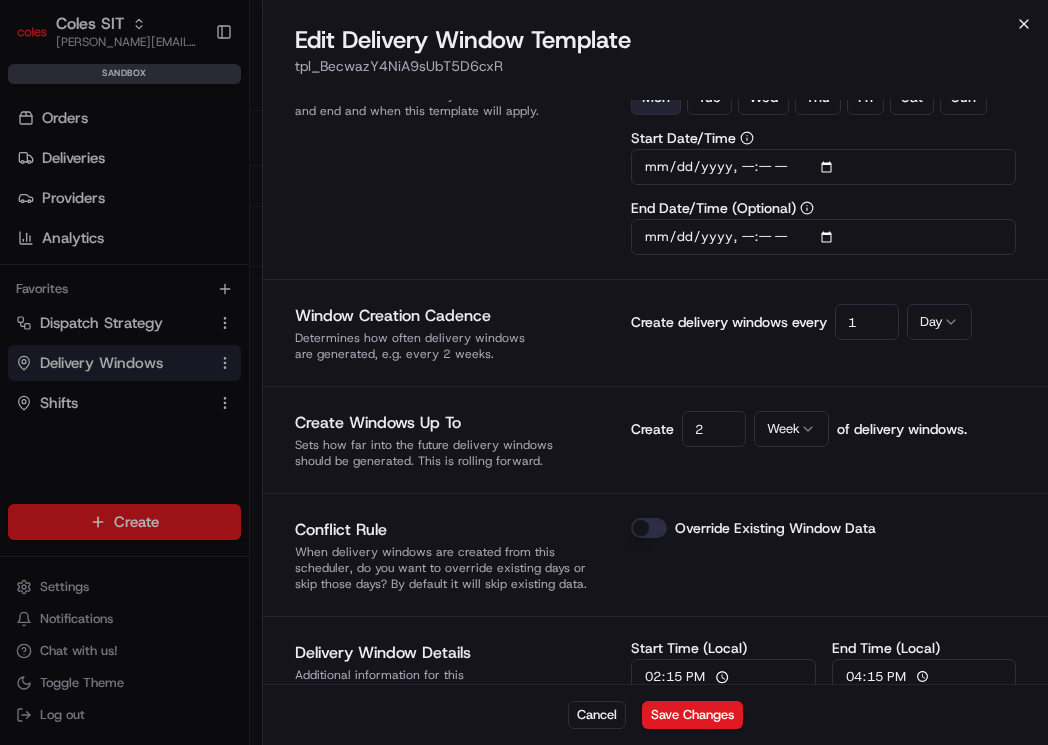 click 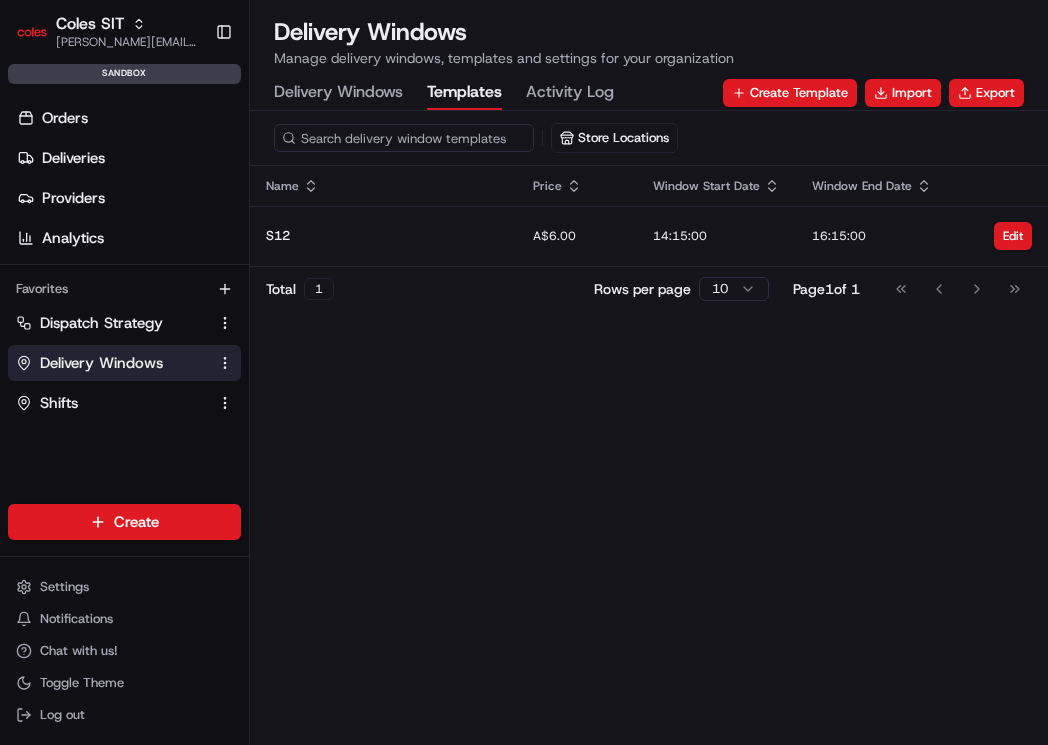 click on "Delivery Windows" at bounding box center [338, 93] 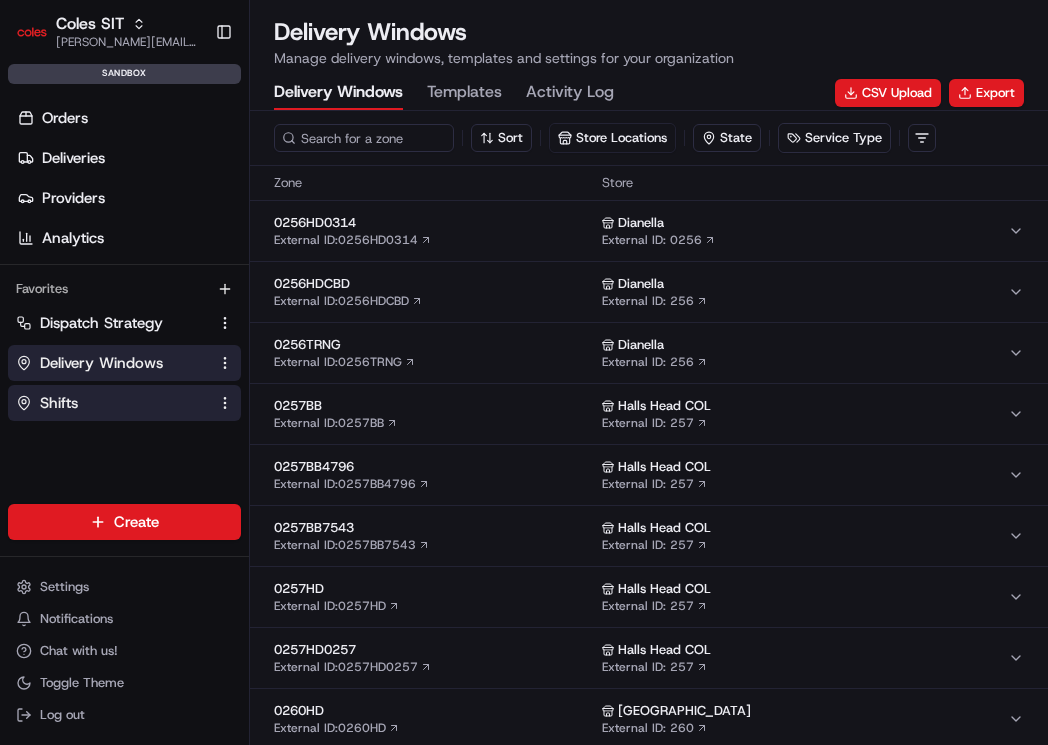 click on "Shifts" at bounding box center (112, 403) 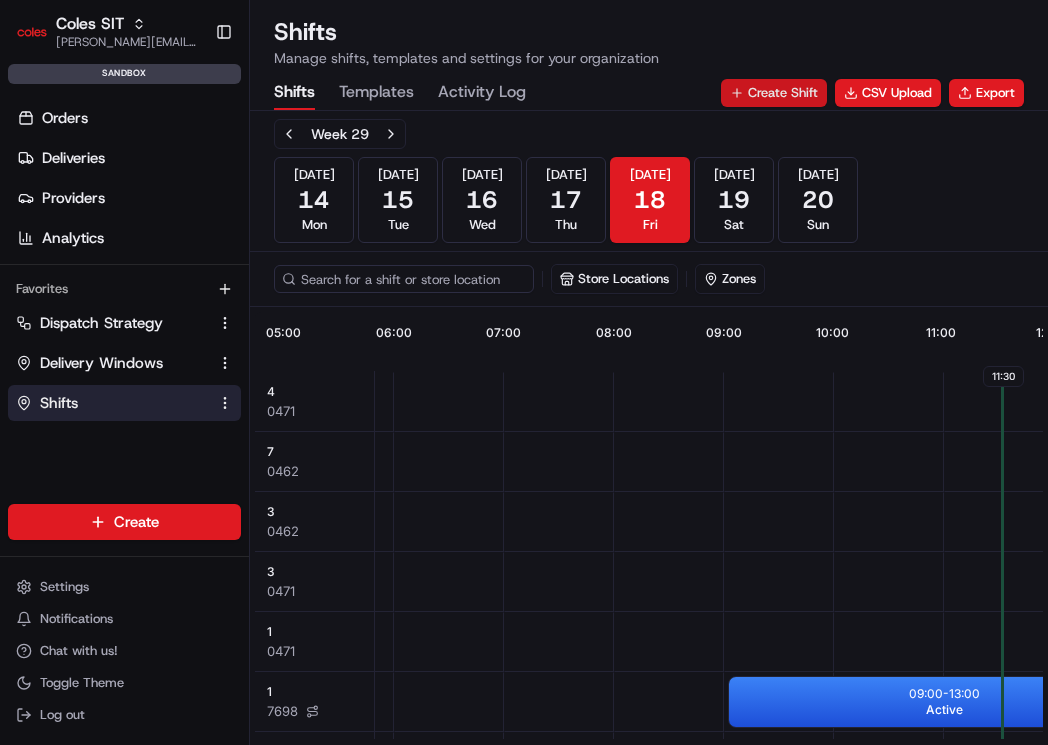 scroll, scrollTop: 0, scrollLeft: 660, axis: horizontal 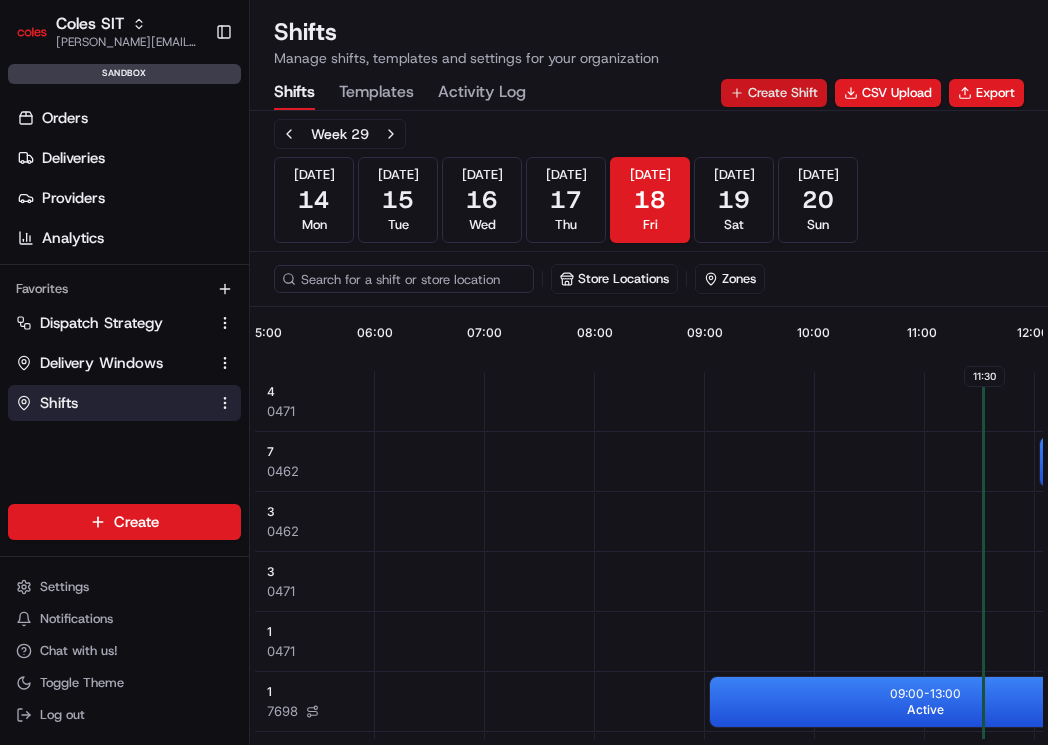 click on "Create Shift" at bounding box center (774, 93) 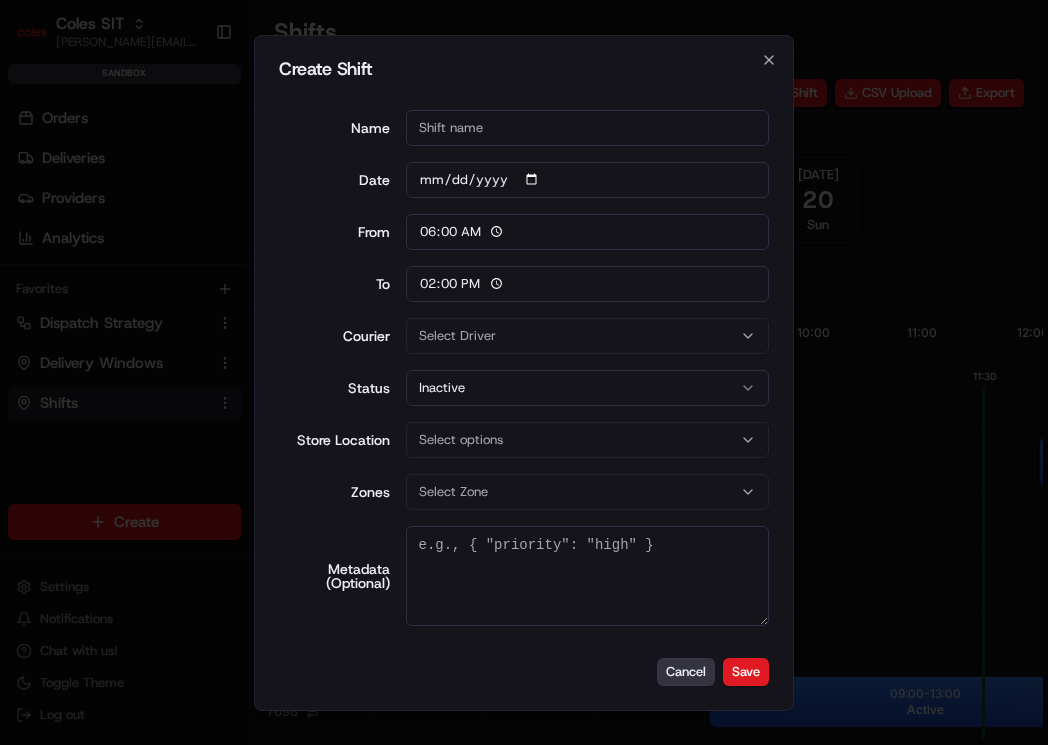 click on "Cancel" at bounding box center (686, 672) 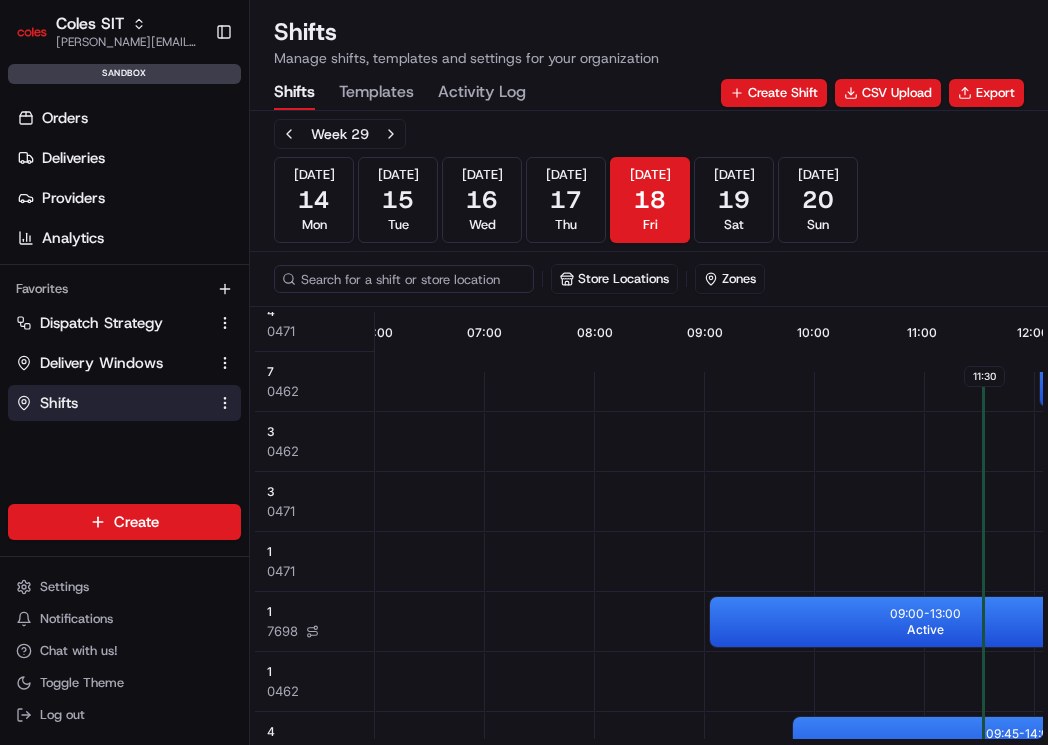 scroll, scrollTop: 172, scrollLeft: 660, axis: both 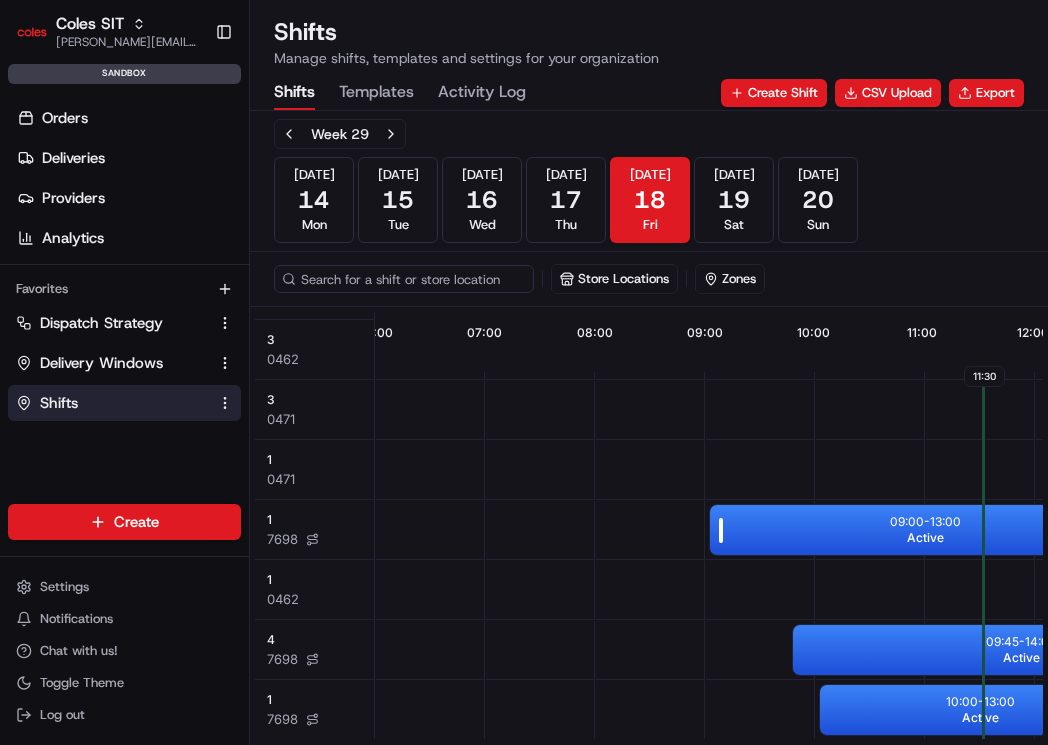 click on "09:00  -  13:00 Active" at bounding box center (925, 530) 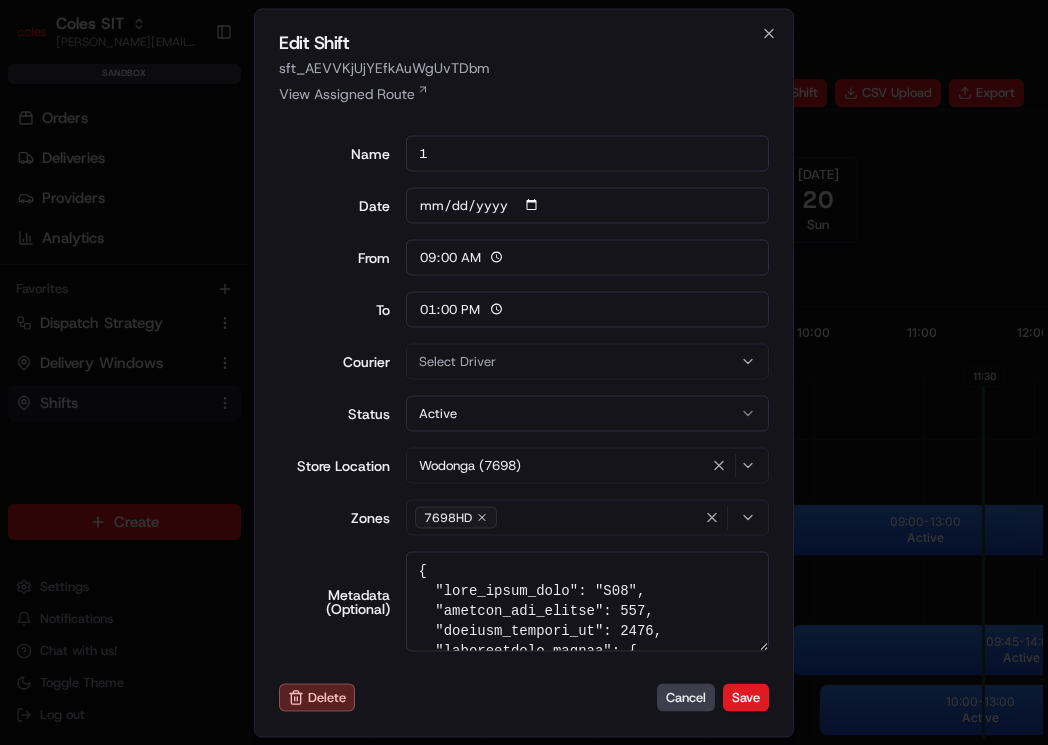 click on "Edit Shift" at bounding box center [524, 42] 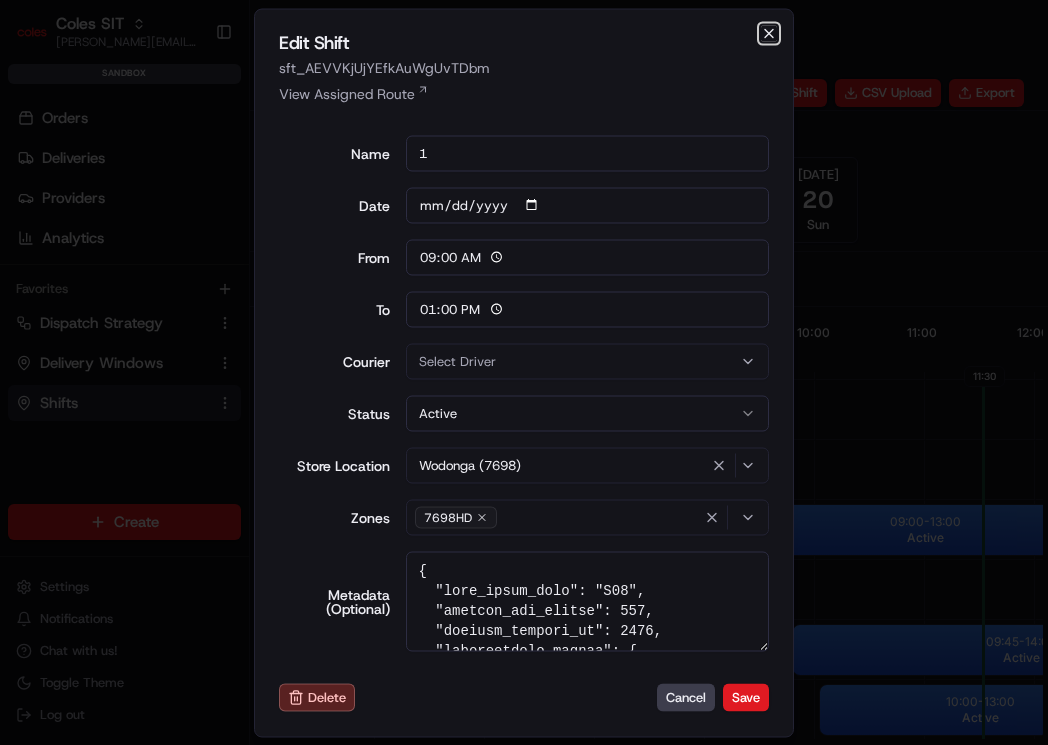 click 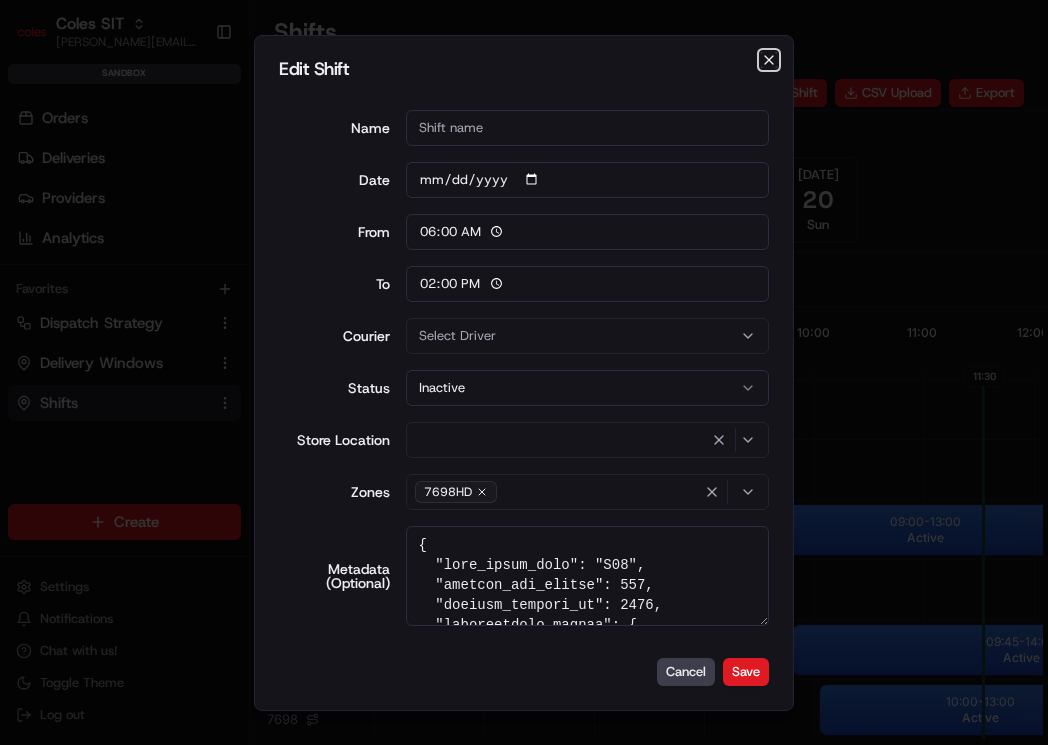 type 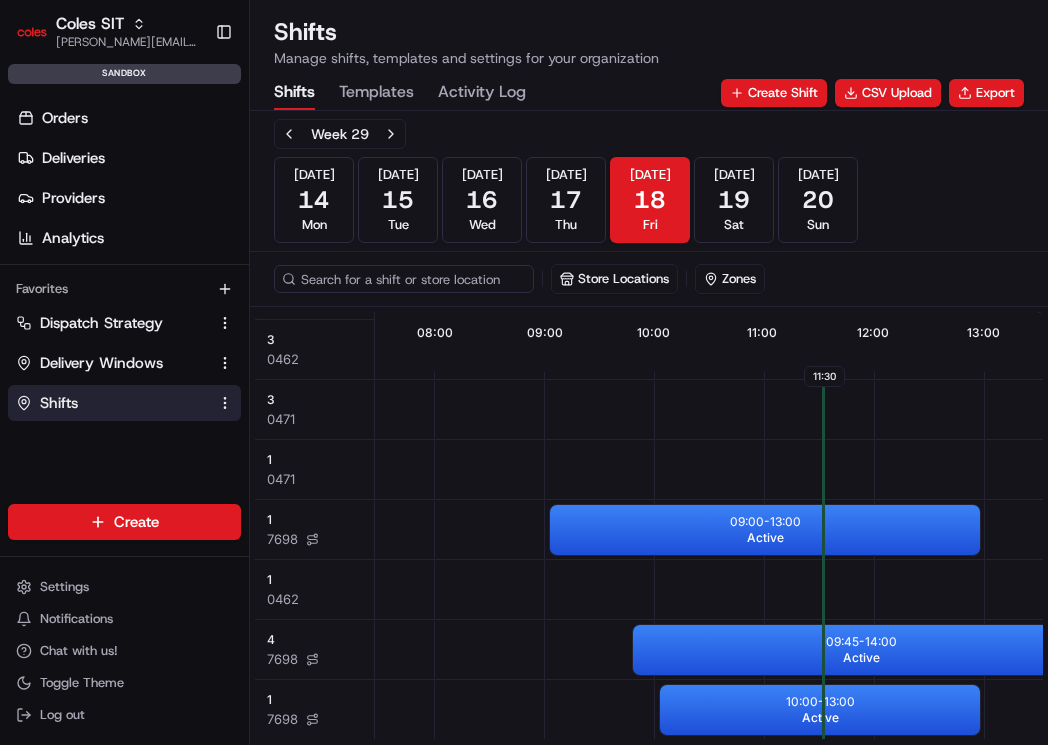 scroll, scrollTop: 172, scrollLeft: 852, axis: both 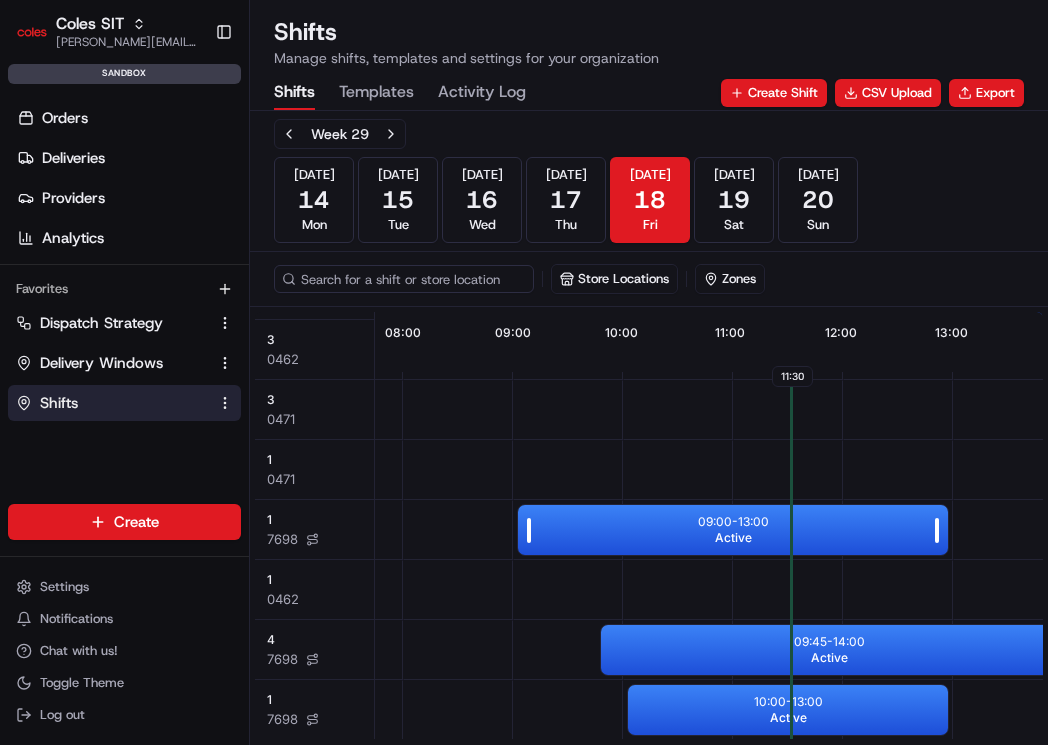 click on "09:00  -  13:00 Active" at bounding box center [733, 530] 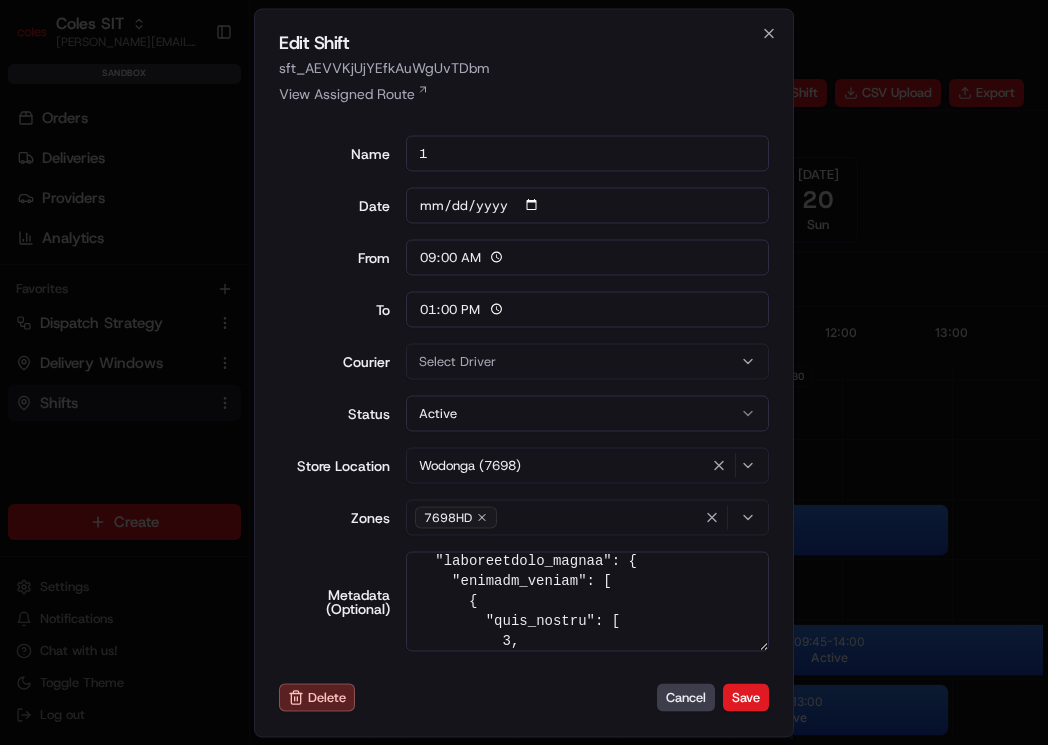 scroll, scrollTop: 99, scrollLeft: 0, axis: vertical 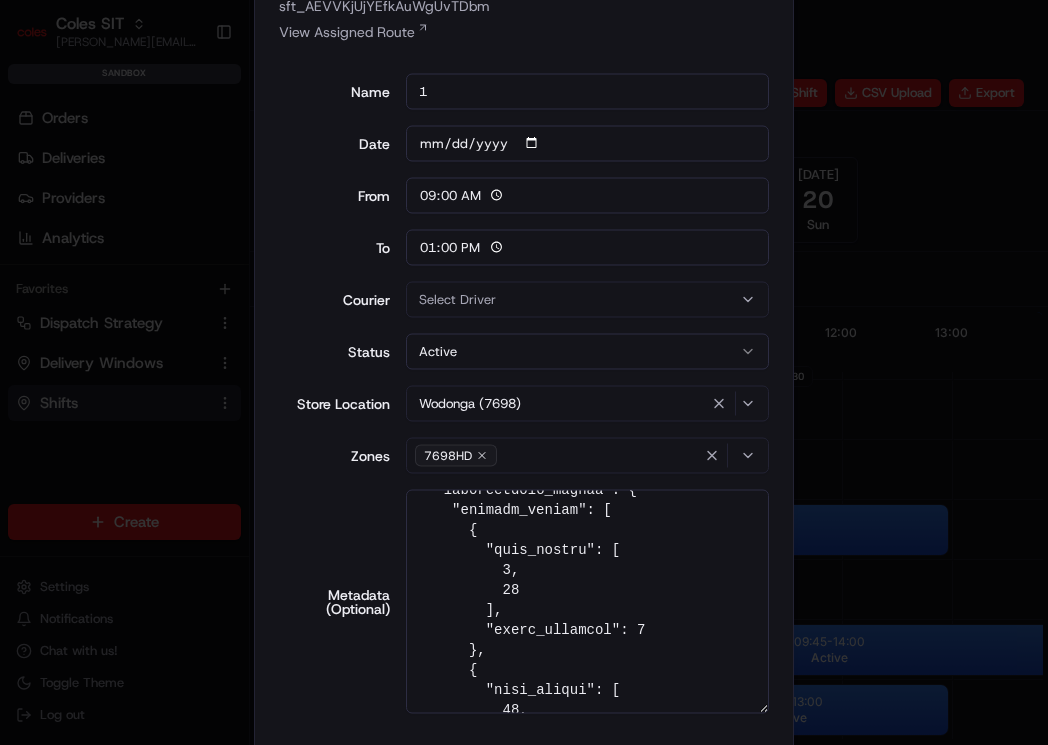 drag, startPoint x: 761, startPoint y: 644, endPoint x: 758, endPoint y: 772, distance: 128.03516 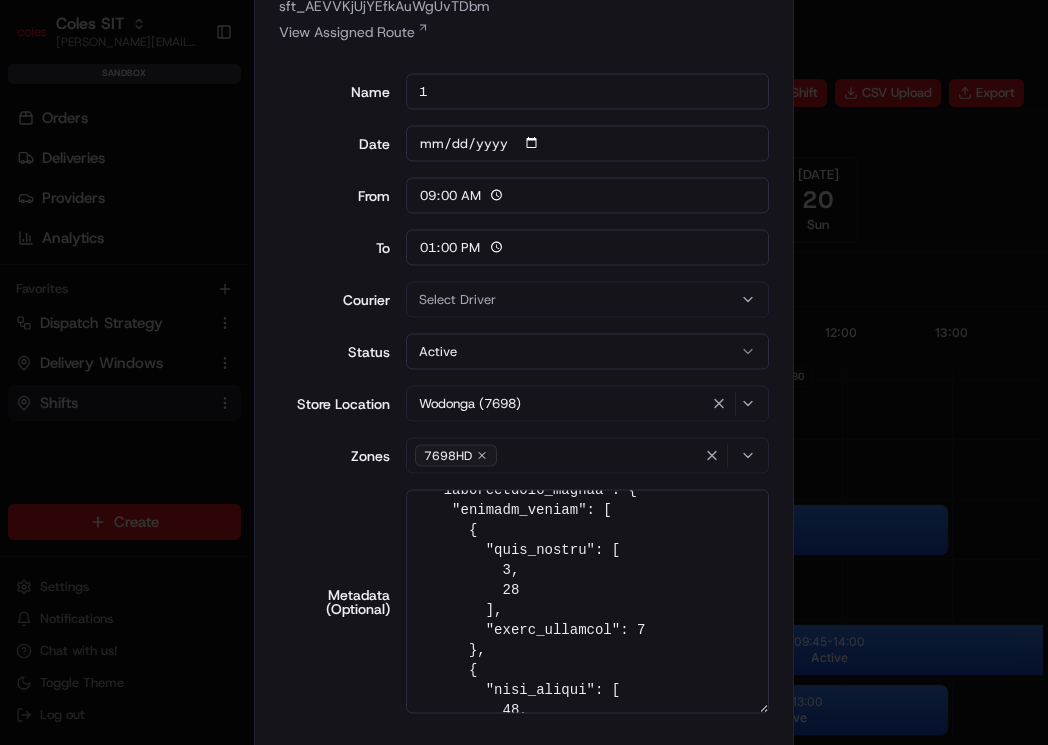 click on "Coles SIT [PERSON_NAME][EMAIL_ADDRESS][PERSON_NAME][PERSON_NAME][DOMAIN_NAME] Toggle Sidebar sandbox Orders Deliveries Providers Analytics Favorites Dispatch Strategy Delivery Windows Shifts Main Menu Members & Organization Organization Users Roles Preferences Customization Tracking Orchestration Automations Dispatch Strategy Optimization Strategy Locations Pickup Locations Dropoff Locations Zones Shifts Delivery Windows Billing Billing Integrations Notification Triggers Webhooks API Keys Request Logs Create Settings Notifications Chat with us! Toggle Theme Log out Shifts Manage shifts, templates and settings for your organization Shifts Templates Activity Log  Create Shift  CSV Upload  Export Week [DATE] [DATE] [DATE] [DATE] [DATE] [DATE] [DATE] Sun Store Locations Zones 11:30 06:00 07:00 08:00 09:00 10:00 11:00 12:00 13:00 14:00 4 0471 7 0462 3 0462 3 0471 1 0471 1 7698 1 0462 4 7698 1 7698 1 7698 2 7698 09:00  -  13:00 Active 09:15  -  13:30 Active 09:45  -  14:00 Active 05:00  -  13:00 Active 10:00" at bounding box center [524, 372] 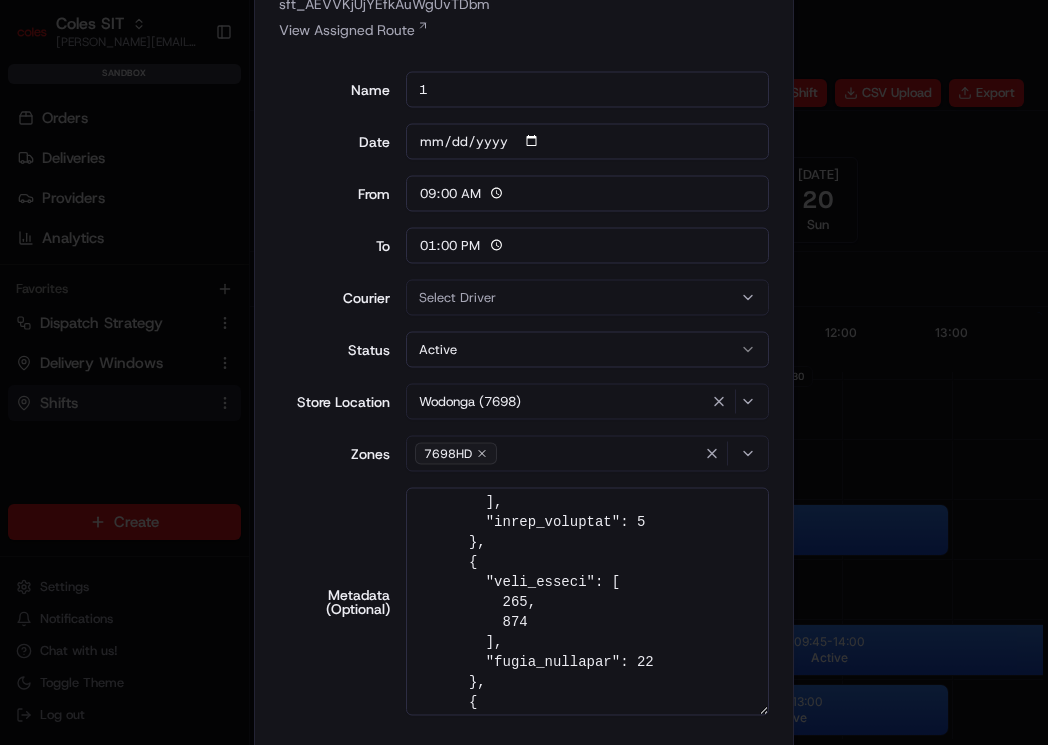 scroll, scrollTop: 763, scrollLeft: 0, axis: vertical 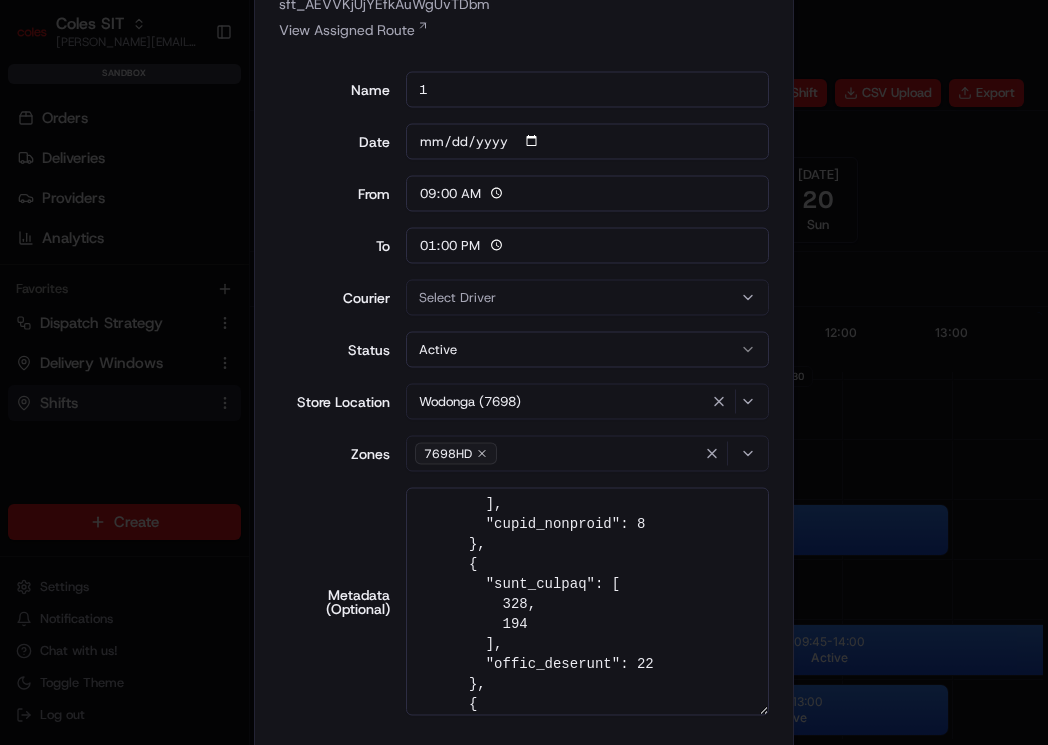click on "Name 1 Date [DATE] From 09:00 To 13:00 Courier Select Driver Status Active Active Inactive Store Location [GEOGRAPHIC_DATA] (7698) Zones 7698HD Metadata (Optional)" at bounding box center [524, 393] 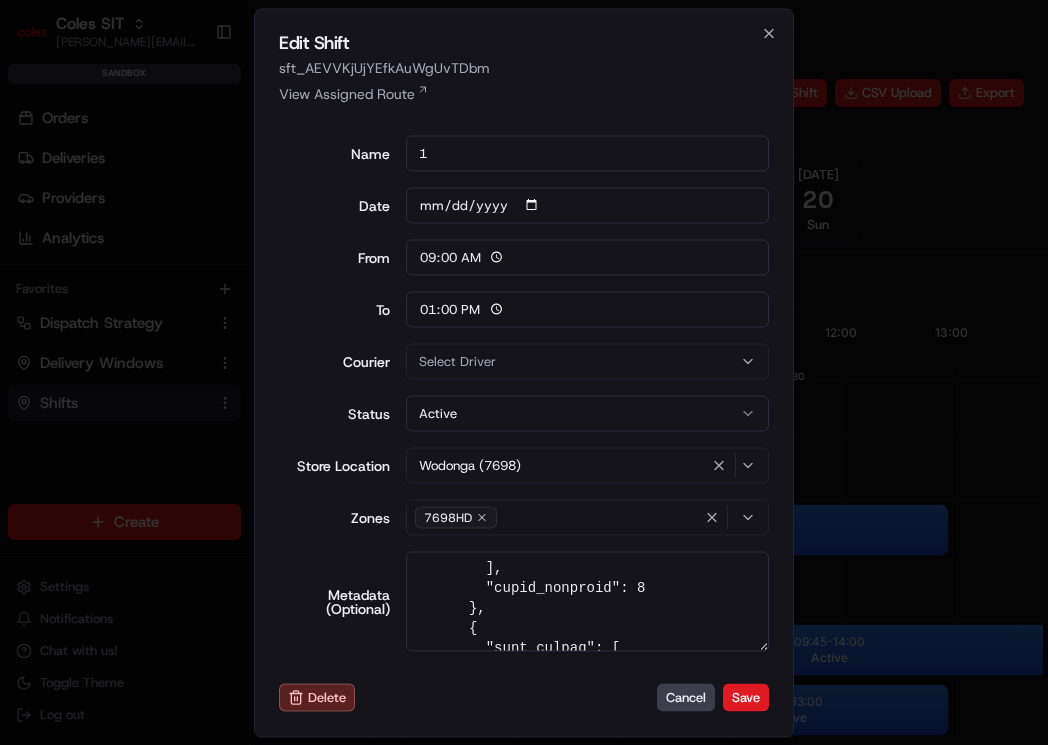 drag, startPoint x: 765, startPoint y: 713, endPoint x: 747, endPoint y: 550, distance: 163.99086 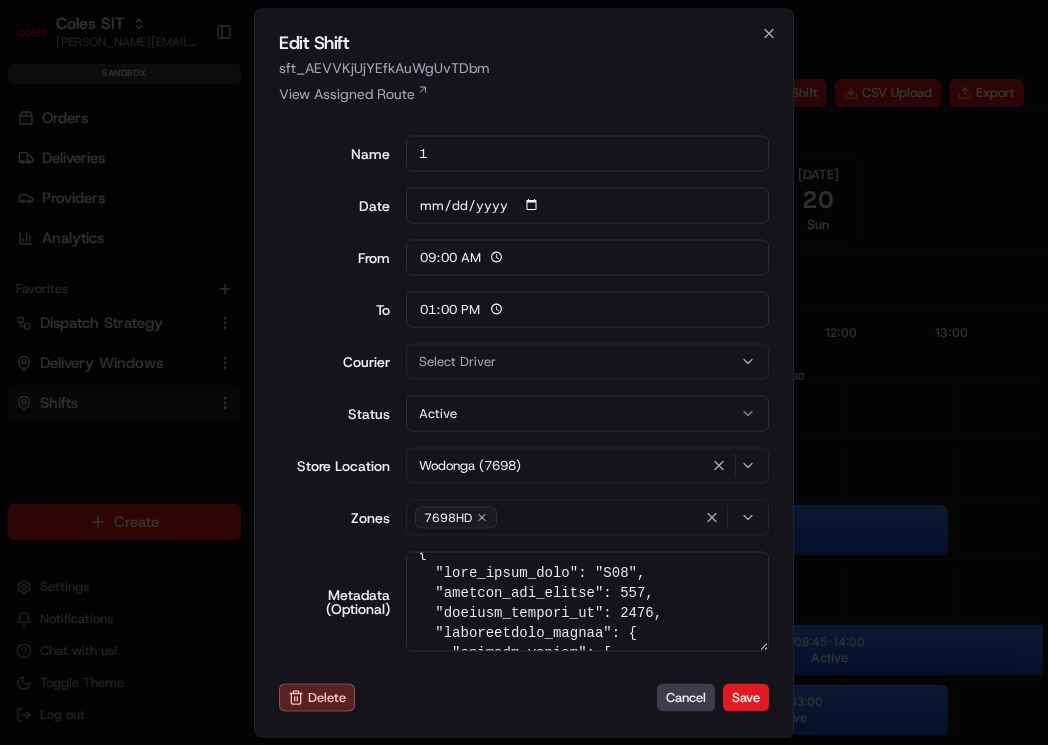 scroll, scrollTop: 10, scrollLeft: 0, axis: vertical 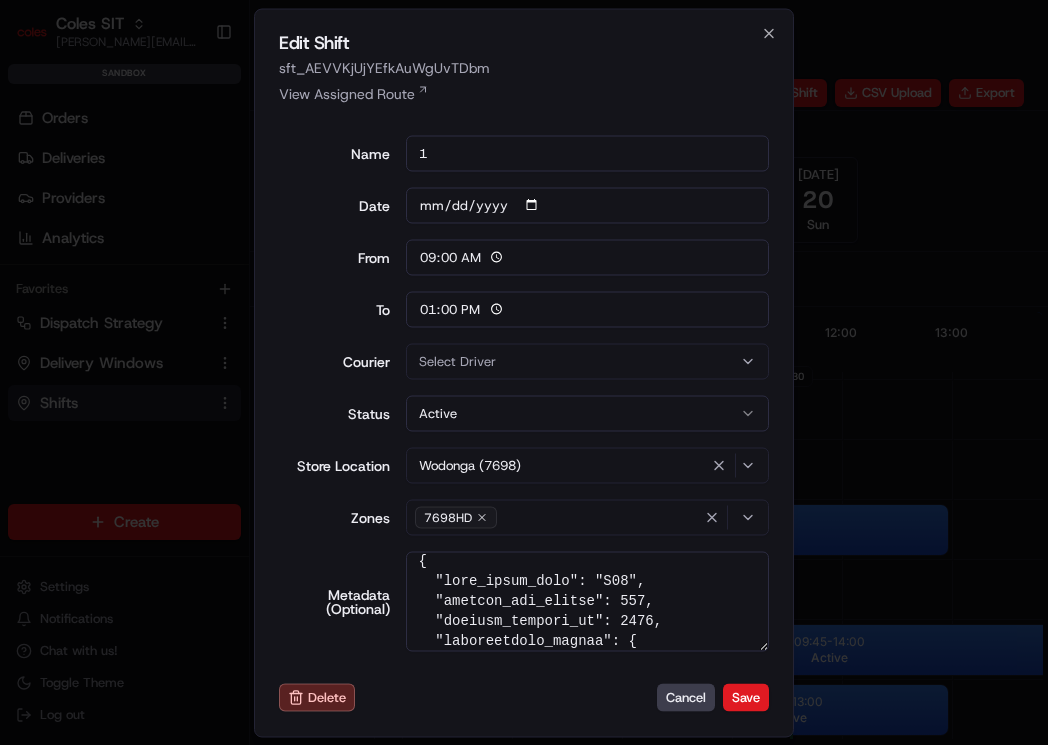 click on "Select Driver" at bounding box center [588, 361] 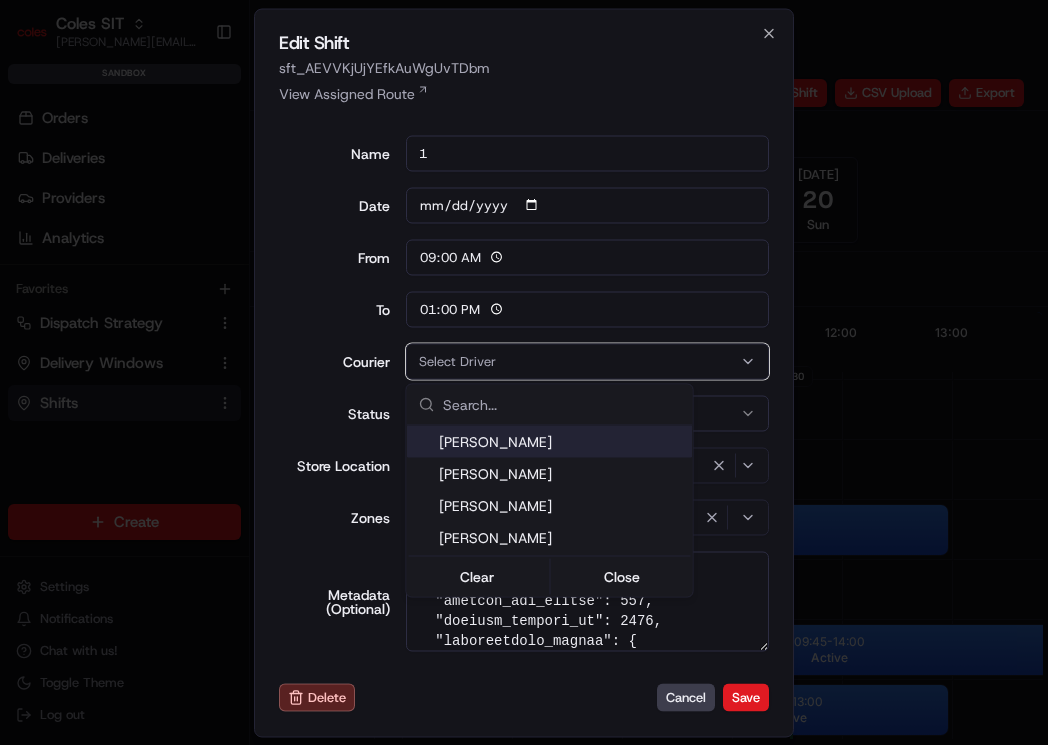 click at bounding box center [524, 372] 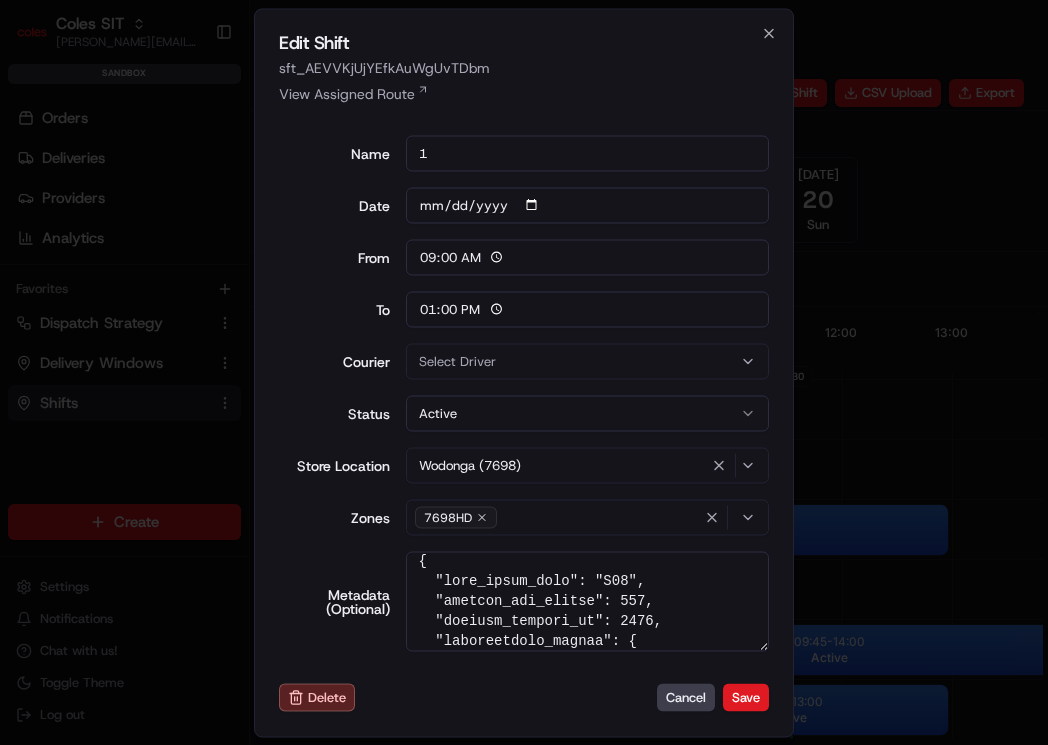 click on "Select Driver" at bounding box center [588, 361] 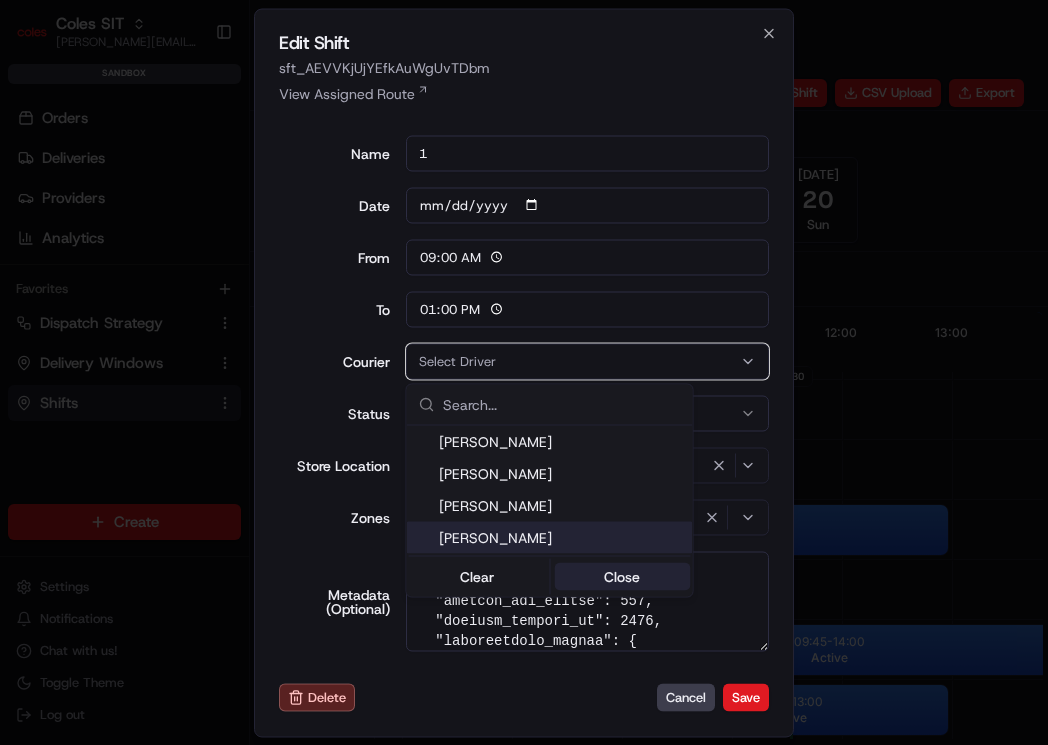 click on "Close" at bounding box center [622, 577] 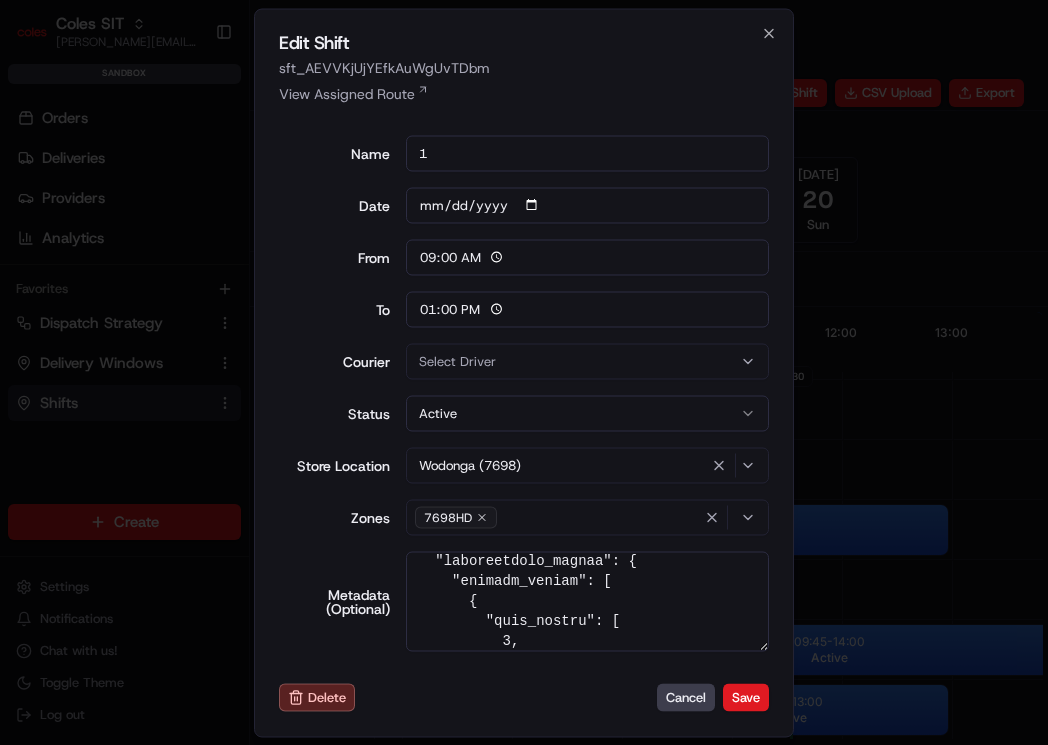 scroll, scrollTop: 116, scrollLeft: 0, axis: vertical 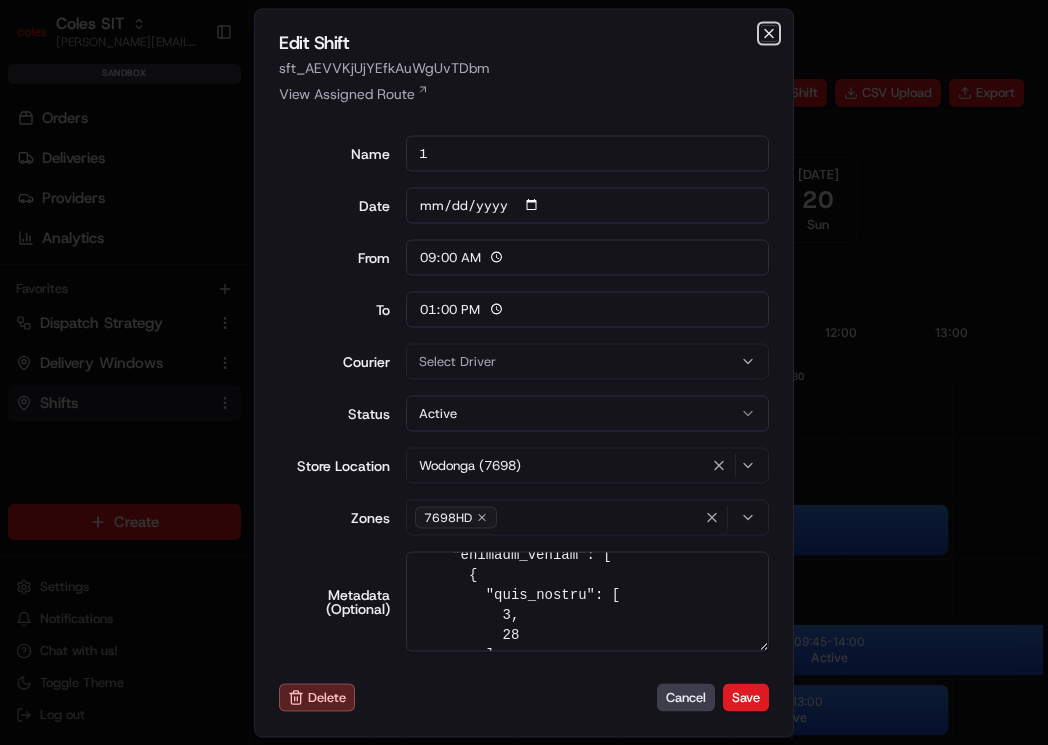 click 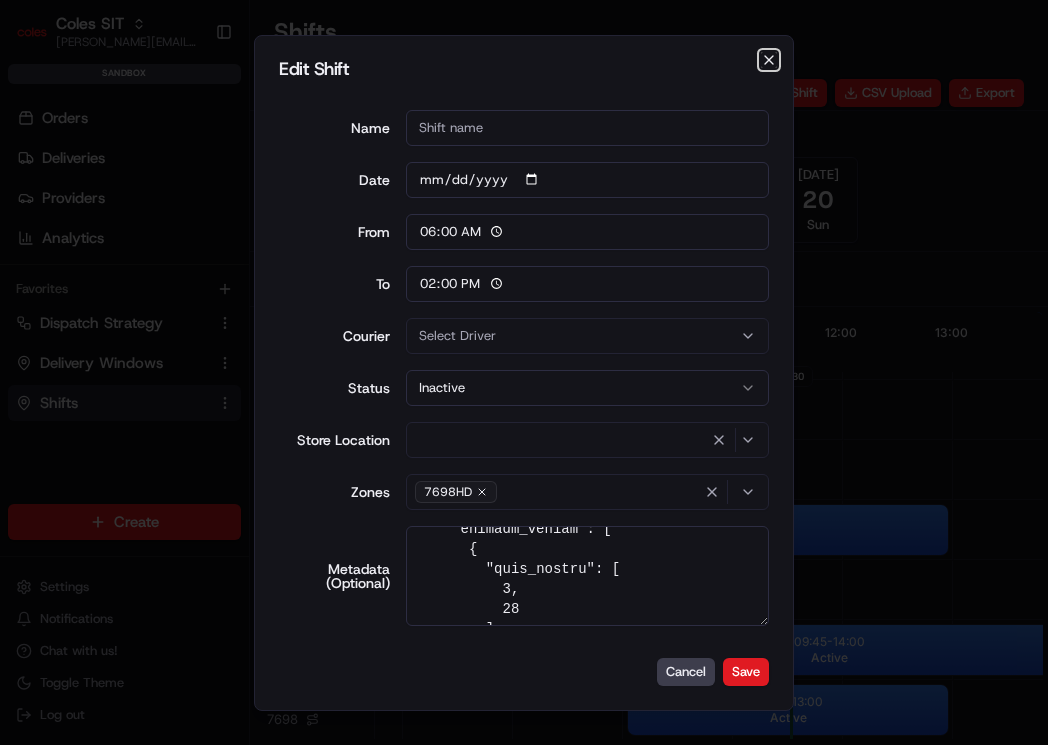 type 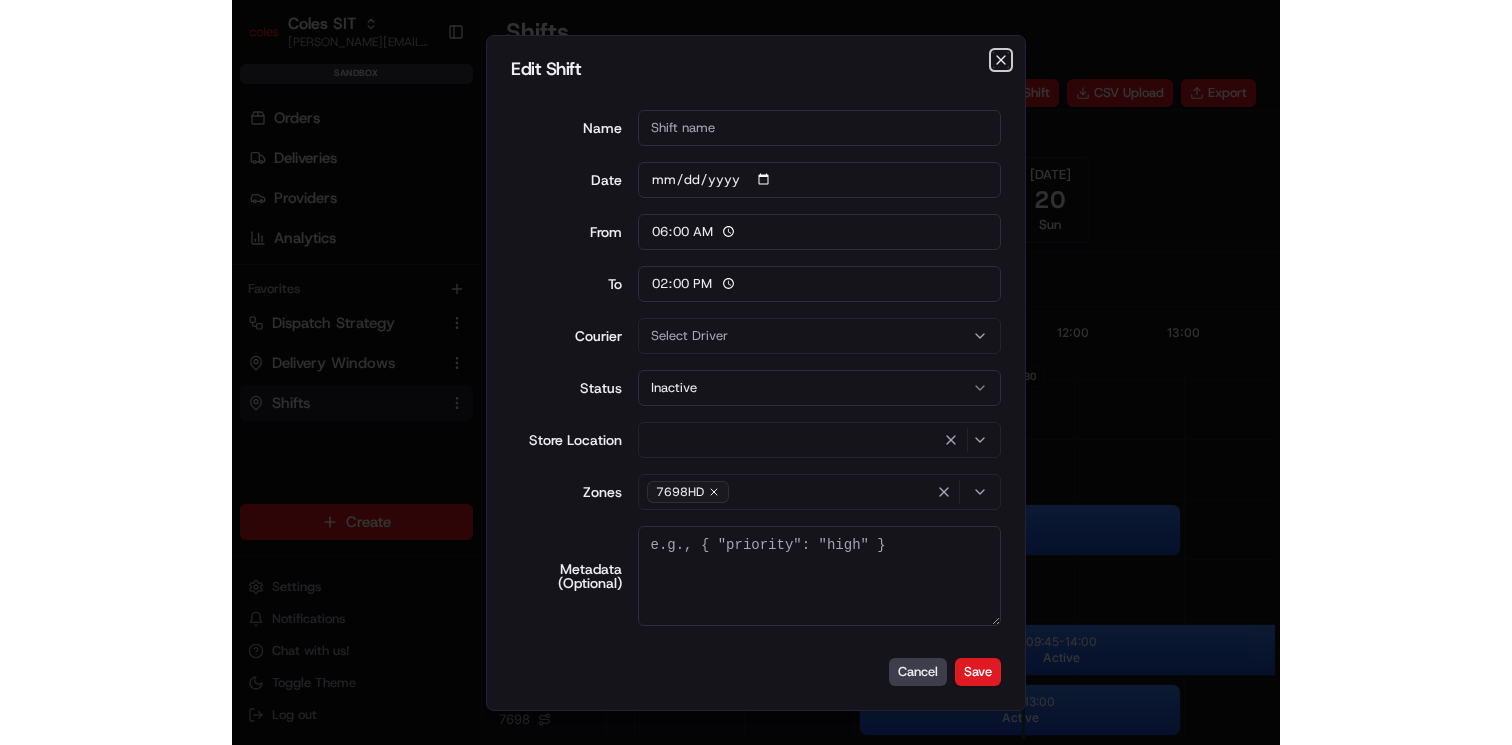 scroll, scrollTop: 0, scrollLeft: 0, axis: both 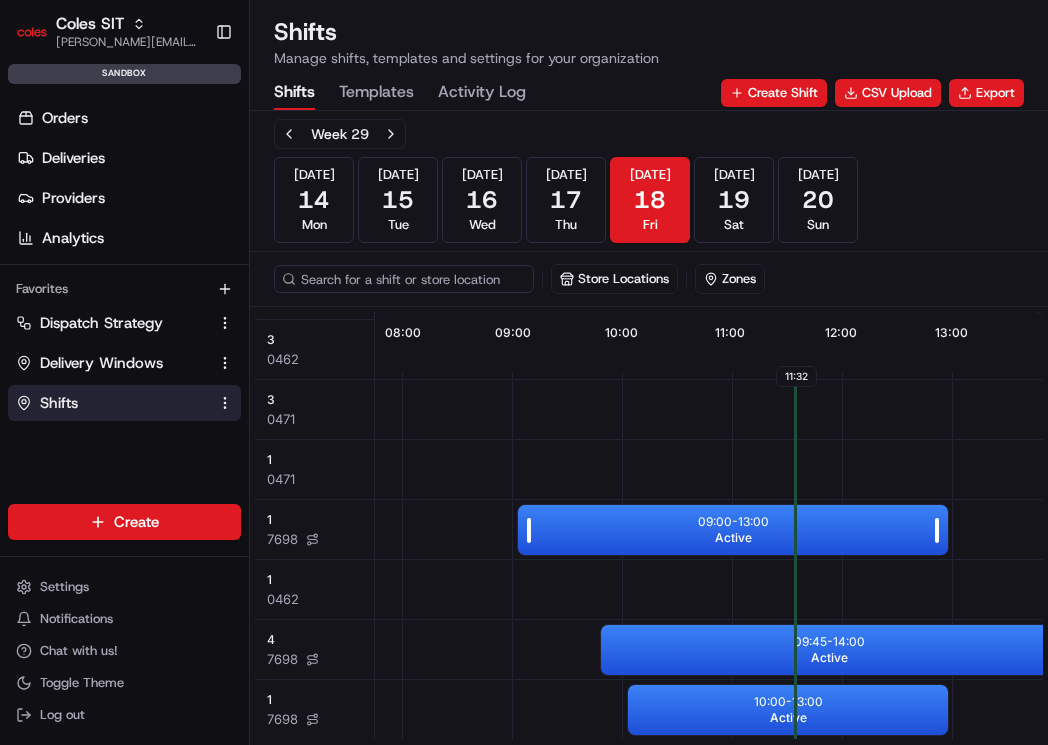 click on "09:00  -  13:00 Active" at bounding box center (733, 530) 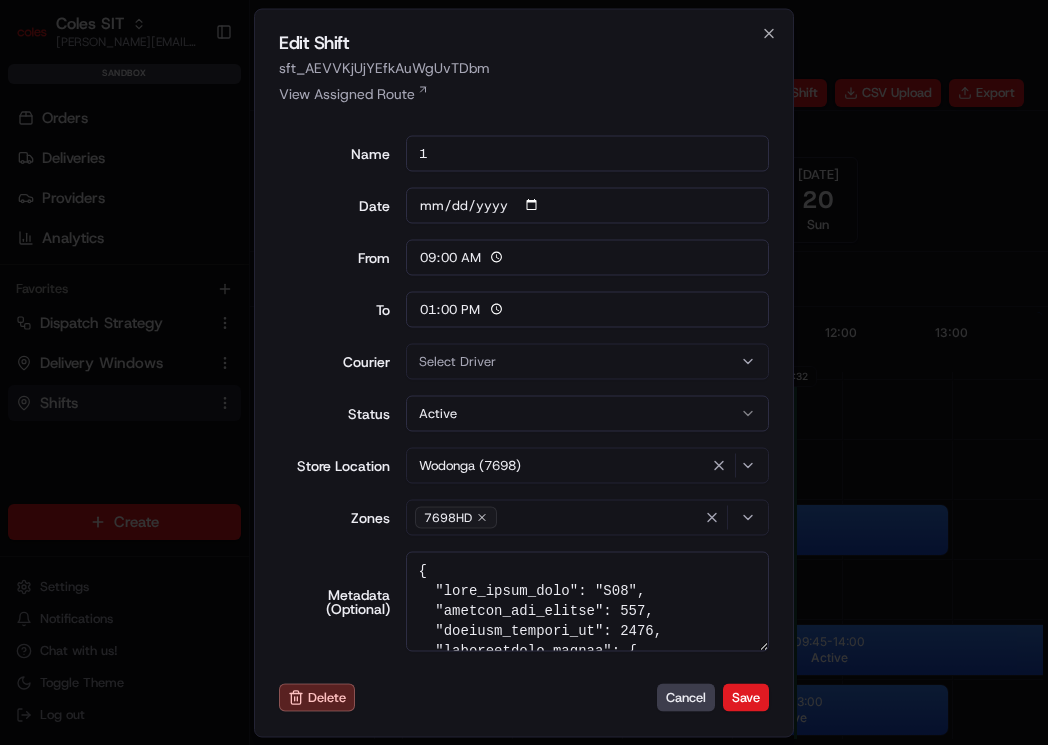 click at bounding box center (524, 372) 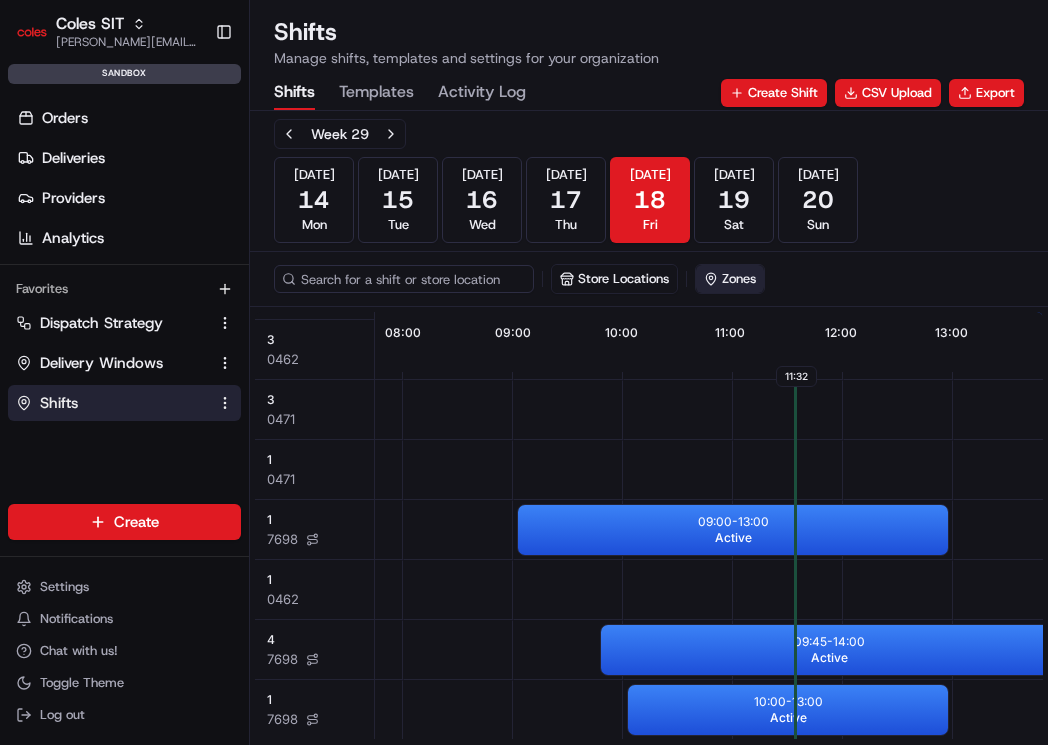click on "Zones" at bounding box center [730, 279] 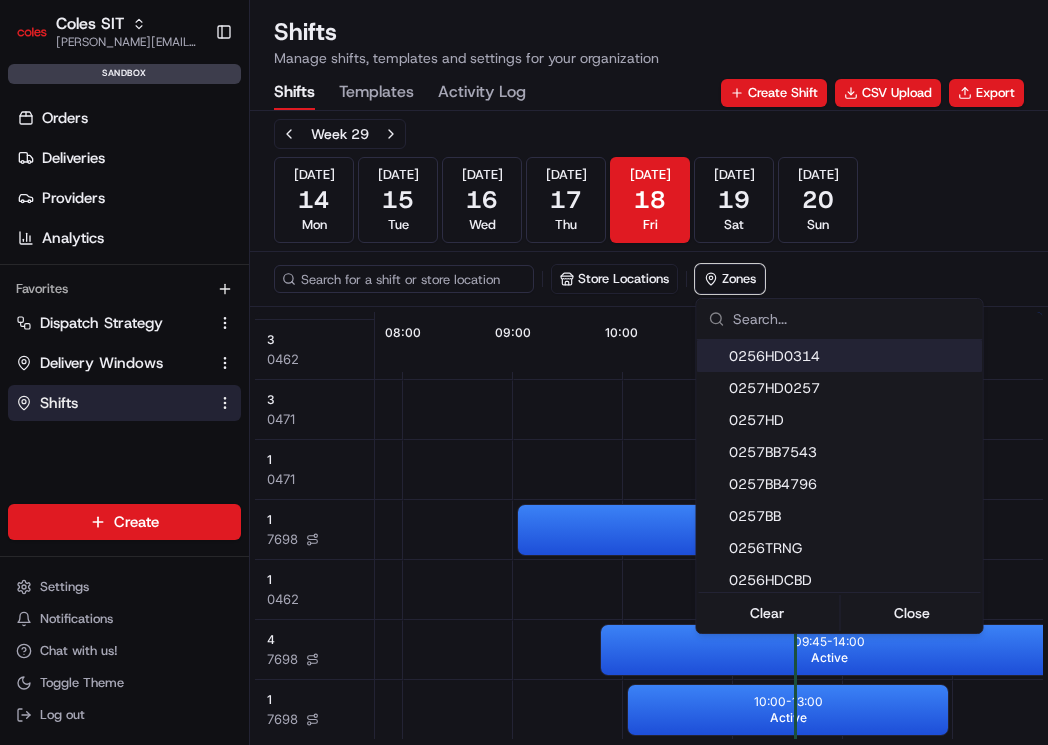 click on "Coles SIT [PERSON_NAME][EMAIL_ADDRESS][PERSON_NAME][PERSON_NAME][DOMAIN_NAME] Toggle Sidebar sandbox Orders Deliveries Providers Analytics Favorites Dispatch Strategy Delivery Windows Shifts Main Menu Members & Organization Organization Users Roles Preferences Customization Tracking Orchestration Automations Dispatch Strategy Optimization Strategy Locations Pickup Locations Dropoff Locations Zones Shifts Delivery Windows Billing Billing Integrations Notification Triggers Webhooks API Keys Request Logs Create Settings Notifications Chat with us! Toggle Theme Log out Shifts Manage shifts, templates and settings for your organization Shifts Templates Activity Log  Create Shift  CSV Upload  Export Week [DATE] [DATE] [DATE] [DATE] [DATE] [DATE] [DATE] Sun Store Locations Zones 11:32 06:00 07:00 08:00 09:00 10:00 11:00 12:00 13:00 14:00 4 0471 7 0462 3 0462 3 0471 1 0471 1 7698 1 0462 4 7698 1 7698 1 7698 2 7698 09:00  -  13:00 Active 09:15  -  13:30 Active 09:45  -  14:00 Active 05:00  -  13:00 Active 10:00" at bounding box center [524, 372] 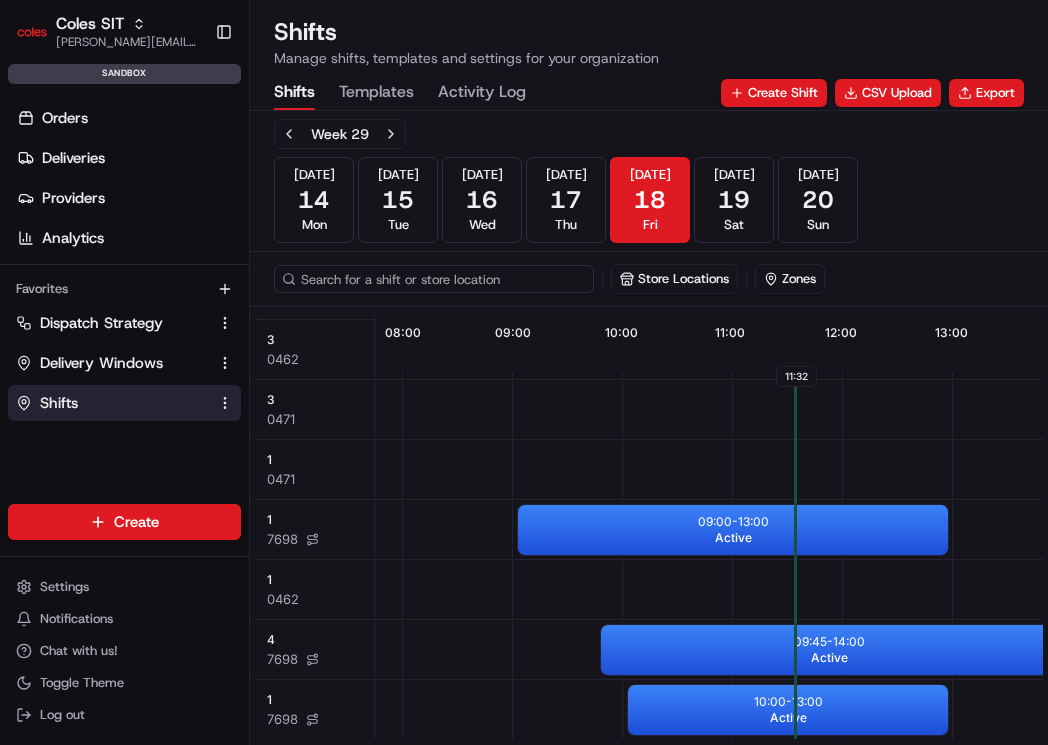 click at bounding box center [434, 279] 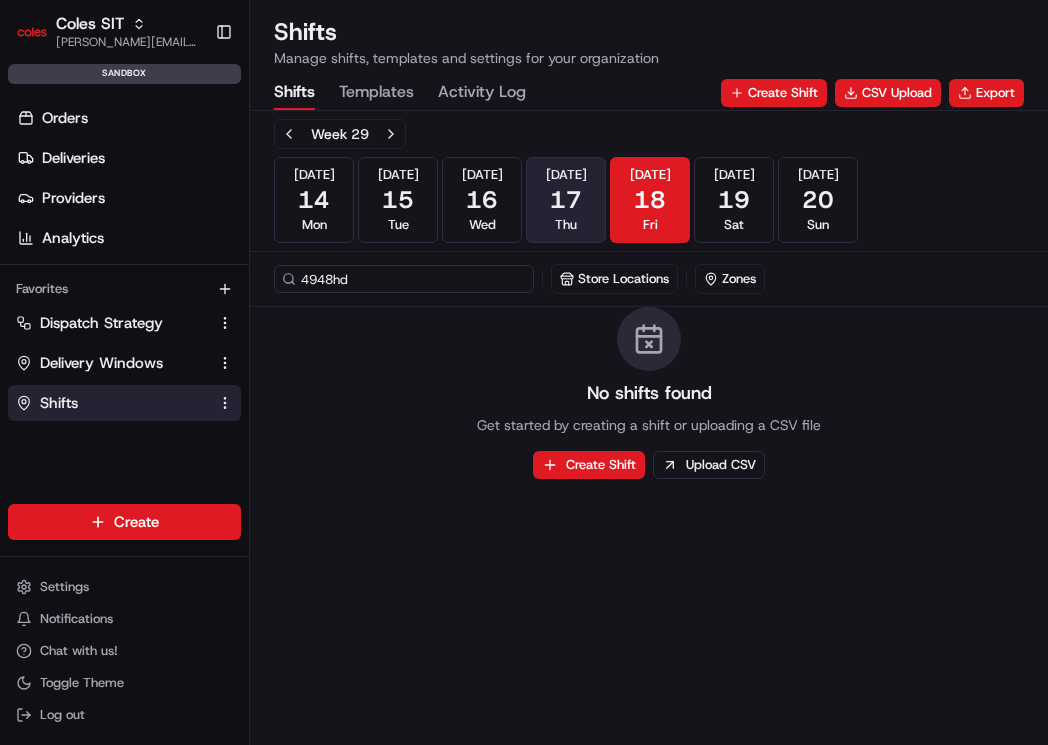 click on "[DATE]" at bounding box center (566, 175) 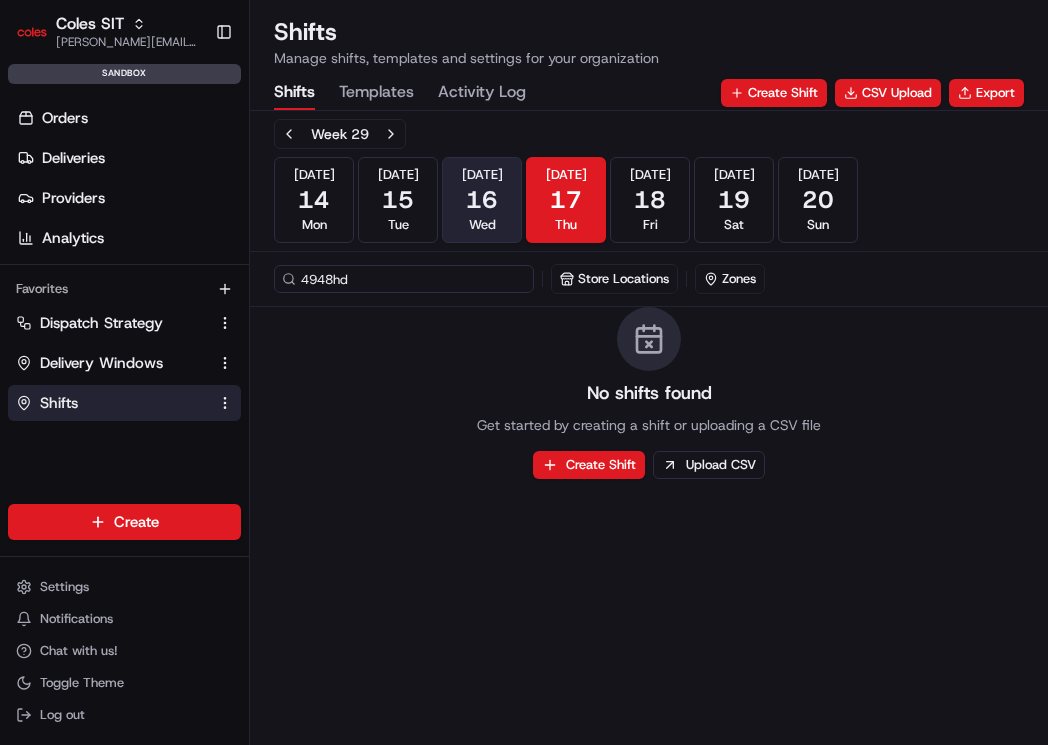 click on "16" at bounding box center [482, 200] 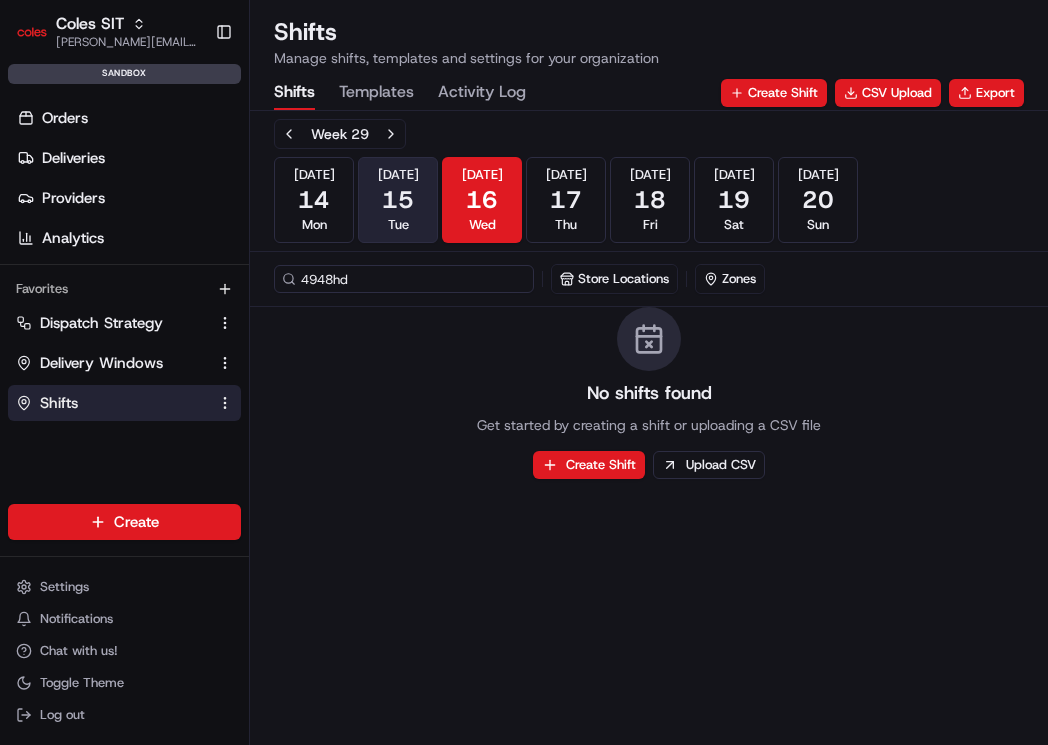 click on "15" at bounding box center [398, 200] 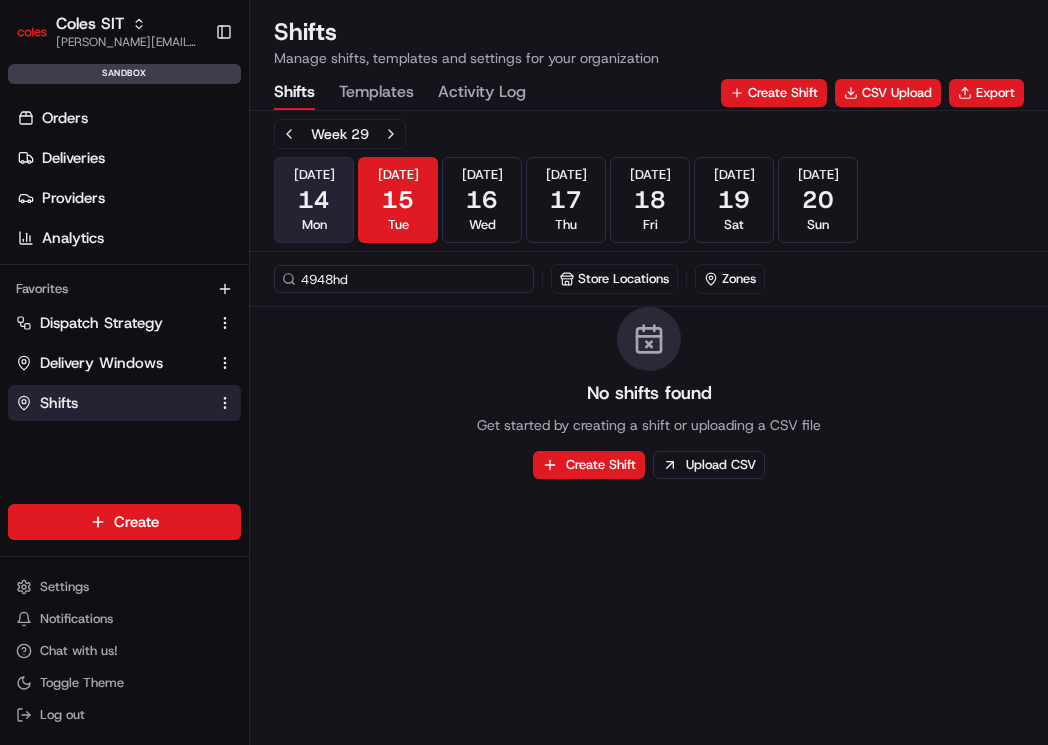click on "[DATE] Mon" at bounding box center [314, 200] 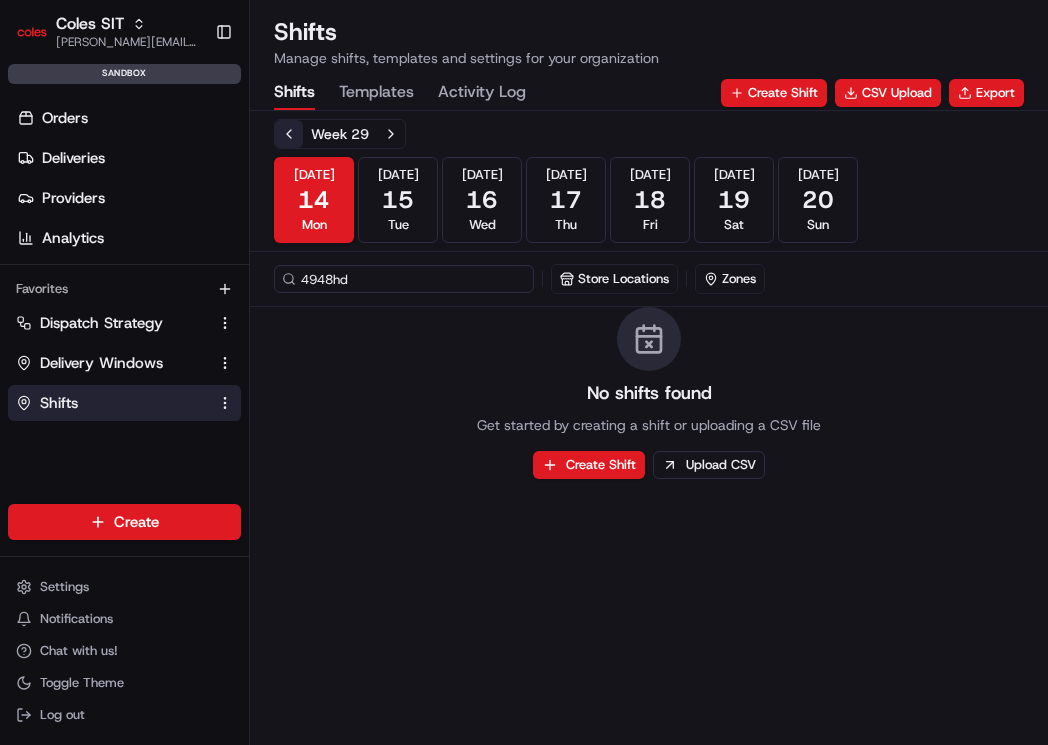 click at bounding box center [289, 134] 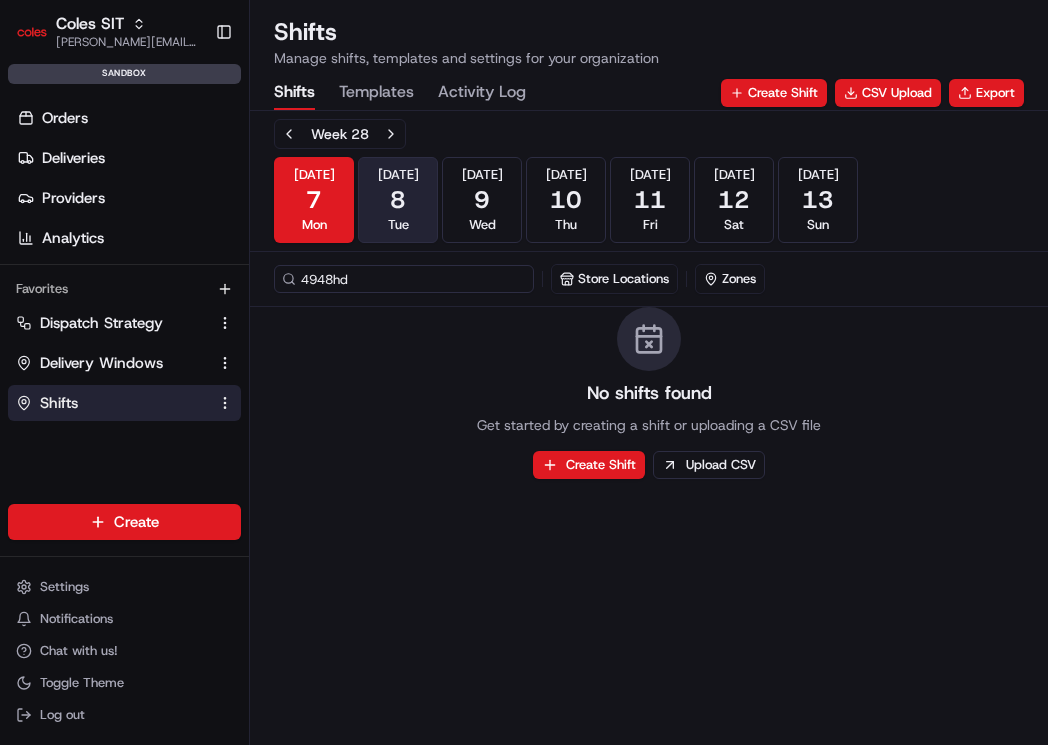 click on "[DATE] Tue" at bounding box center (398, 200) 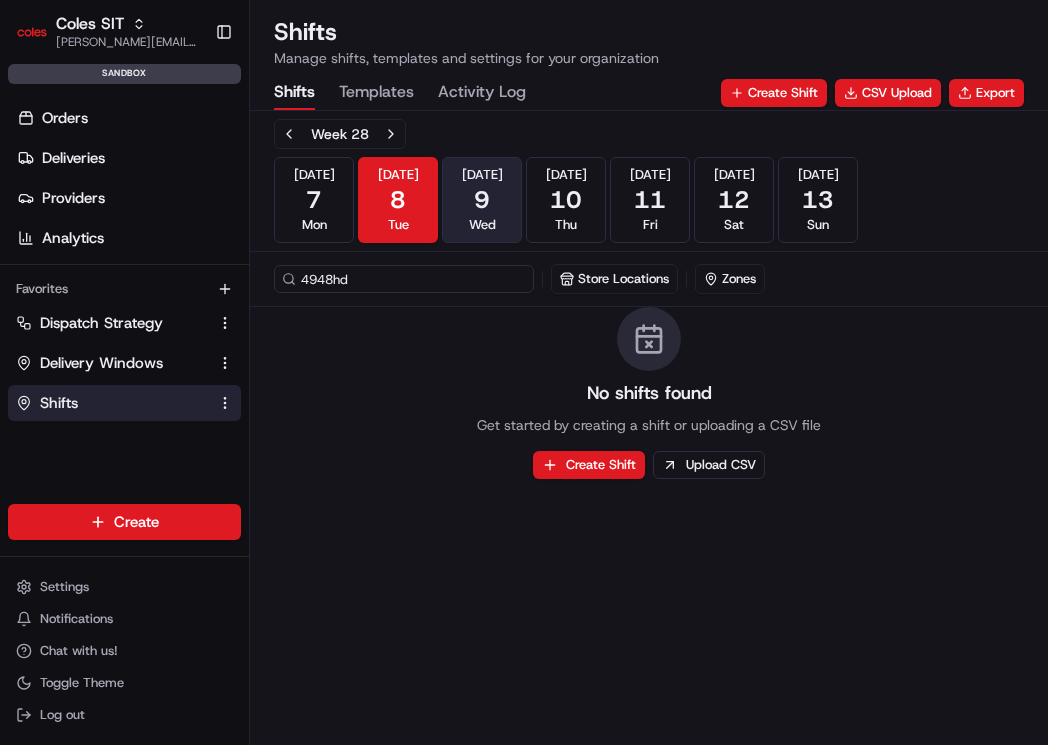 click on "9" at bounding box center (482, 200) 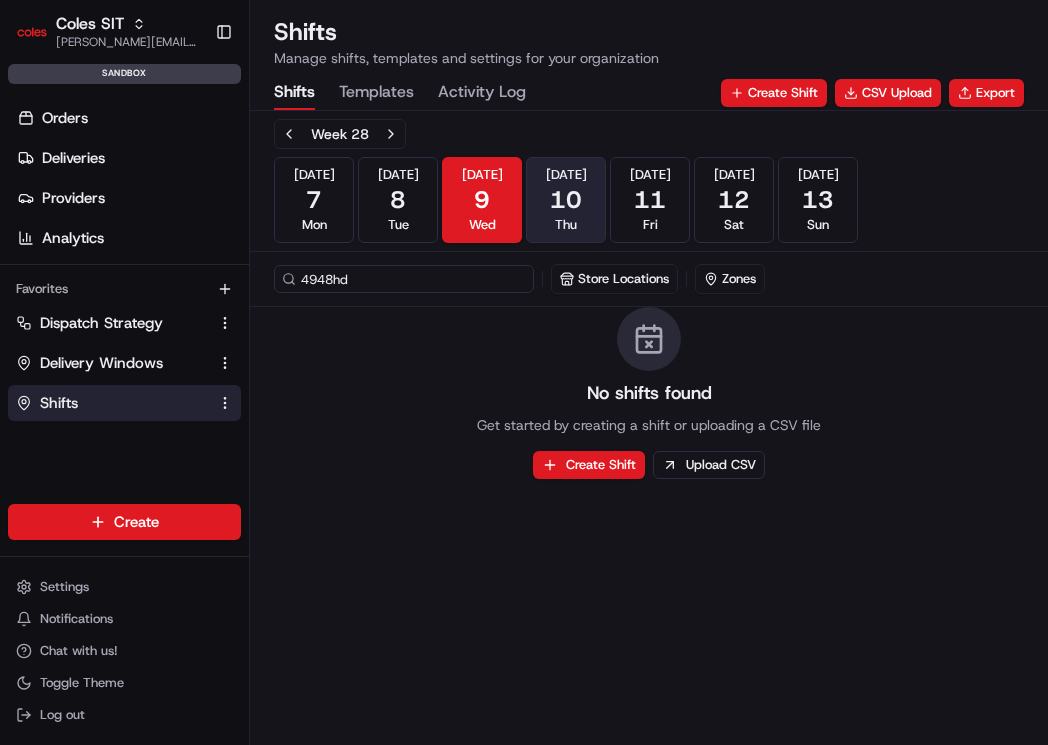 click on "10" at bounding box center (566, 200) 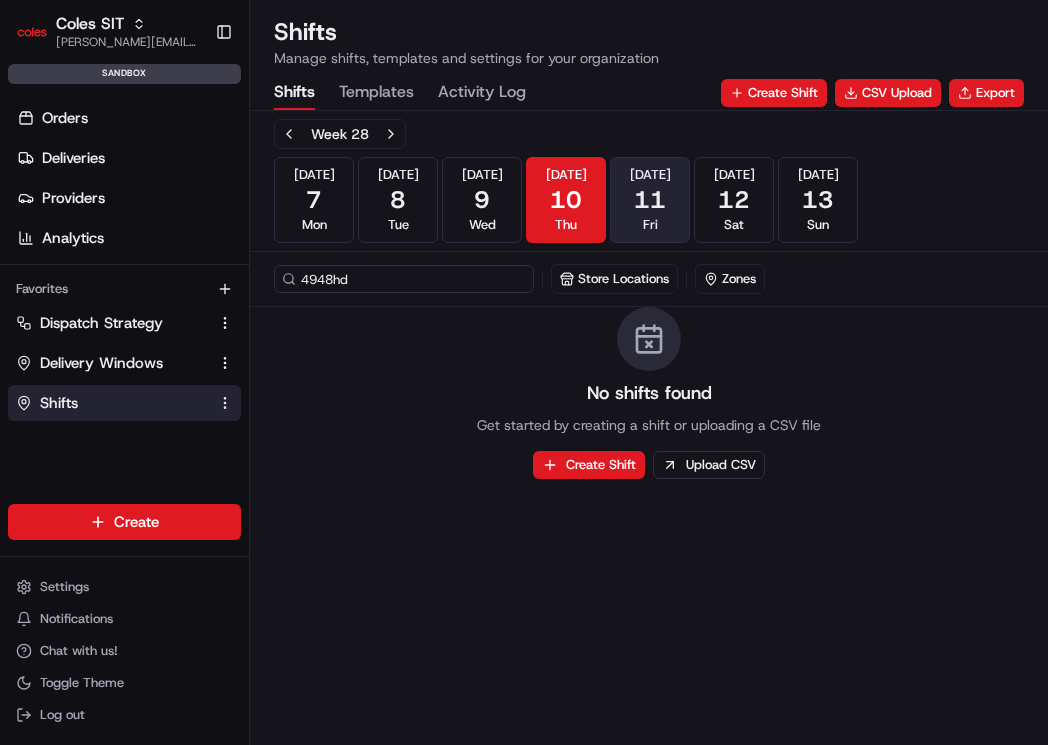 click on "11" at bounding box center [650, 200] 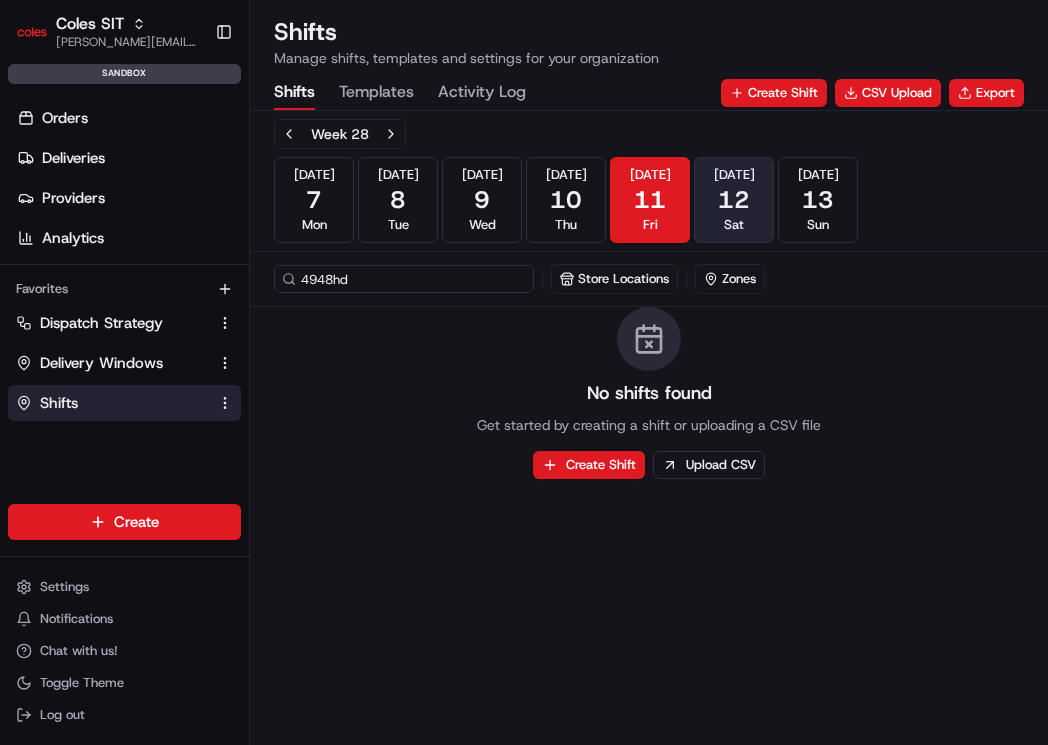 click on "12" at bounding box center [734, 200] 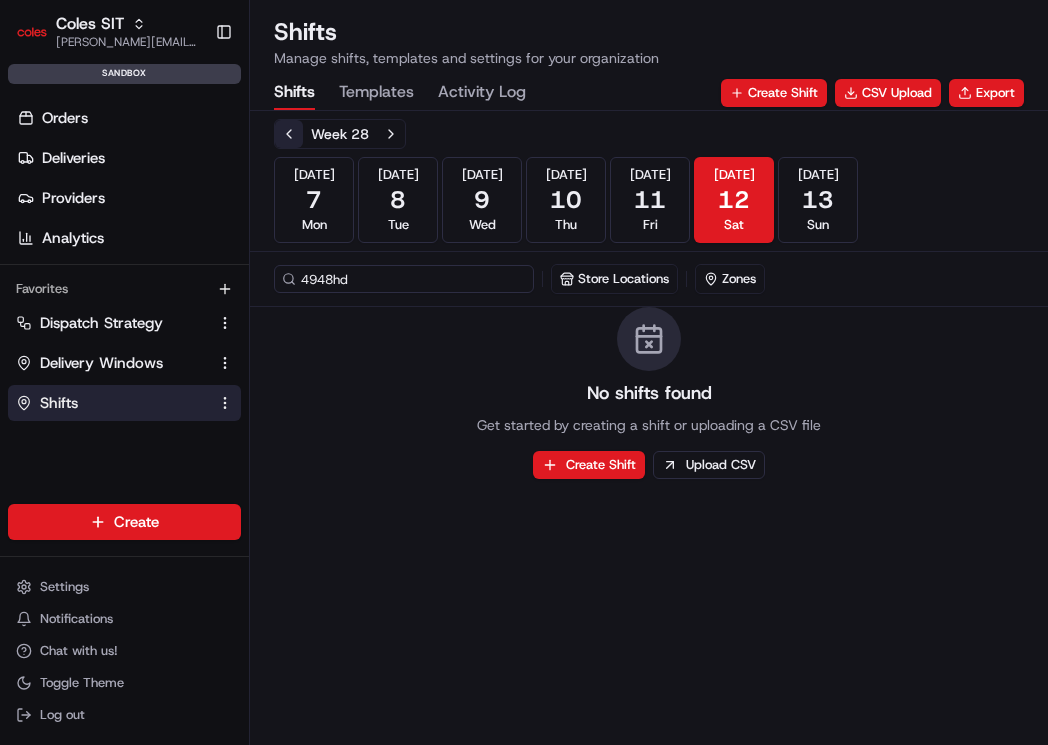 click at bounding box center (289, 134) 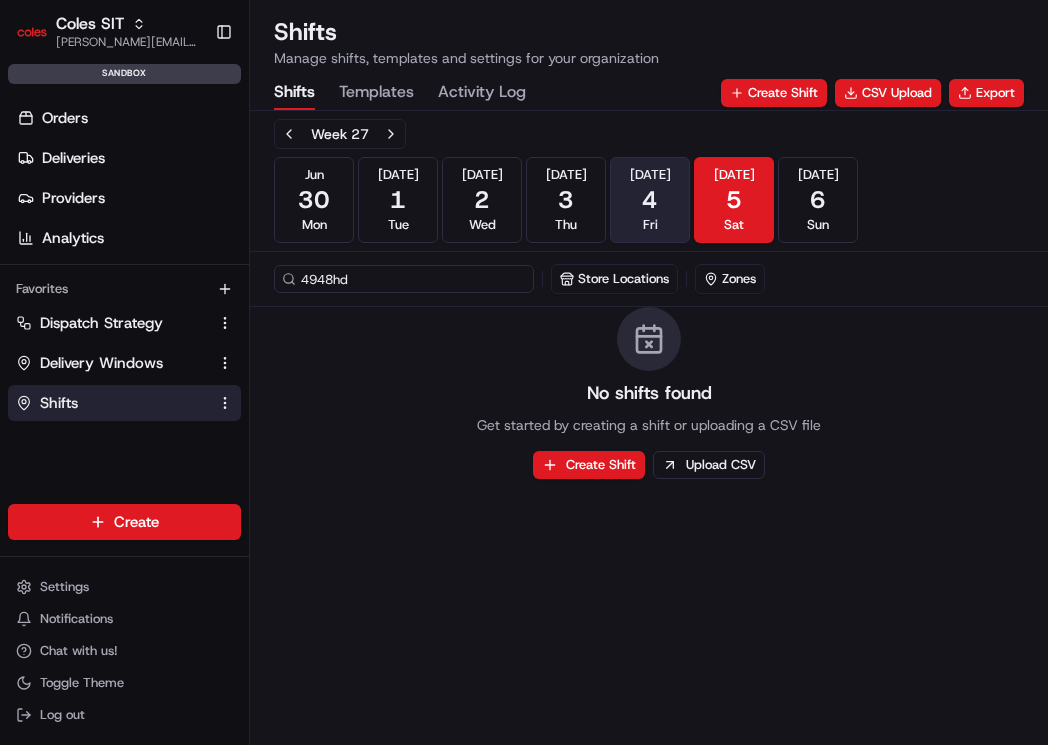 click on "[DATE] Fri" at bounding box center (650, 200) 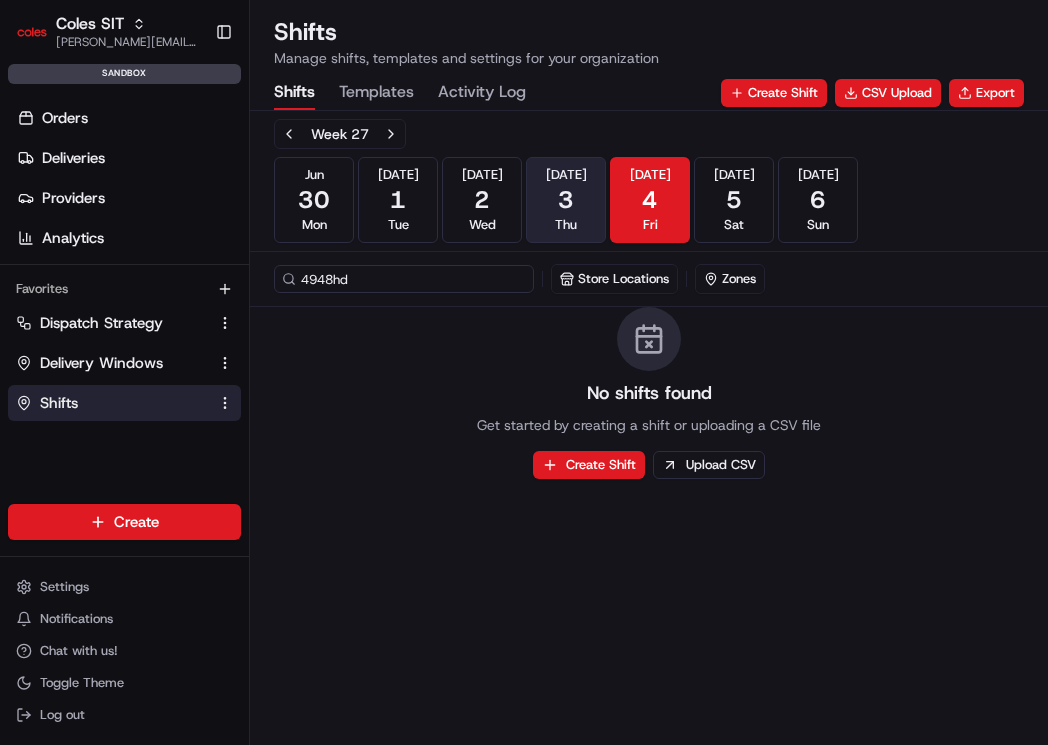 click on "Thu" at bounding box center [566, 225] 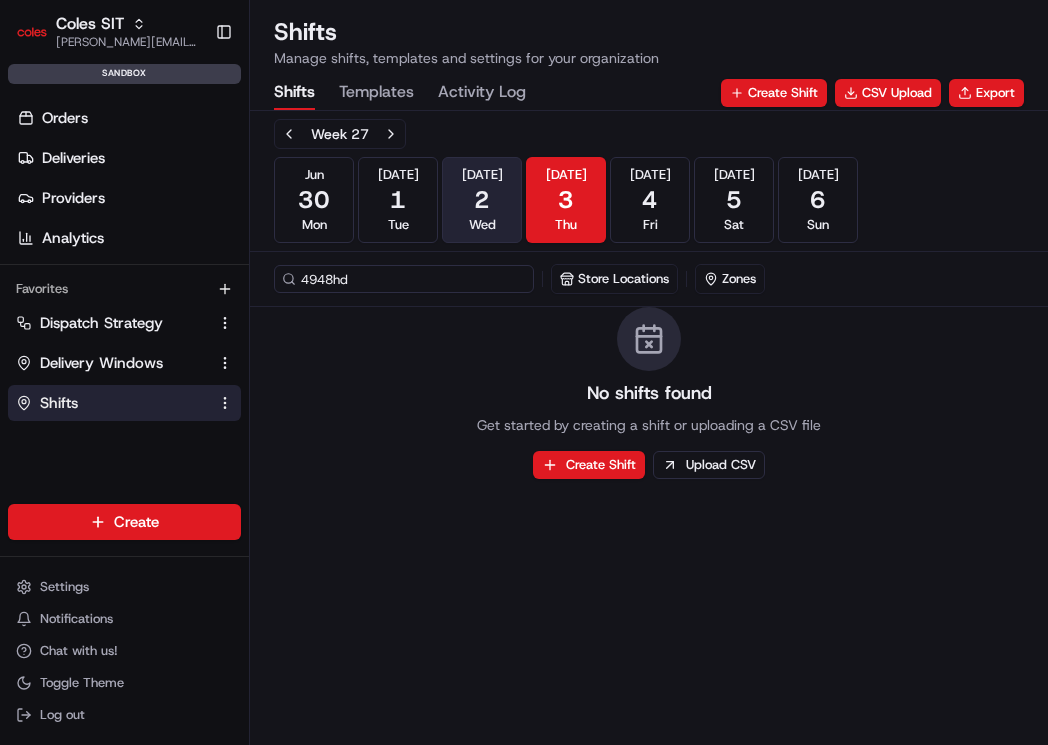 click on "[DATE] Wed" at bounding box center (482, 200) 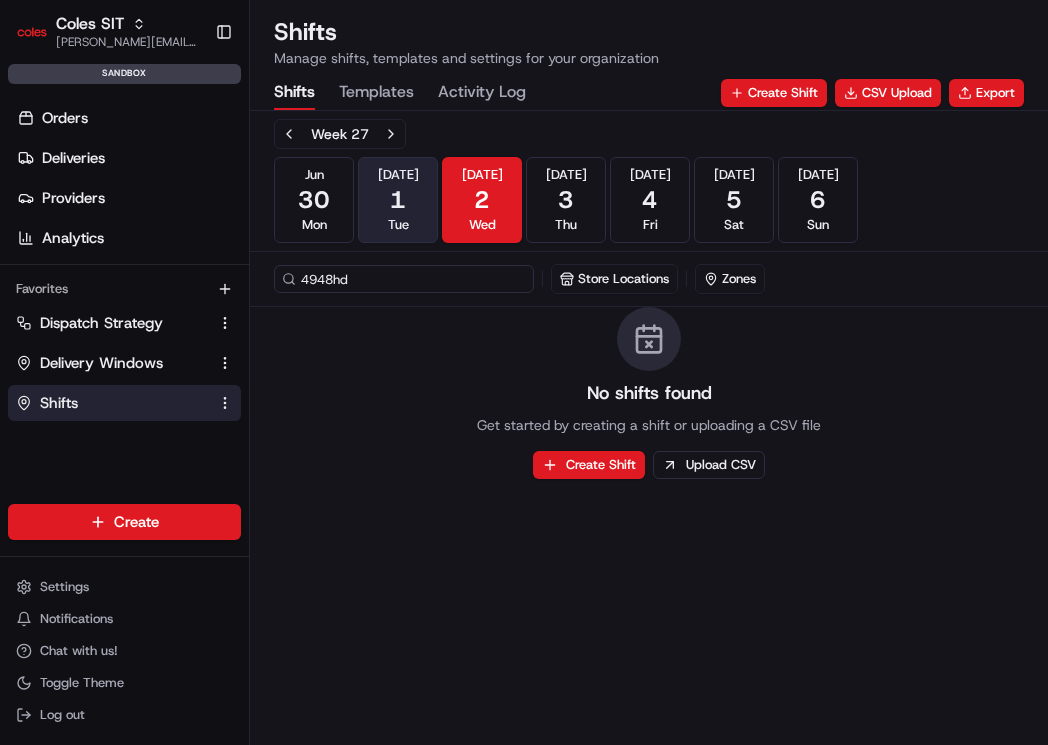 click on "1" at bounding box center [398, 200] 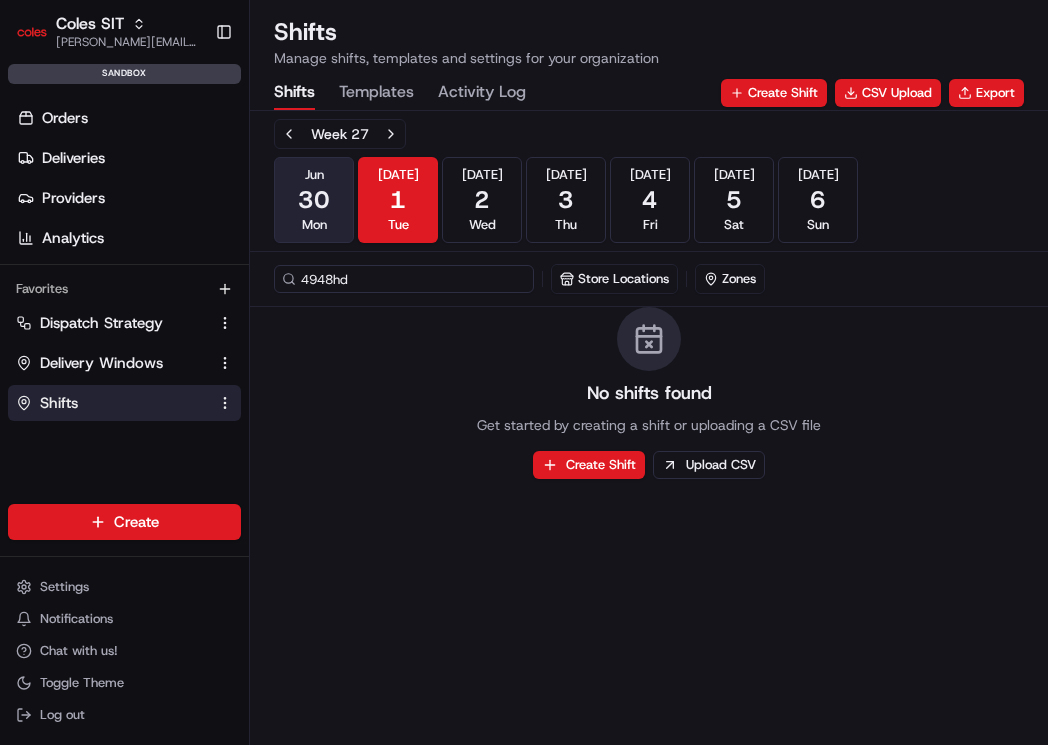 click on "30" at bounding box center [314, 200] 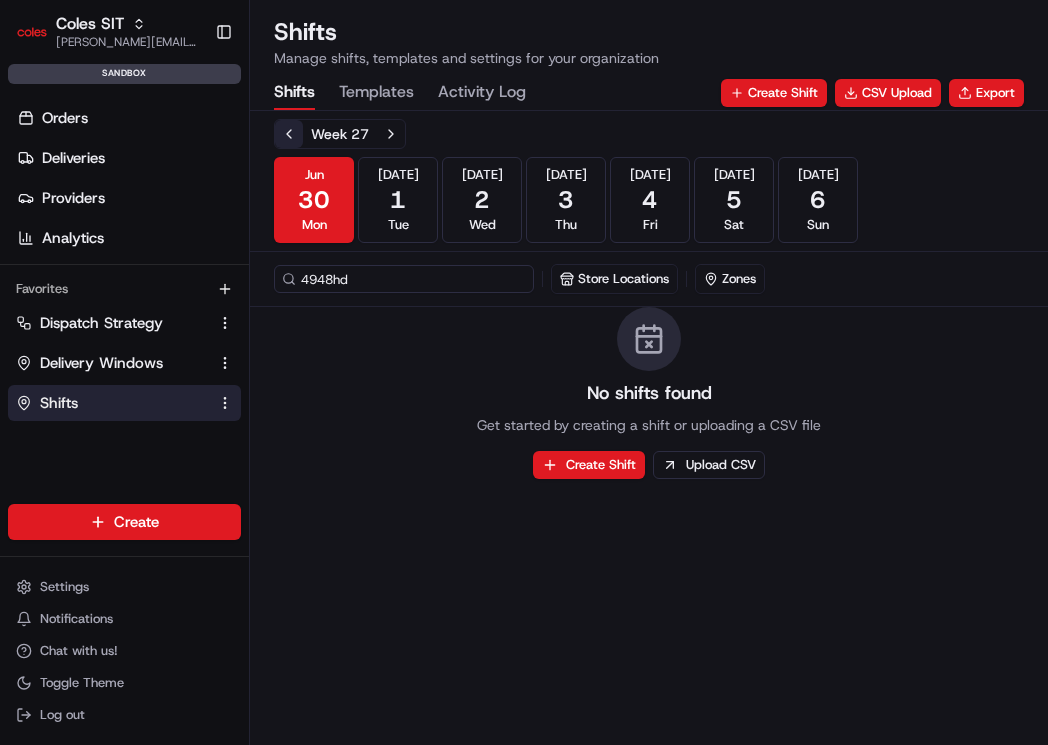 click at bounding box center [289, 134] 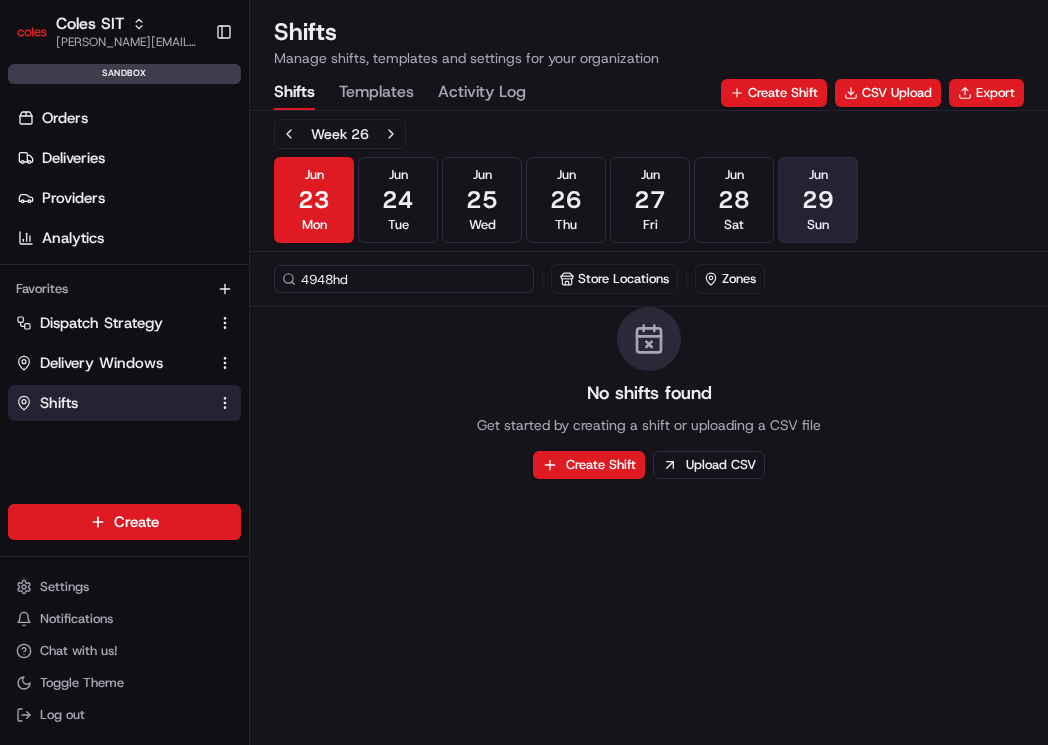 click on "[DATE] Sun" at bounding box center [818, 200] 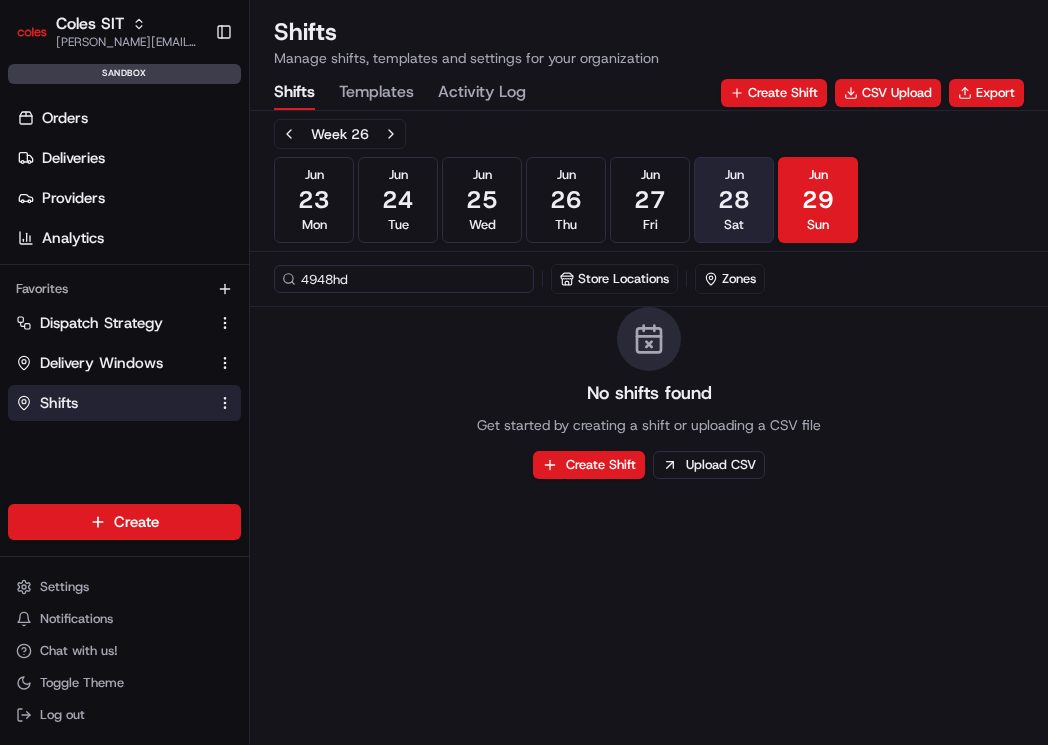 click on "[DATE] Sat" at bounding box center (734, 200) 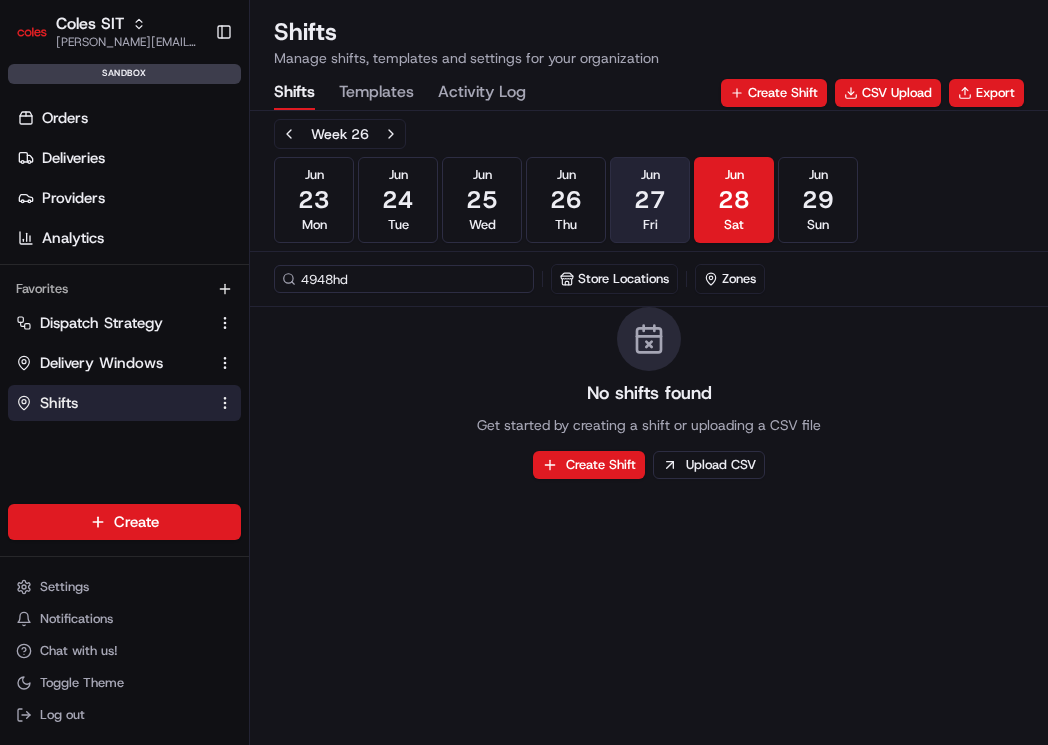 click on "[DATE] Fri" at bounding box center [650, 200] 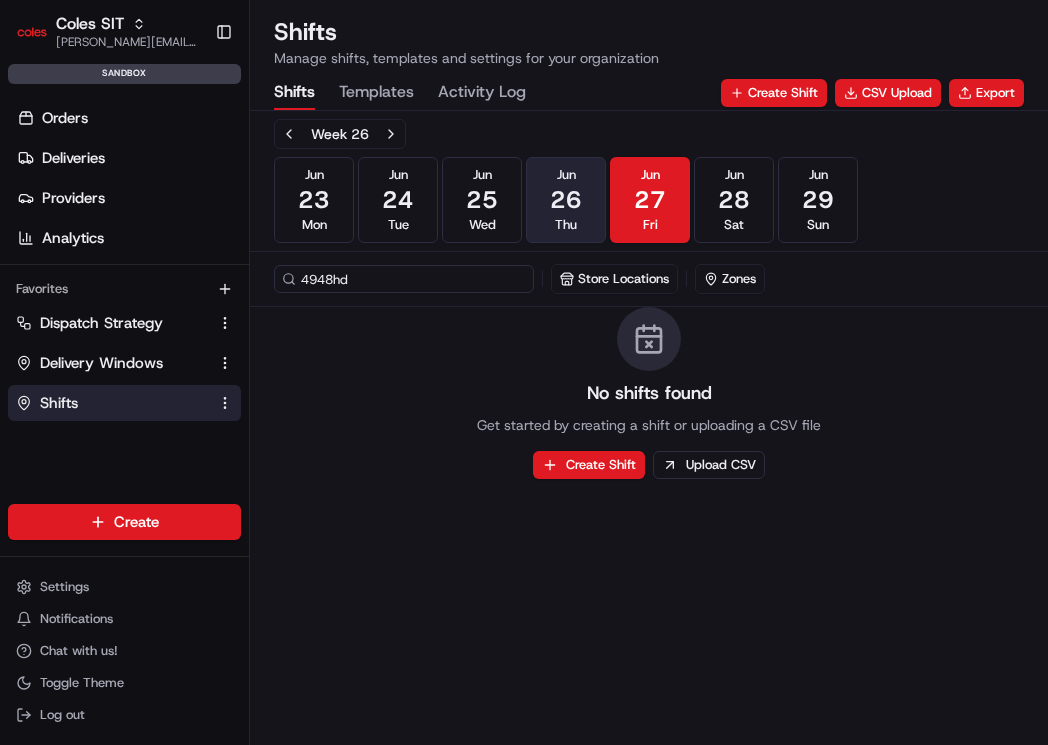 click on "[DATE] Thu" at bounding box center [566, 200] 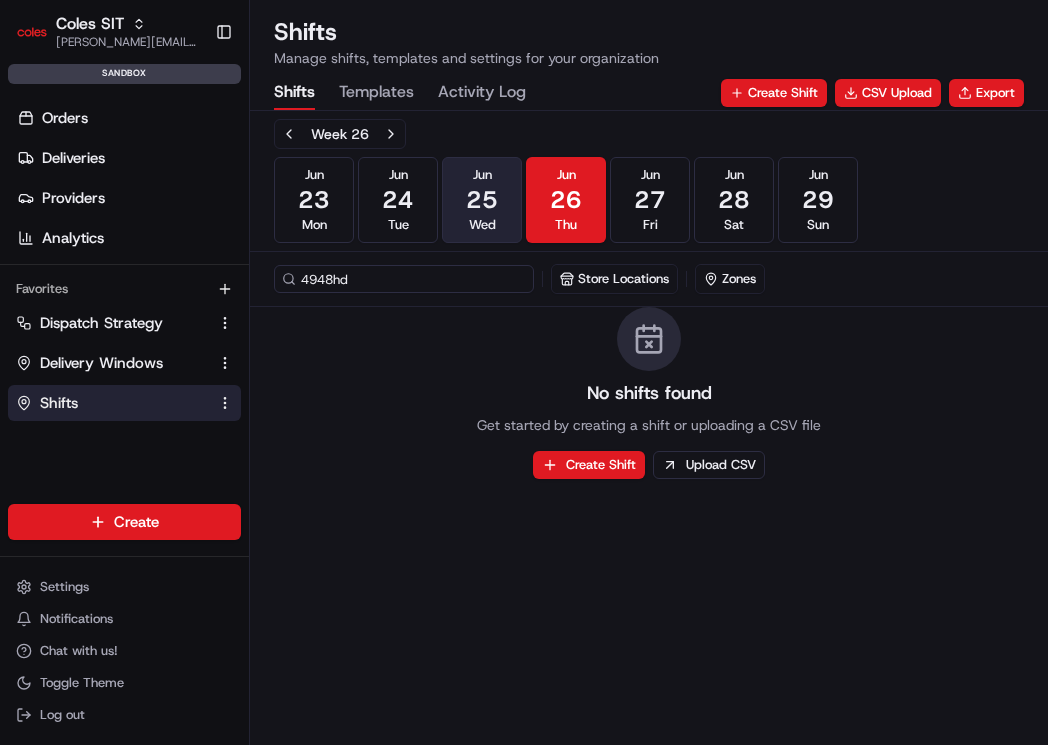 click on "25" at bounding box center [482, 200] 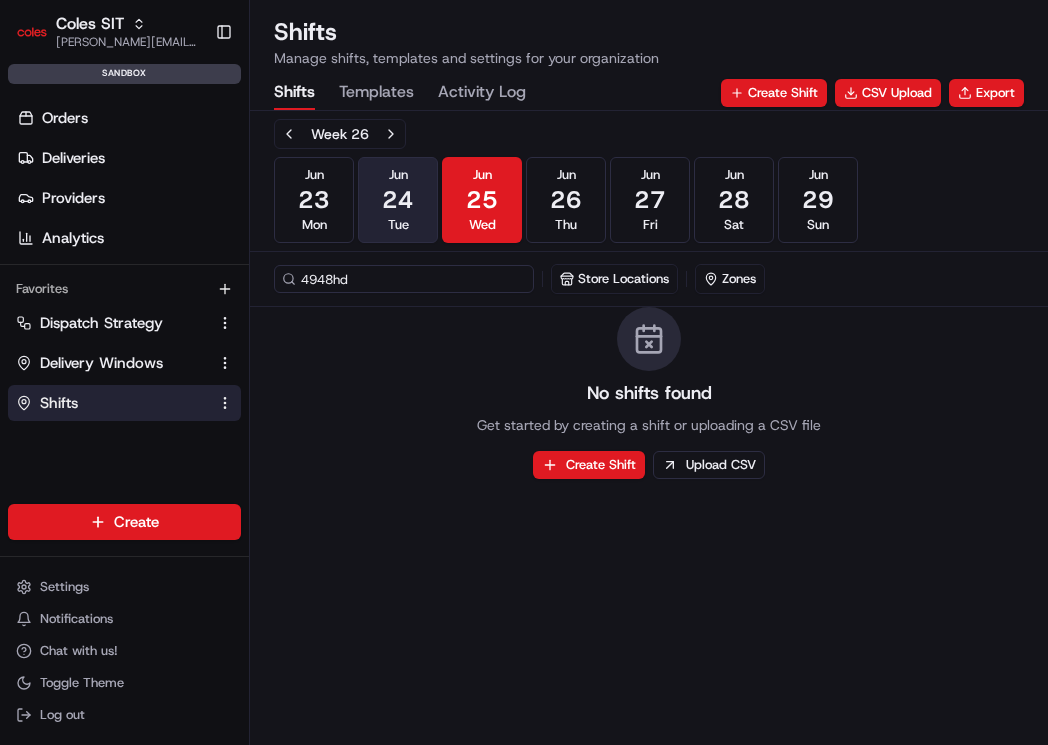 click on "24" at bounding box center [398, 200] 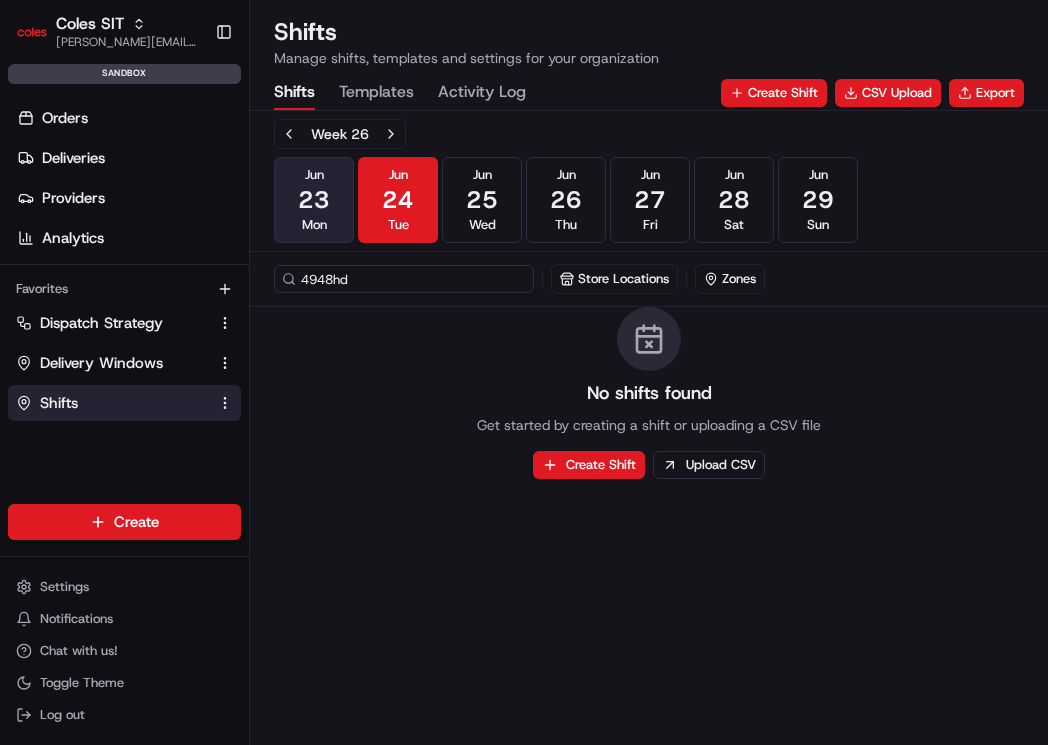 click on "[DATE] Mon" at bounding box center (314, 200) 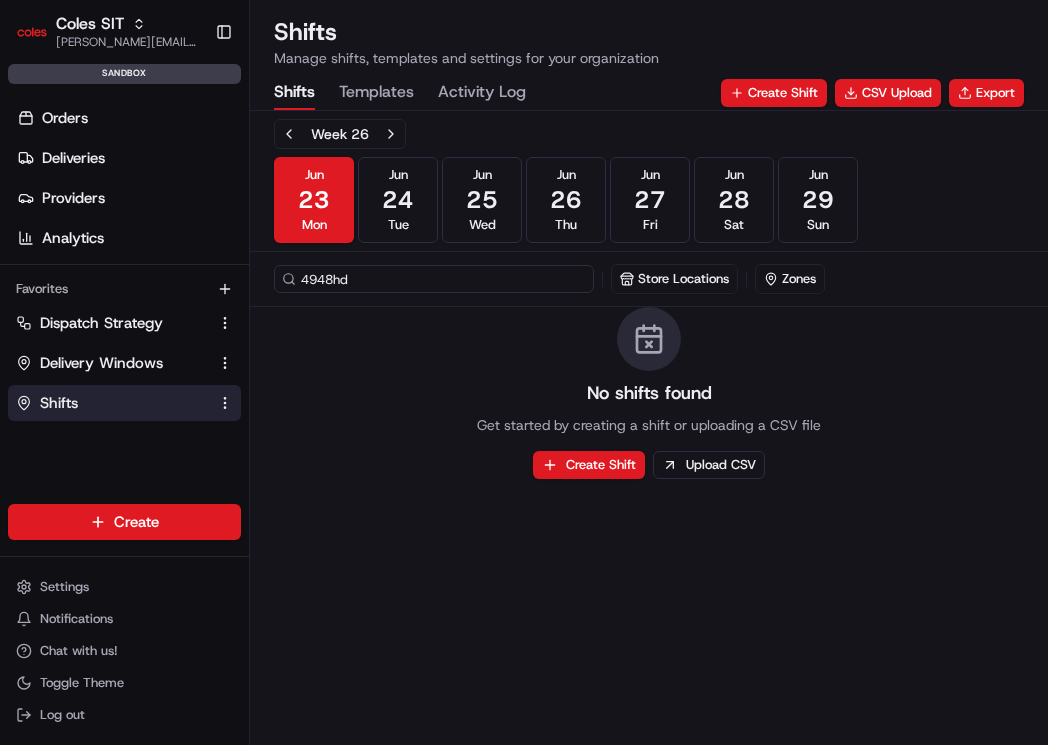 click on "4948hd" at bounding box center (434, 279) 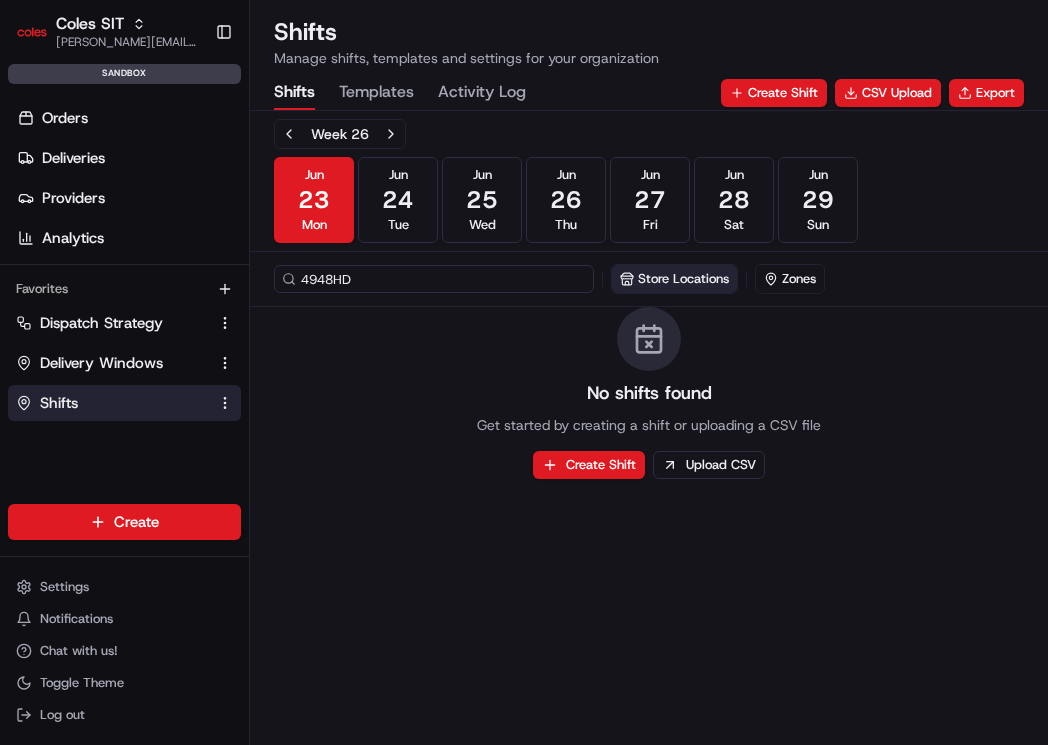 type on "4948HD" 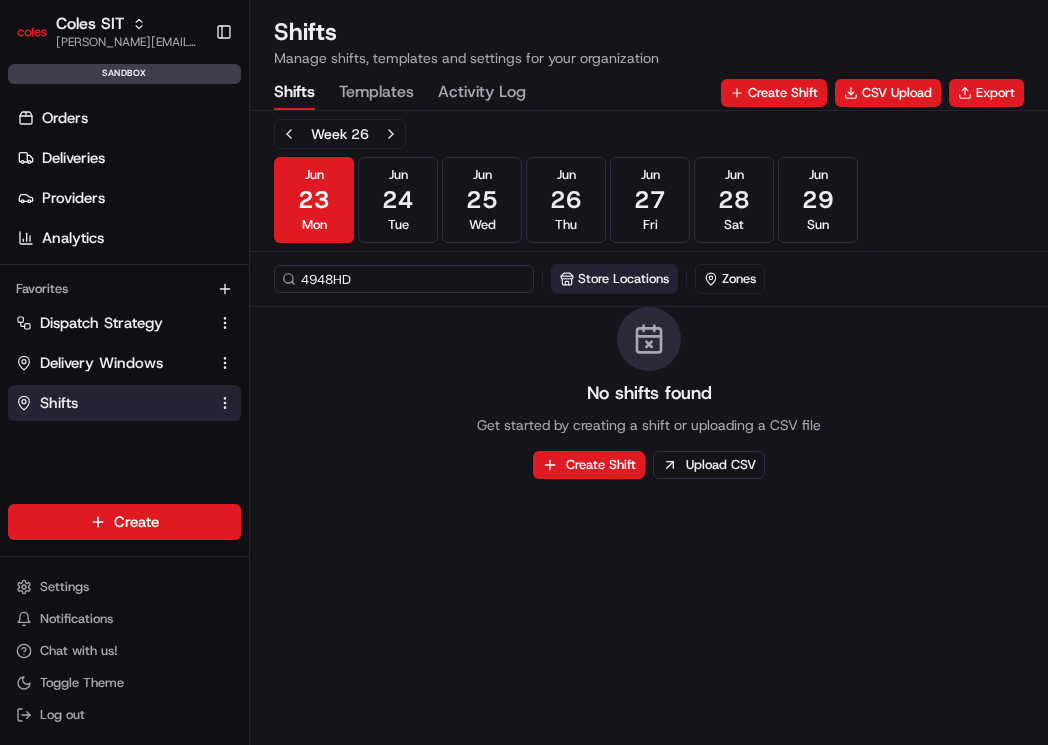 click on "Store Locations" at bounding box center [614, 279] 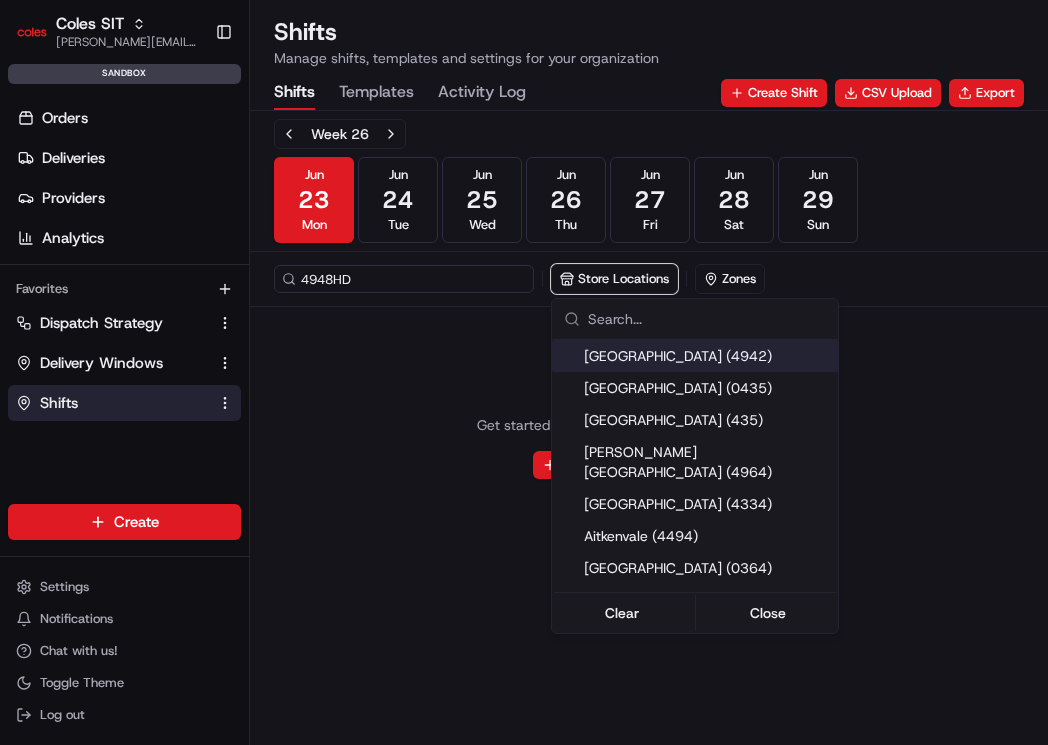 click on "Coles SIT [PERSON_NAME][EMAIL_ADDRESS][PERSON_NAME][PERSON_NAME][DOMAIN_NAME] Toggle Sidebar sandbox Orders Deliveries Providers Analytics Favorites Dispatch Strategy Delivery Windows Shifts Main Menu Members & Organization Organization Users Roles Preferences Customization Tracking Orchestration Automations Dispatch Strategy Optimization Strategy Locations Pickup Locations Dropoff Locations Zones Shifts Delivery Windows Billing Billing Integrations Notification Triggers Webhooks API Keys Request Logs Create Settings Notifications Chat with us! Toggle Theme Log out Shifts Manage shifts, templates and settings for your organization Shifts Templates Activity Log  Create Shift  CSV Upload  Export Week [DATE] [DATE] [DATE] [DATE] [DATE] [DATE] [DATE] Sun 4948HD Store Locations Zones No shifts found Get started by creating a shift or uploading a CSV file Create Shift Upload CSV
[GEOGRAPHIC_DATA] (4942) [GEOGRAPHIC_DATA] (0435) [GEOGRAPHIC_DATA] (435) [GEOGRAPHIC_DATA] (364)" at bounding box center (524, 372) 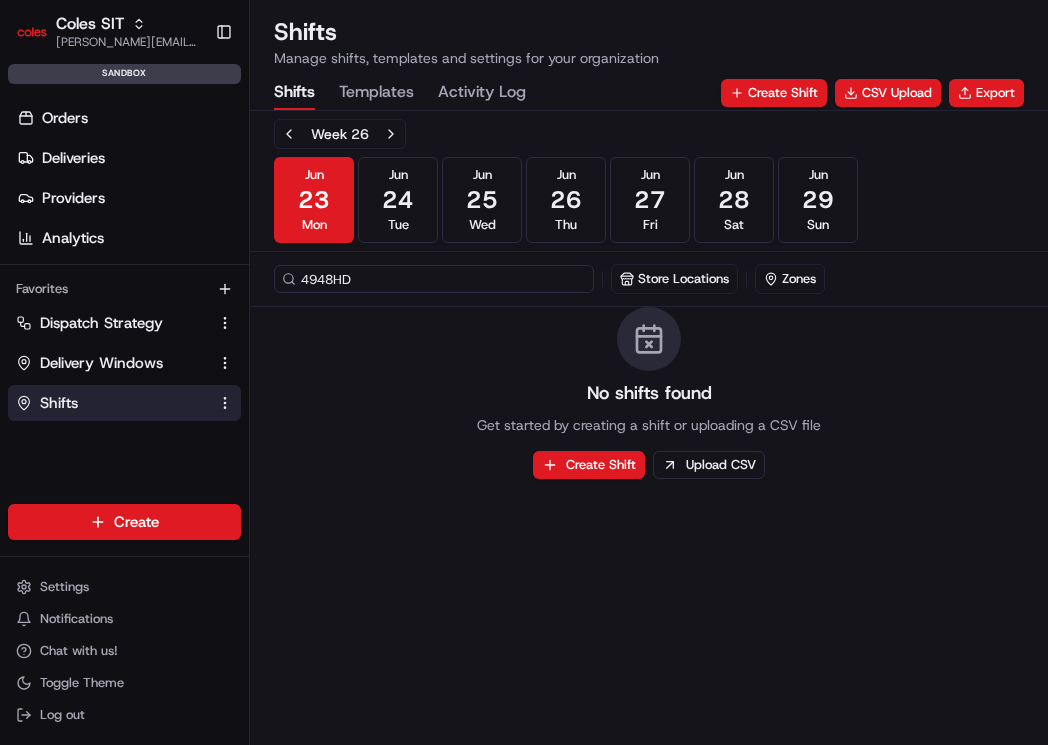 click on "4948HD" at bounding box center (434, 279) 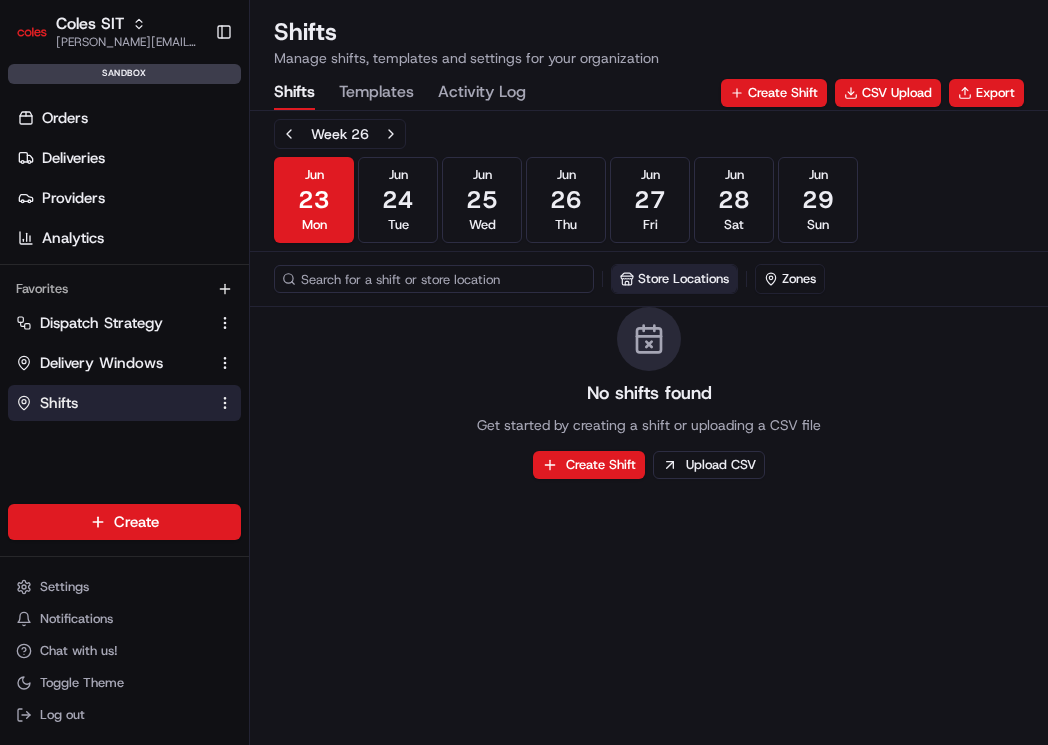 type 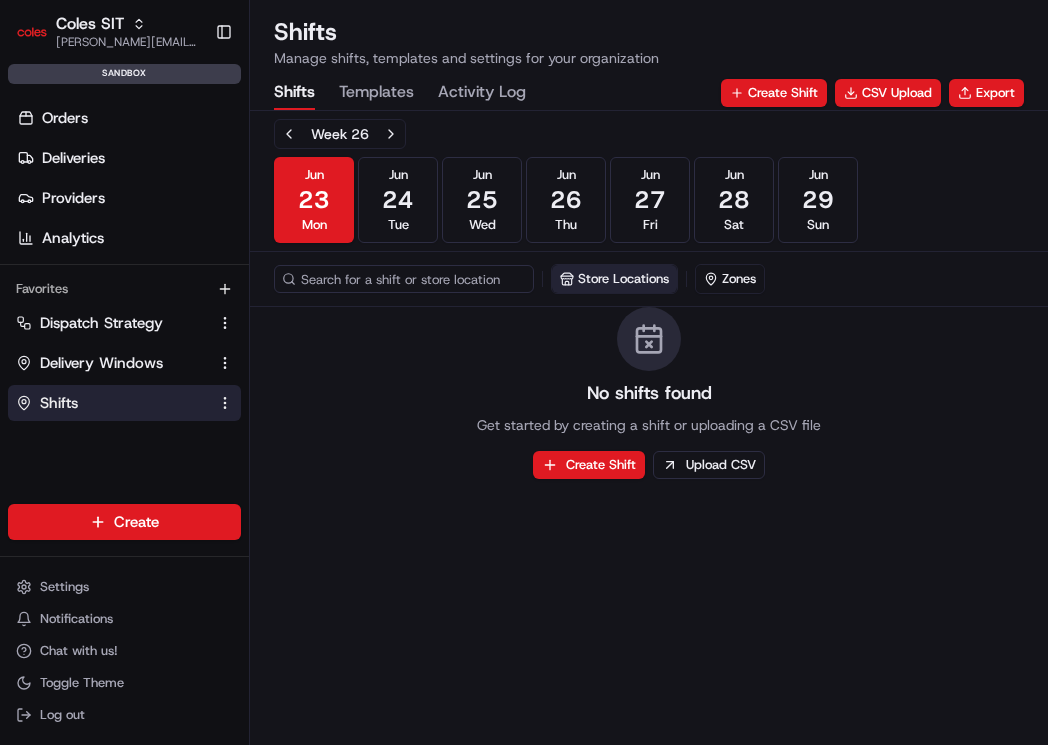 click on "Store Locations" at bounding box center [614, 279] 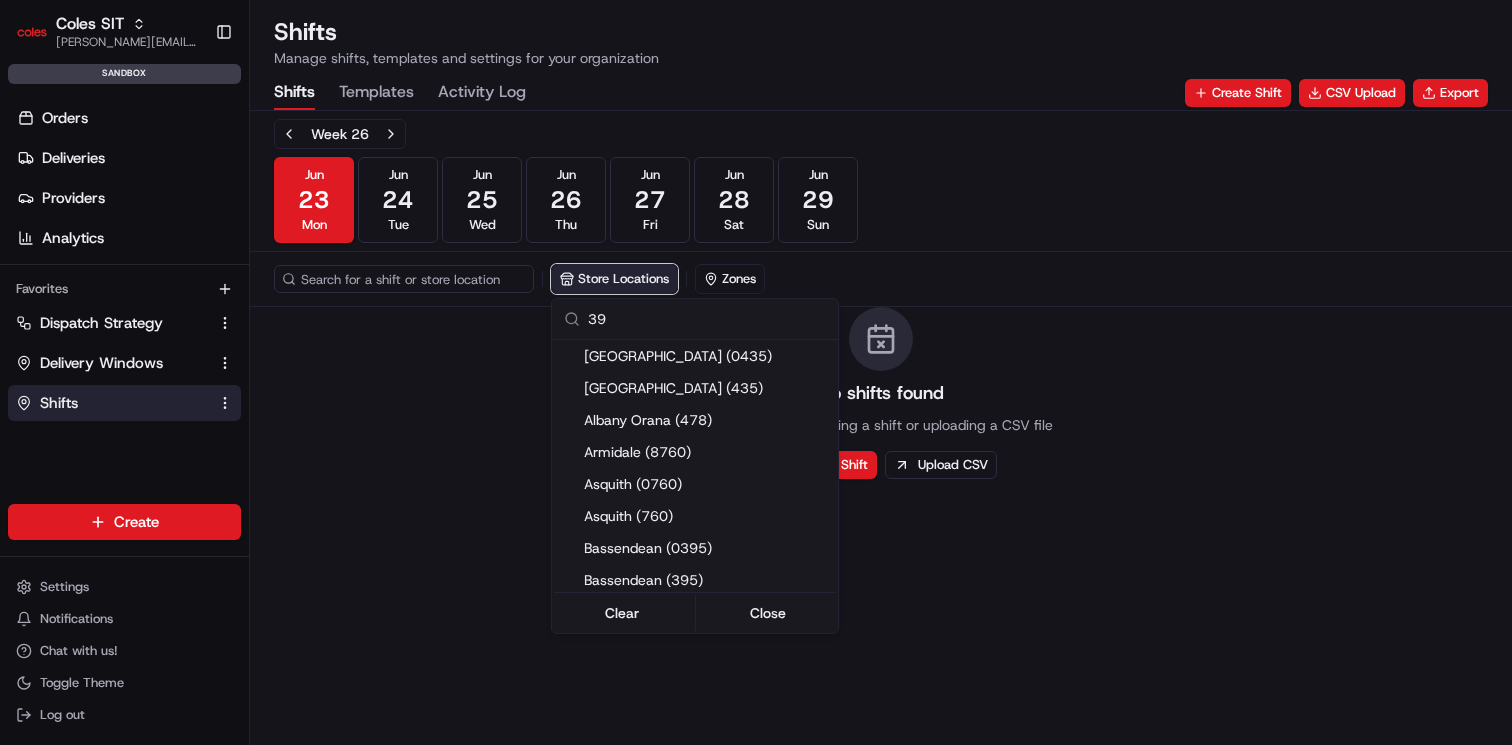 type on "3" 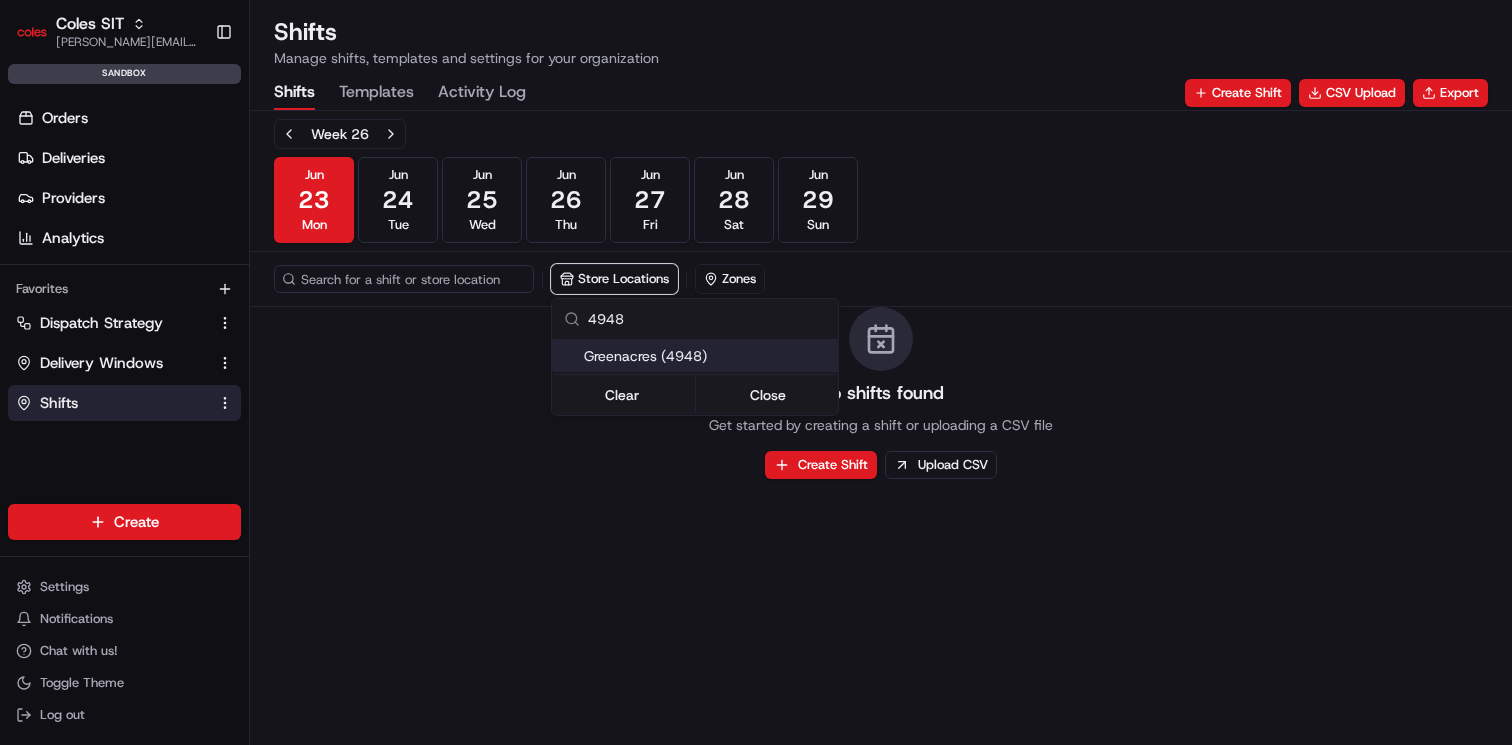type on "4948" 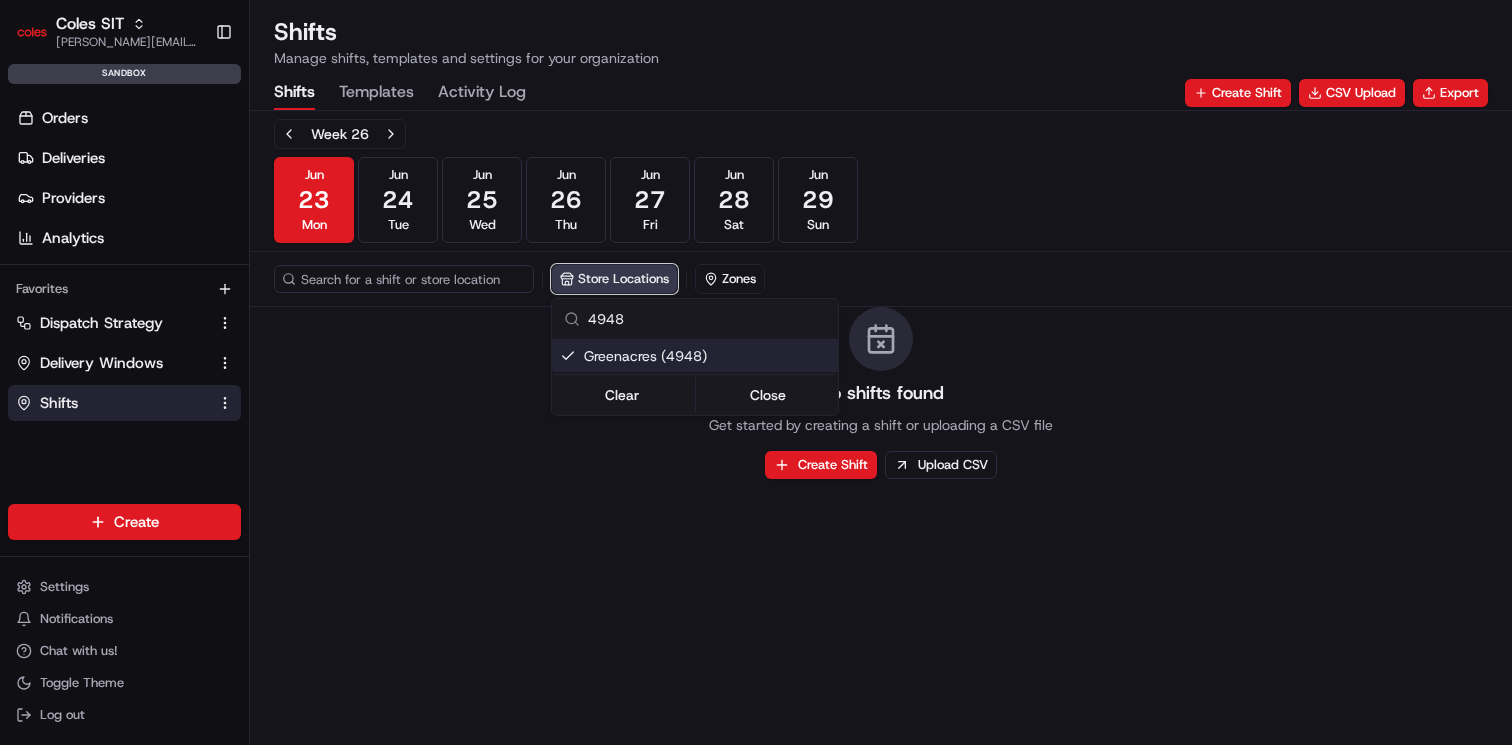click on "Coles SIT [PERSON_NAME][EMAIL_ADDRESS][PERSON_NAME][PERSON_NAME][DOMAIN_NAME] Toggle Sidebar sandbox Orders Deliveries Providers Analytics Favorites Dispatch Strategy Delivery Windows Shifts Main Menu Members & Organization Organization Users Roles Preferences Customization Tracking Orchestration Automations Dispatch Strategy Optimization Strategy Locations Pickup Locations Dropoff Locations Zones Shifts Delivery Windows Billing Billing Integrations Notification Triggers Webhooks API Keys Request Logs Create Settings Notifications Chat with us! Toggle Theme Log out Shifts Manage shifts, templates and settings for your organization Shifts Templates Activity Log  Create Shift  CSV Upload  Export Week [DATE] [DATE] [DATE] [DATE] [DATE] [DATE] [DATE] Sun Store Locations Zones No shifts found Get started by creating a shift or uploading a CSV file Create Shift Upload CSV
4948 Greenacres (4948) Clear Close" at bounding box center [756, 372] 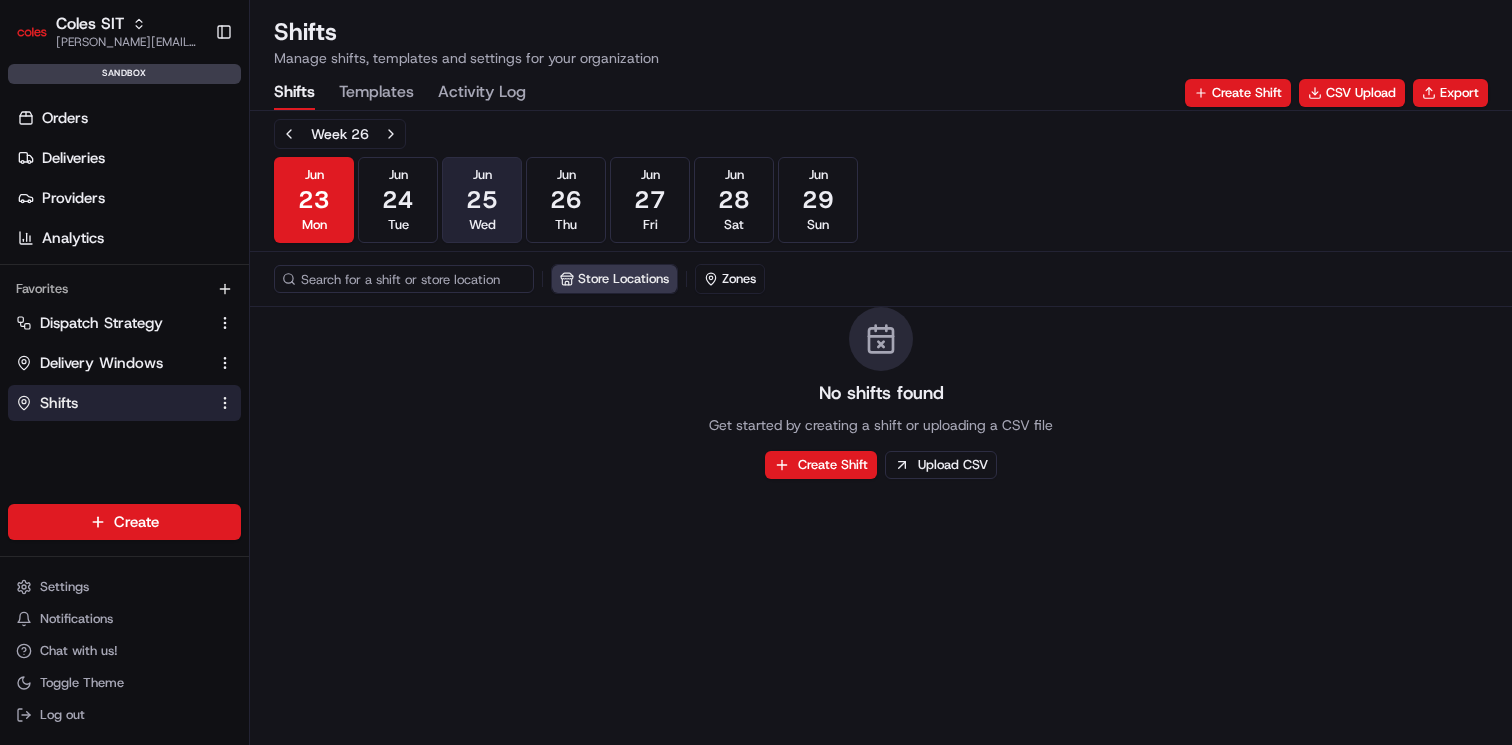 click on "[DATE] Wed" at bounding box center (482, 200) 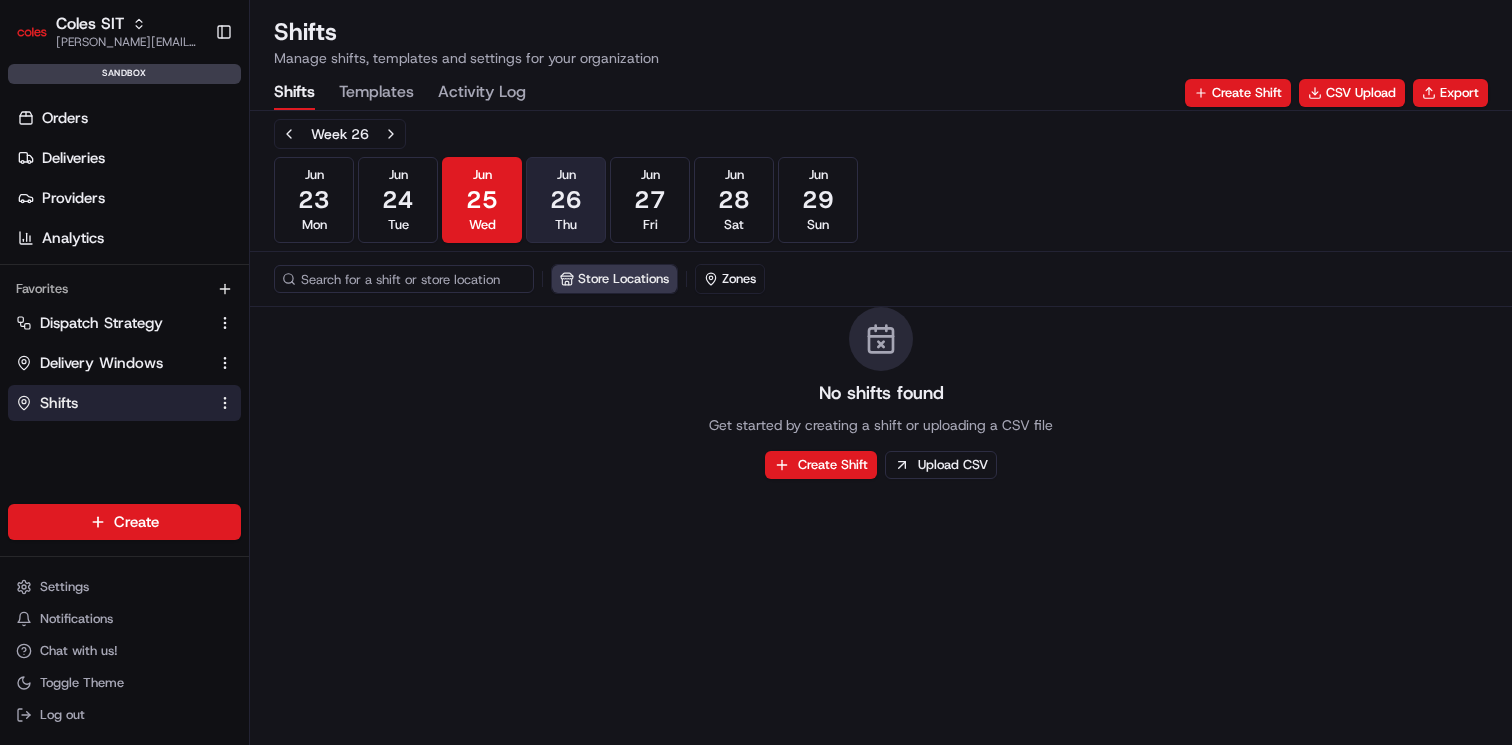 click on "[DATE] Thu" at bounding box center [566, 200] 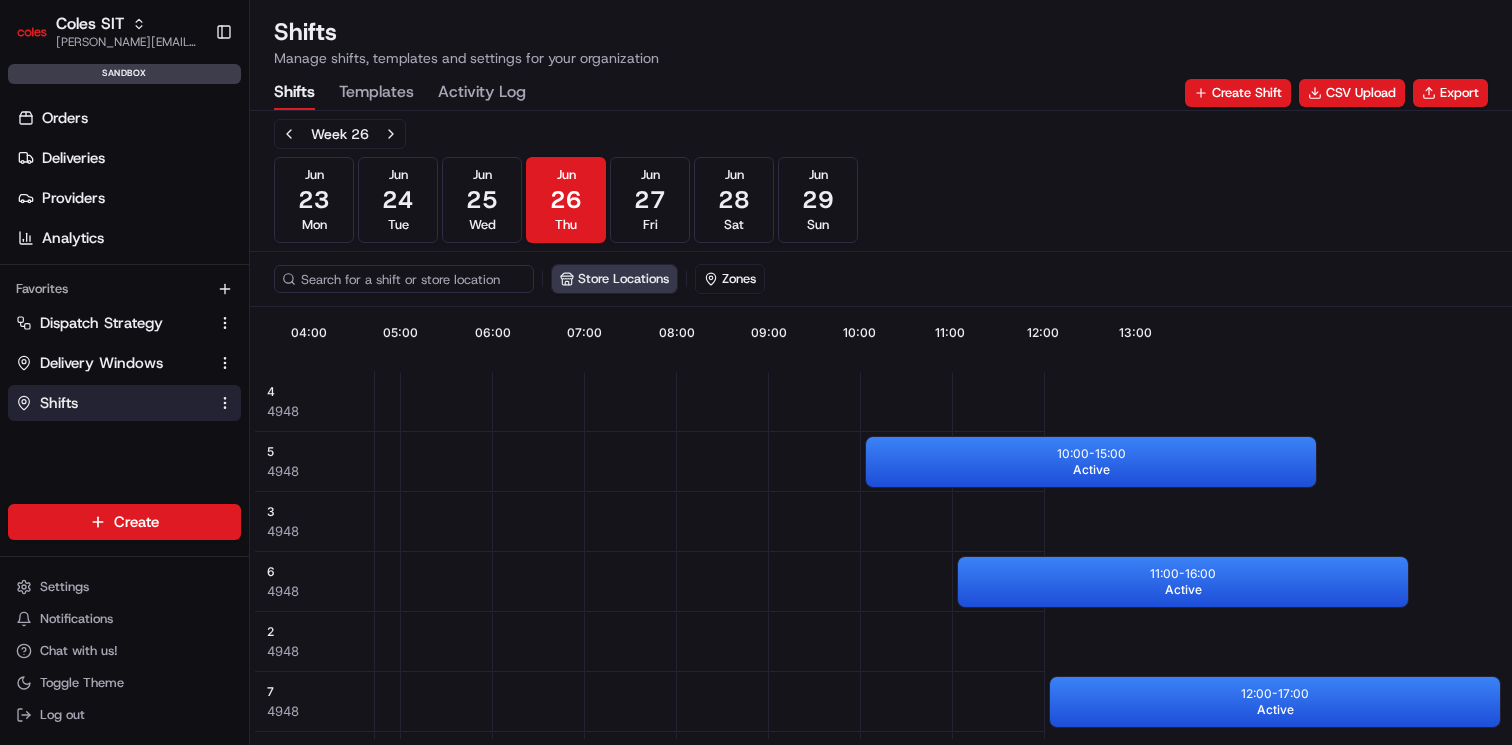 scroll, scrollTop: 0, scrollLeft: 447, axis: horizontal 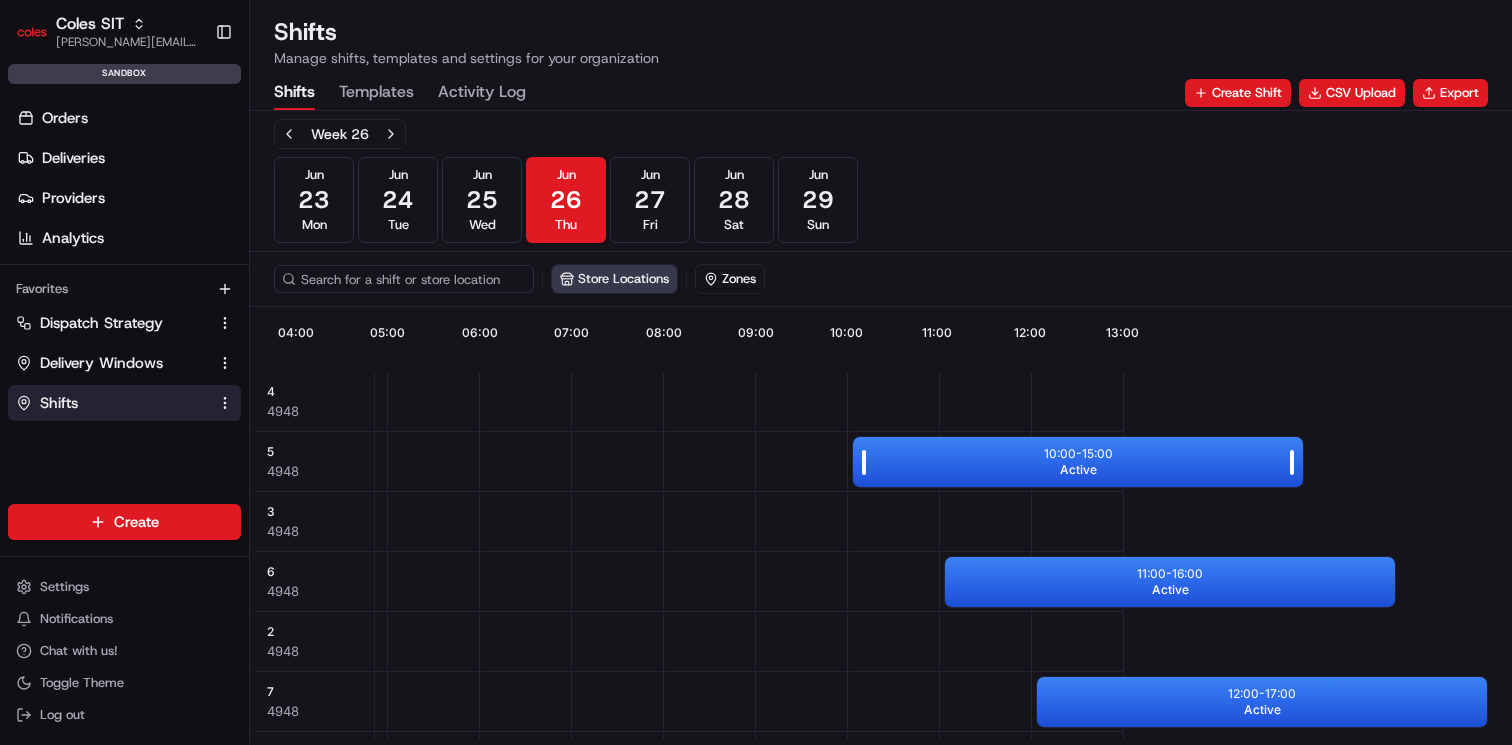 click on "10:00  -  15:00 Active" at bounding box center [1078, 462] 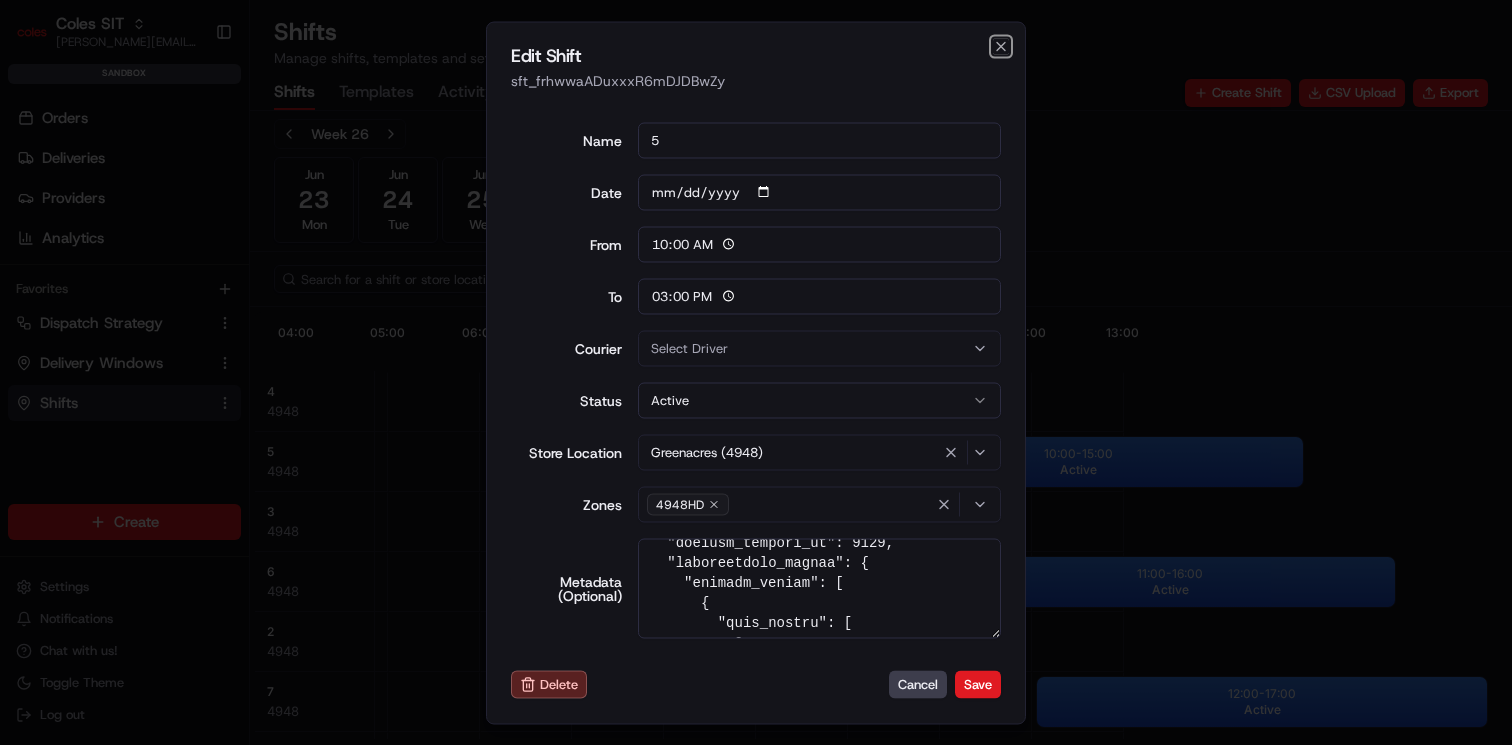 scroll, scrollTop: 0, scrollLeft: 0, axis: both 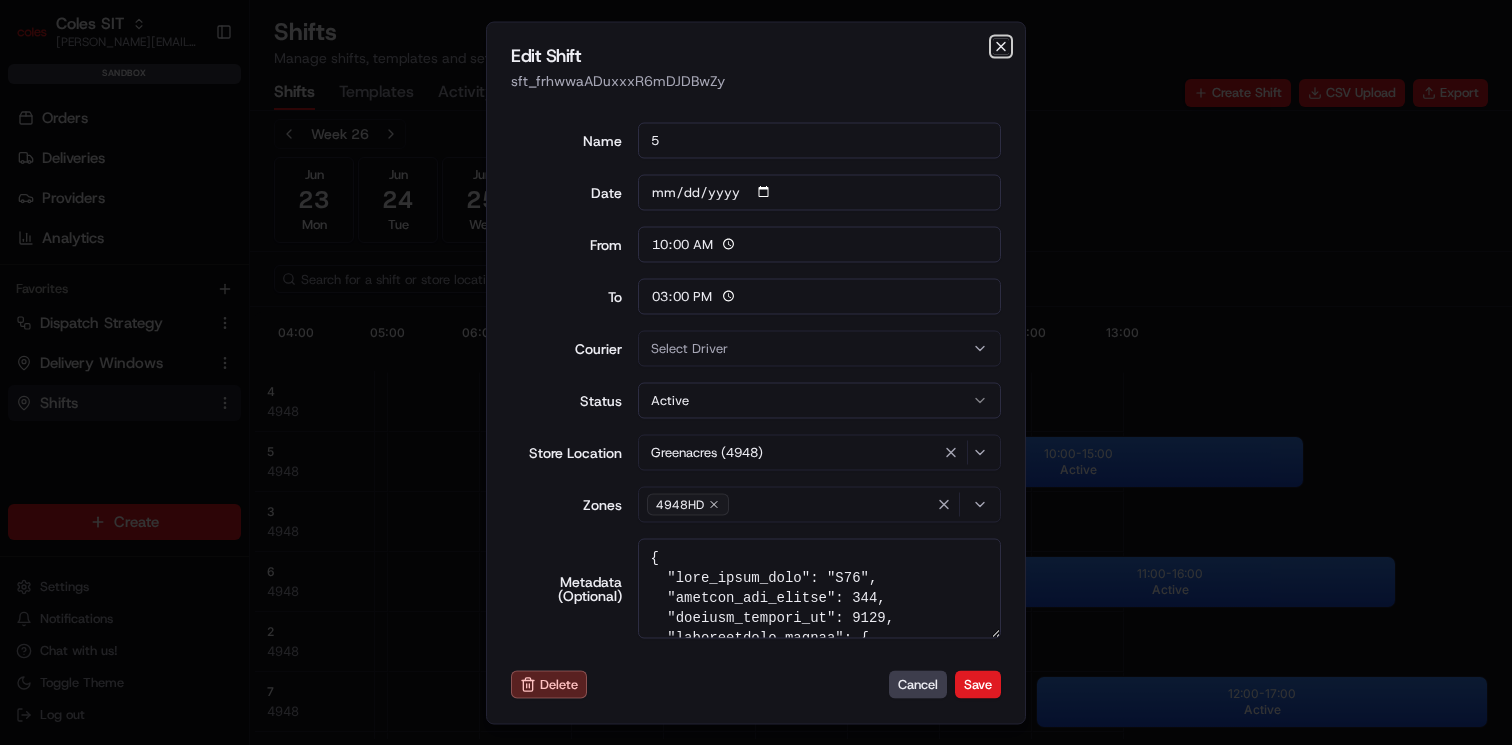 click 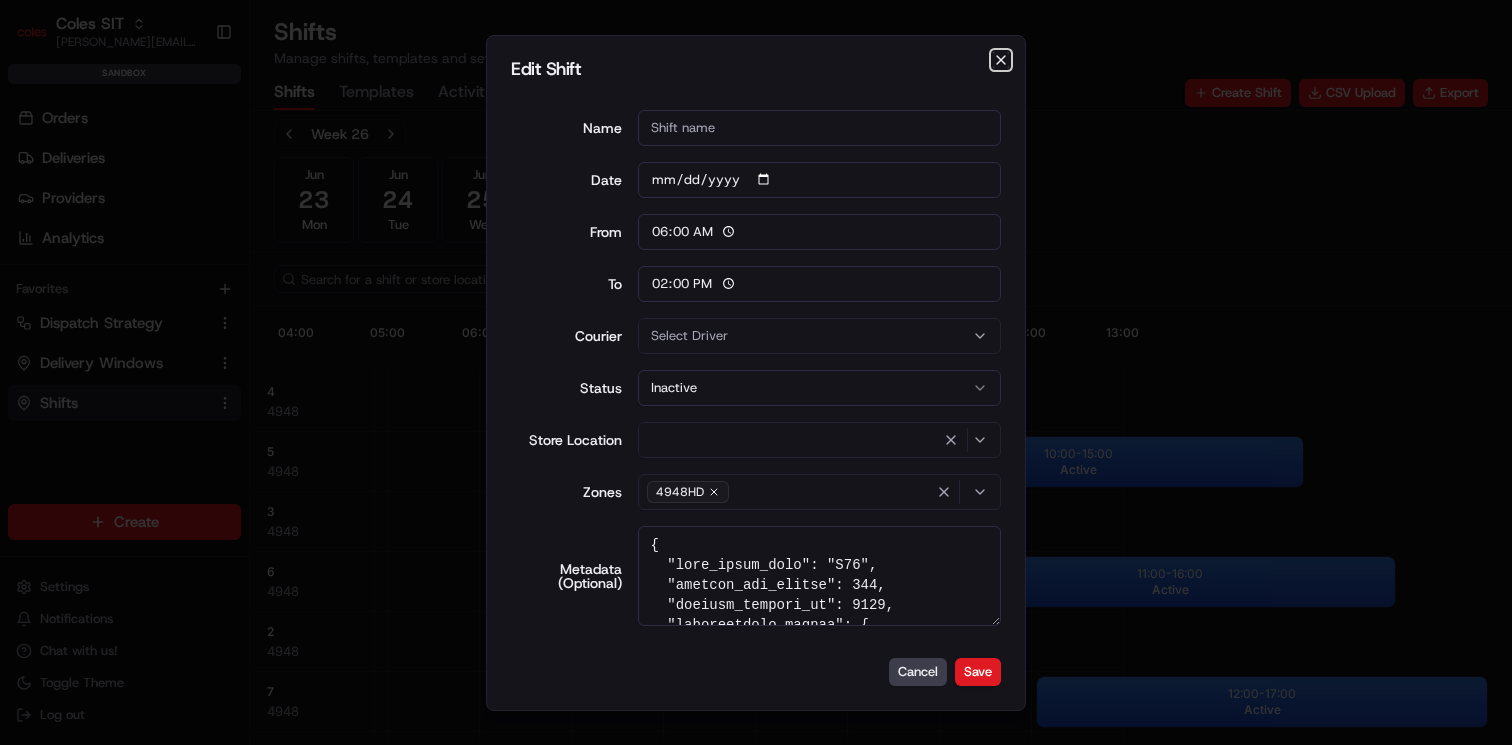 type 